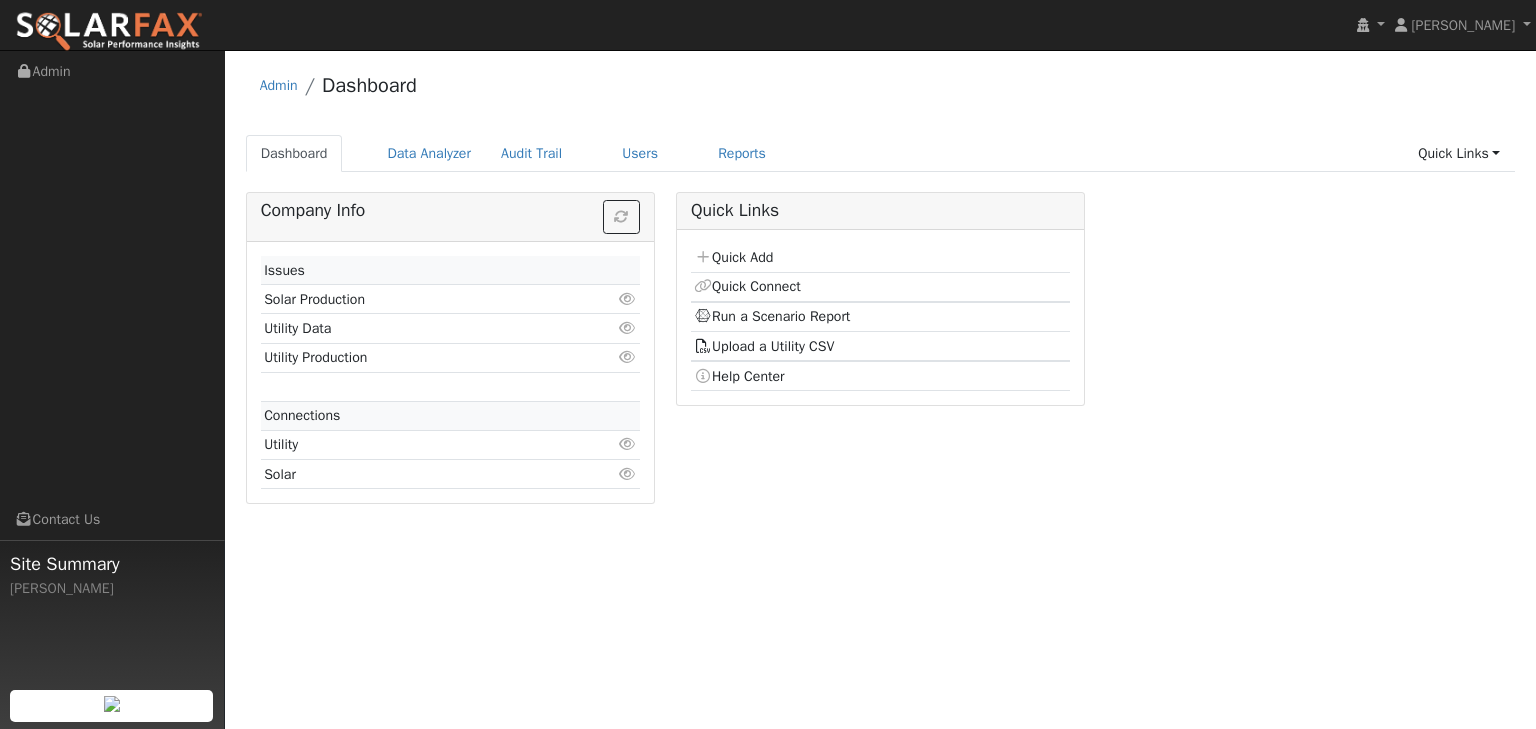 scroll, scrollTop: 0, scrollLeft: 0, axis: both 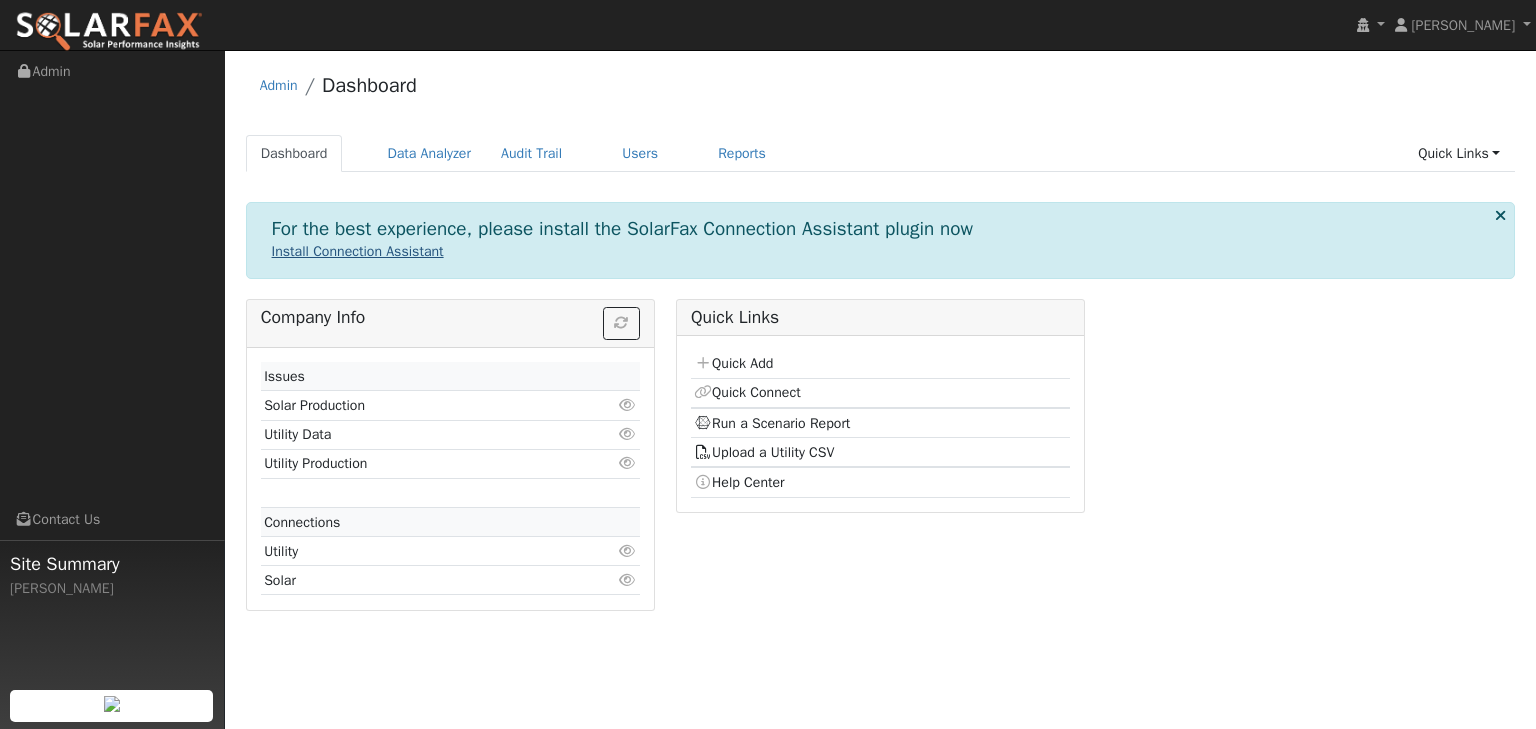 click on "Install Connection Assistant" at bounding box center (358, 251) 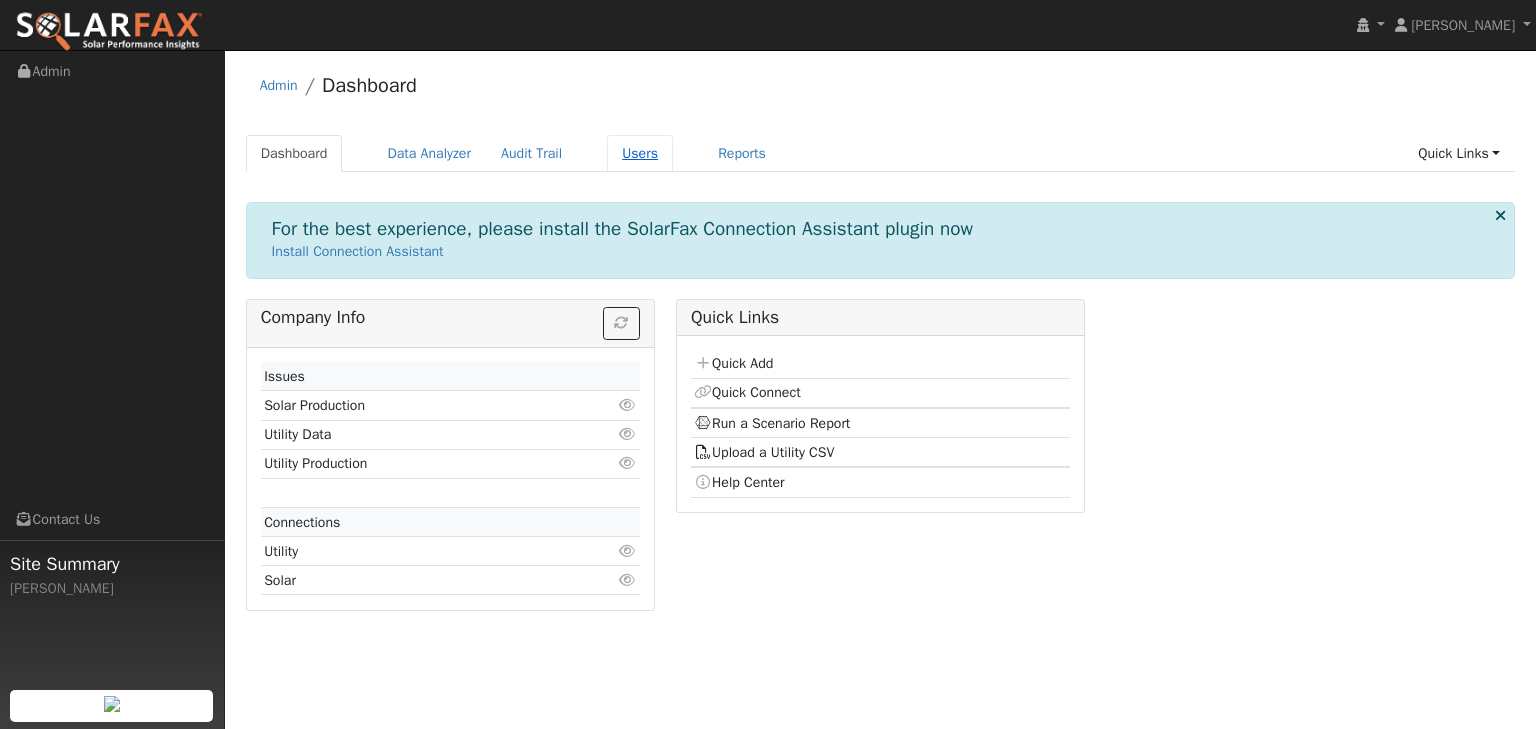 click on "Users" at bounding box center [640, 153] 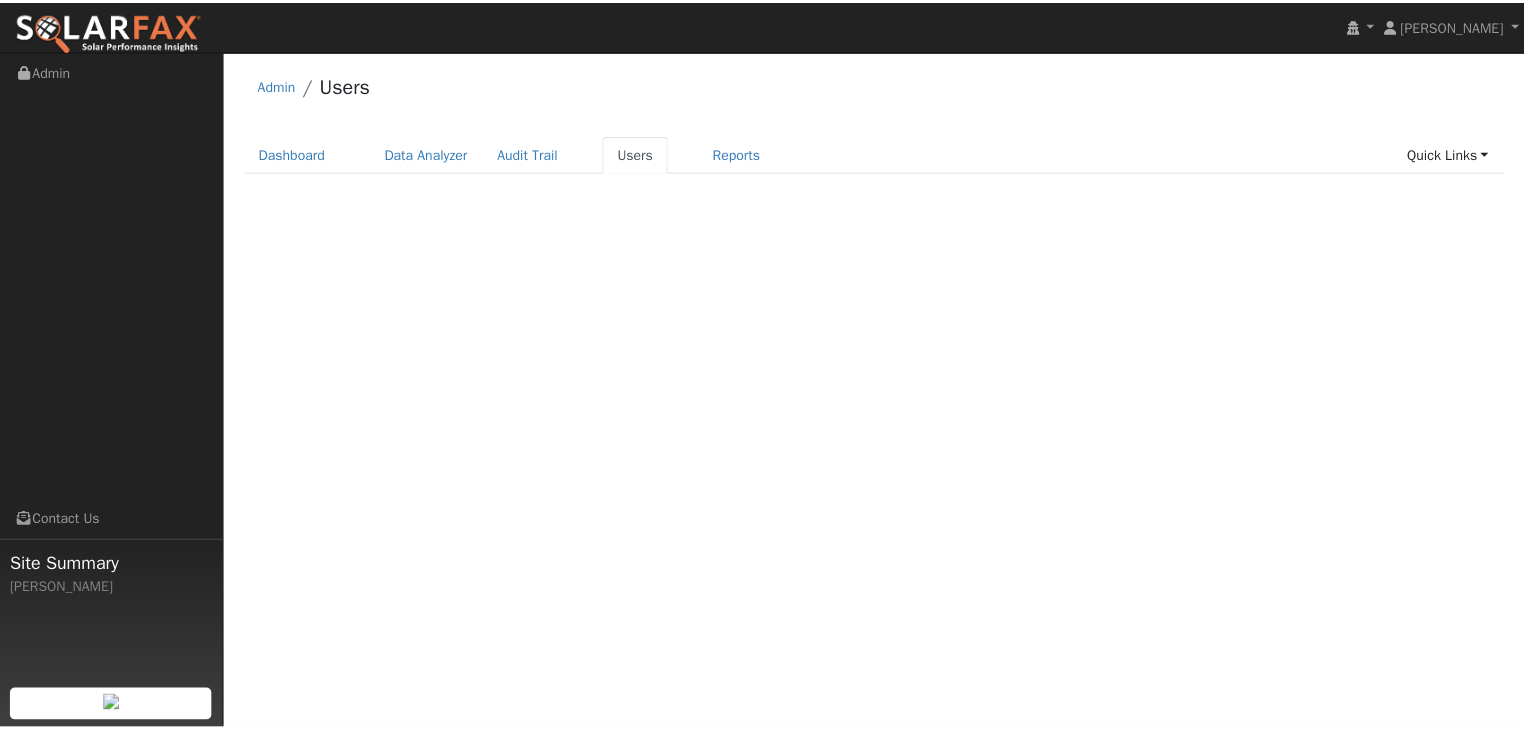 scroll, scrollTop: 0, scrollLeft: 0, axis: both 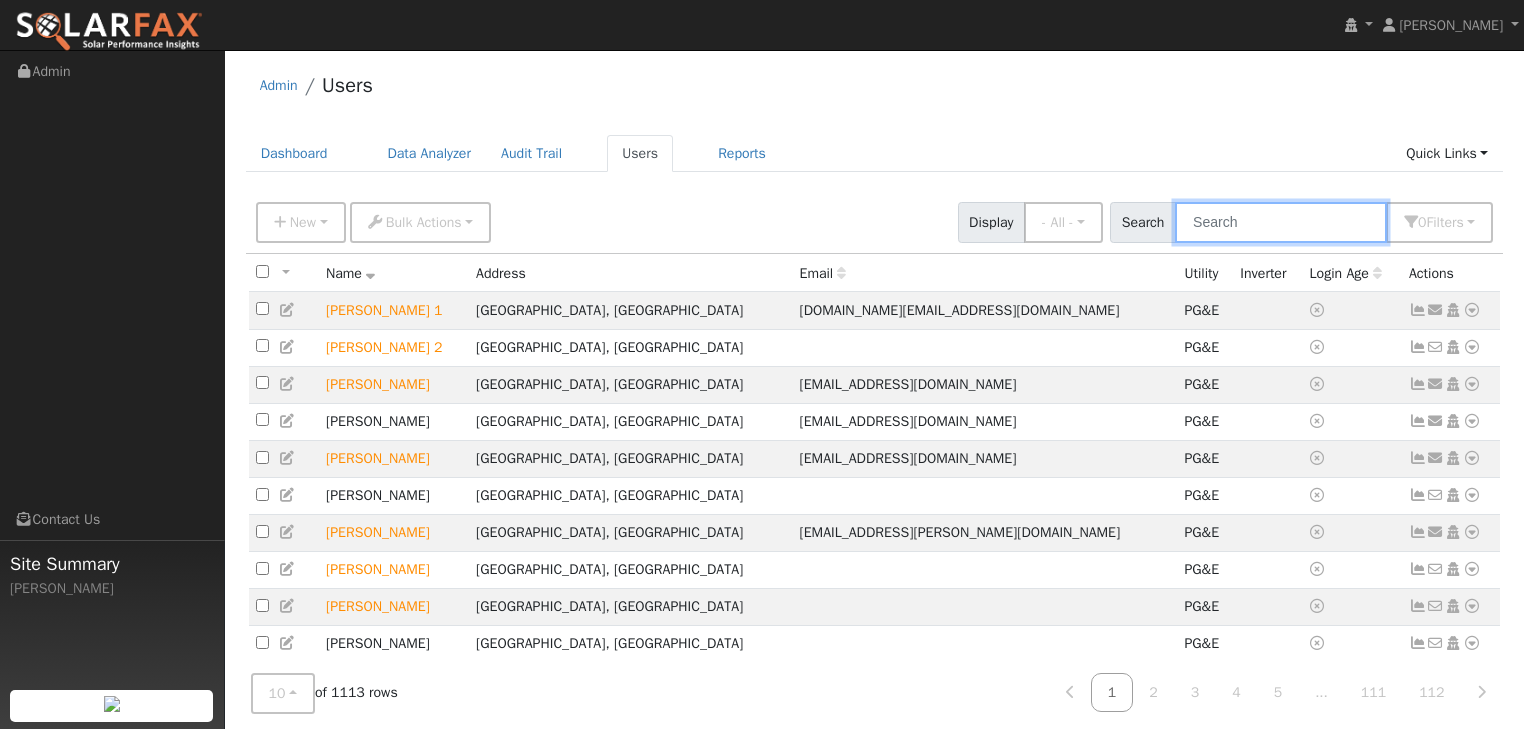 click at bounding box center [1281, 222] 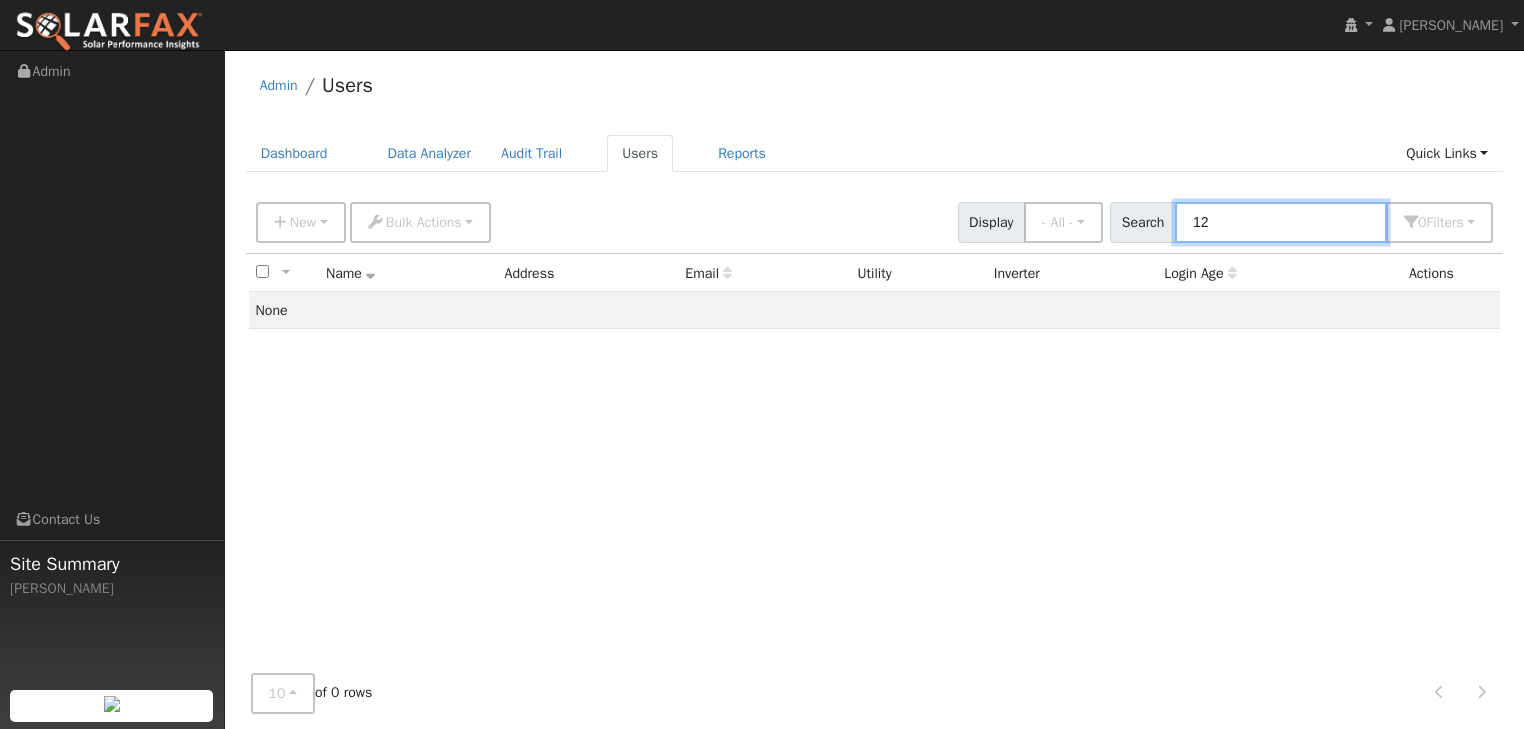 type on "1" 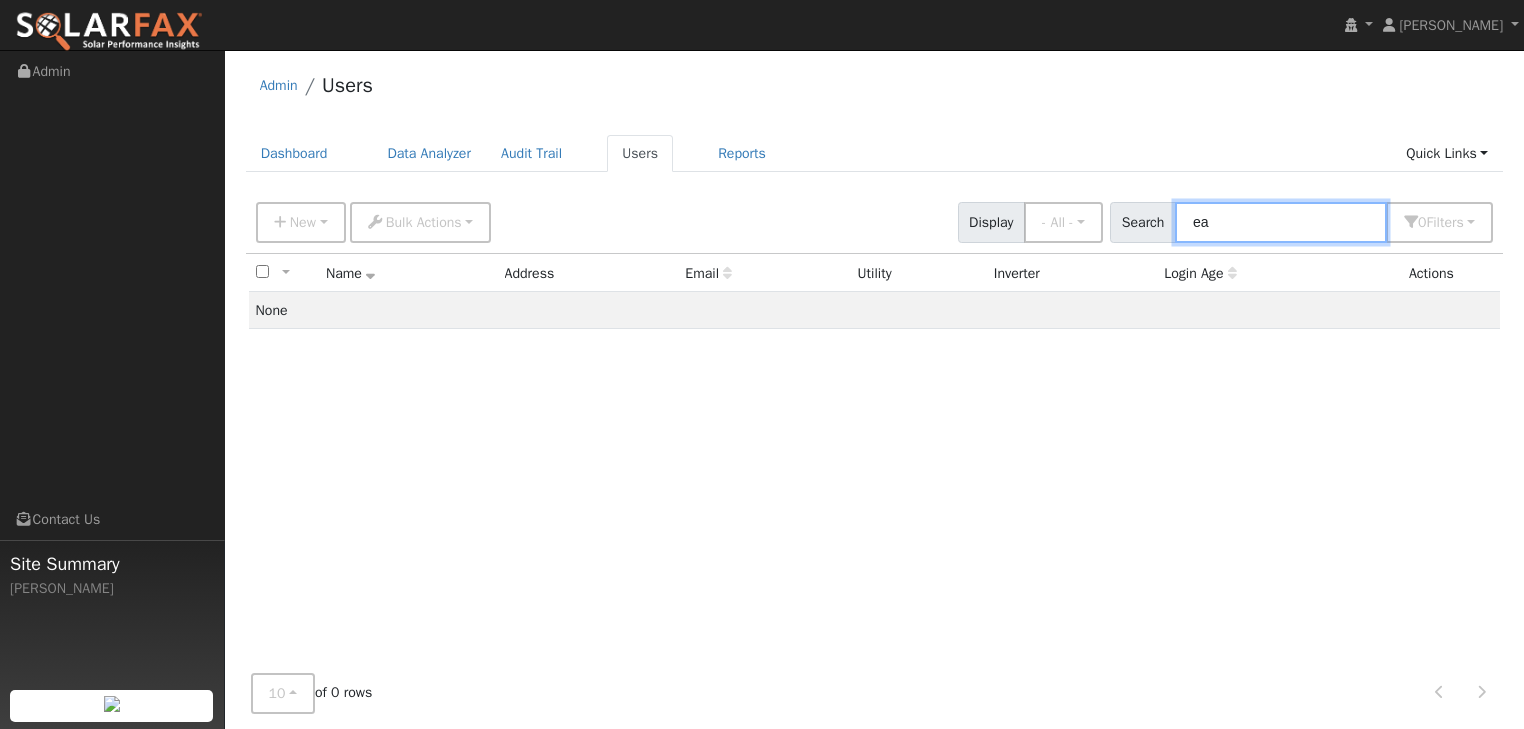 type on "e" 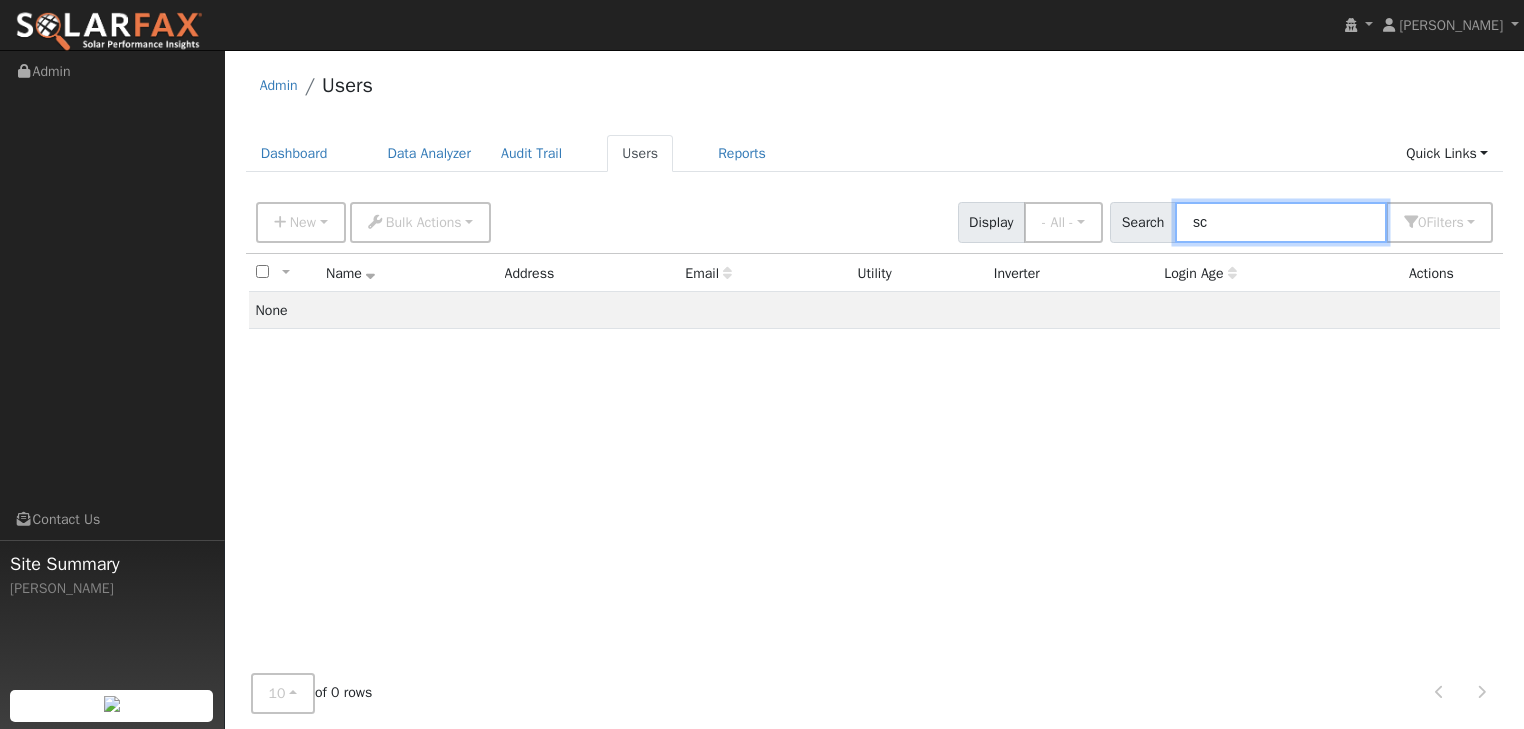 type on "s" 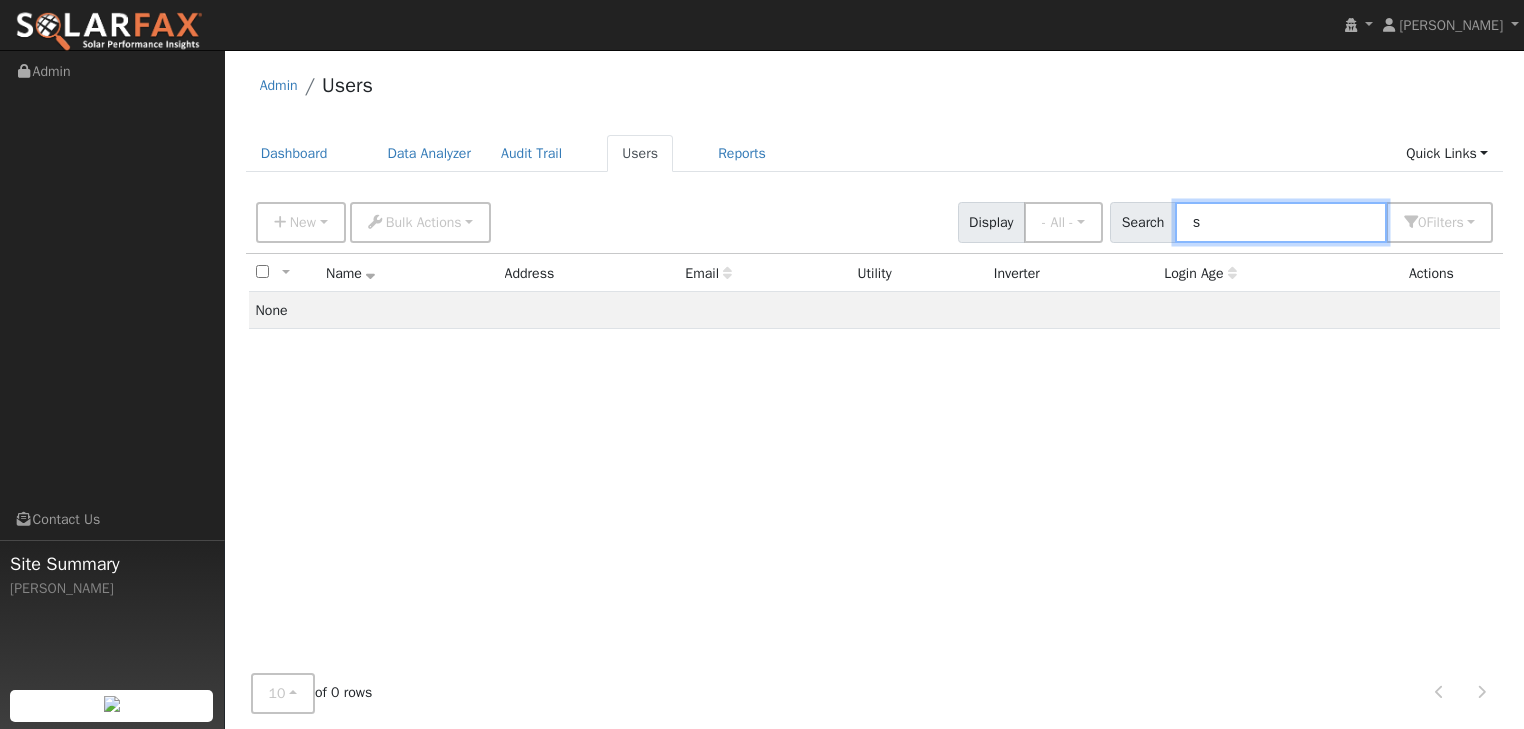 type 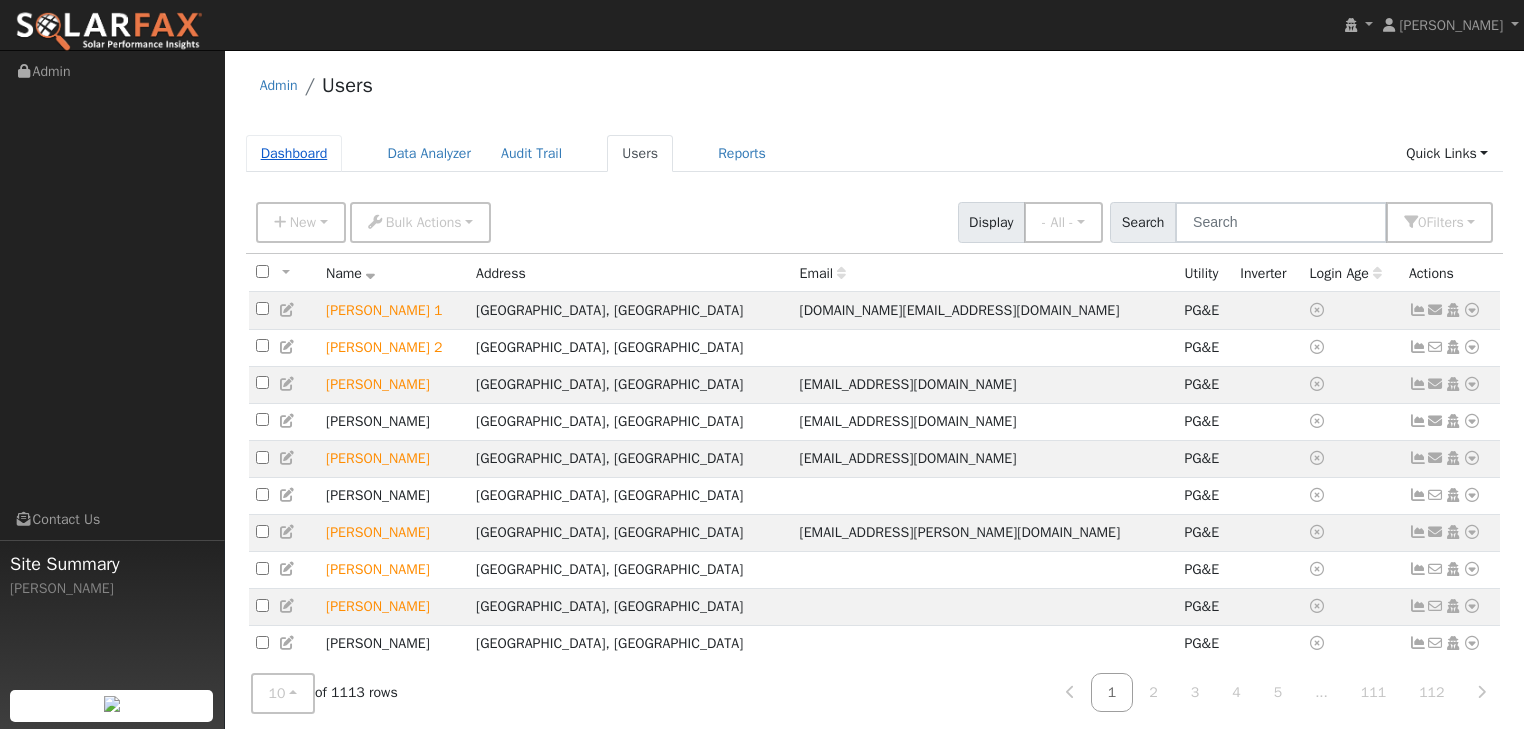 click on "Dashboard" at bounding box center (294, 153) 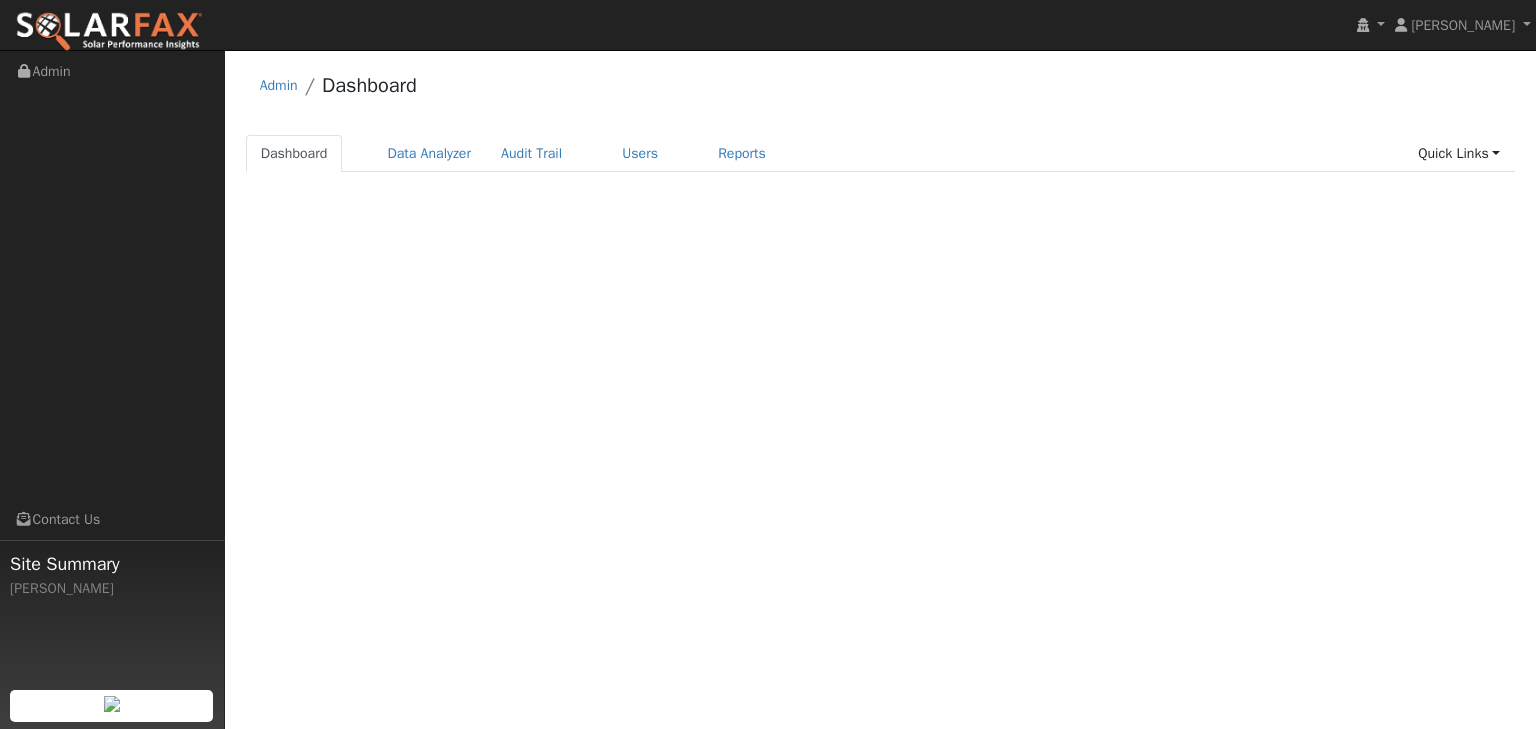 scroll, scrollTop: 0, scrollLeft: 0, axis: both 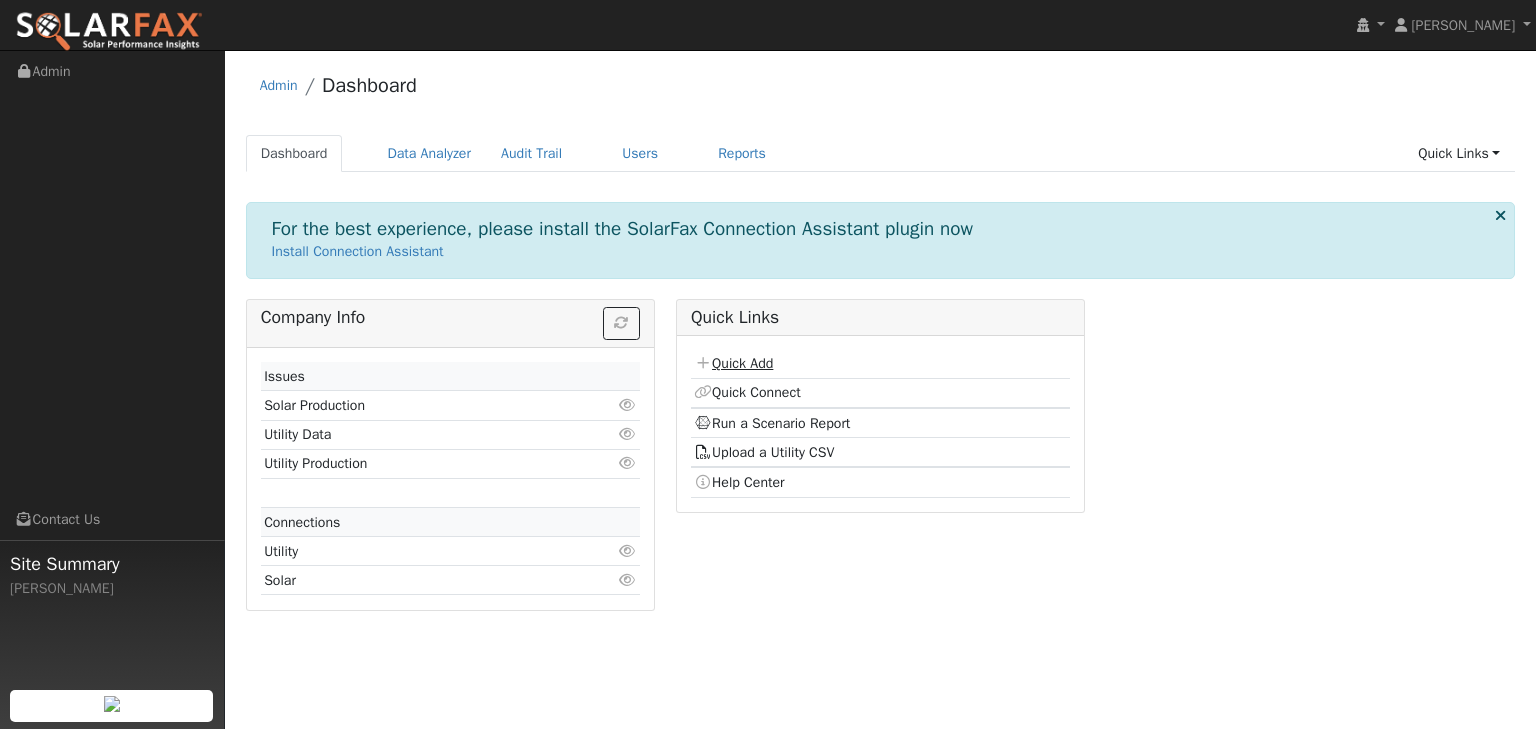 click on "Quick Add" at bounding box center [733, 363] 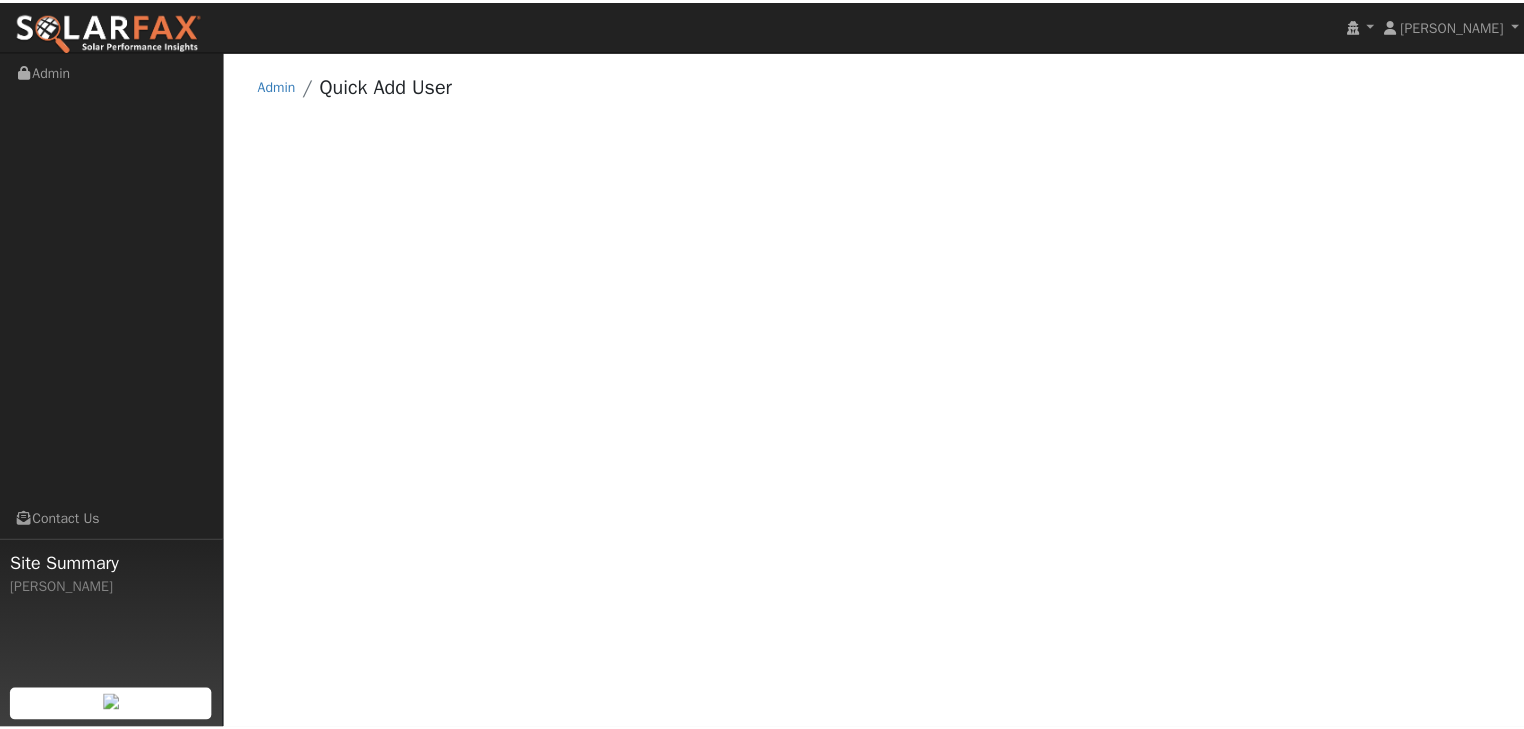 scroll, scrollTop: 0, scrollLeft: 0, axis: both 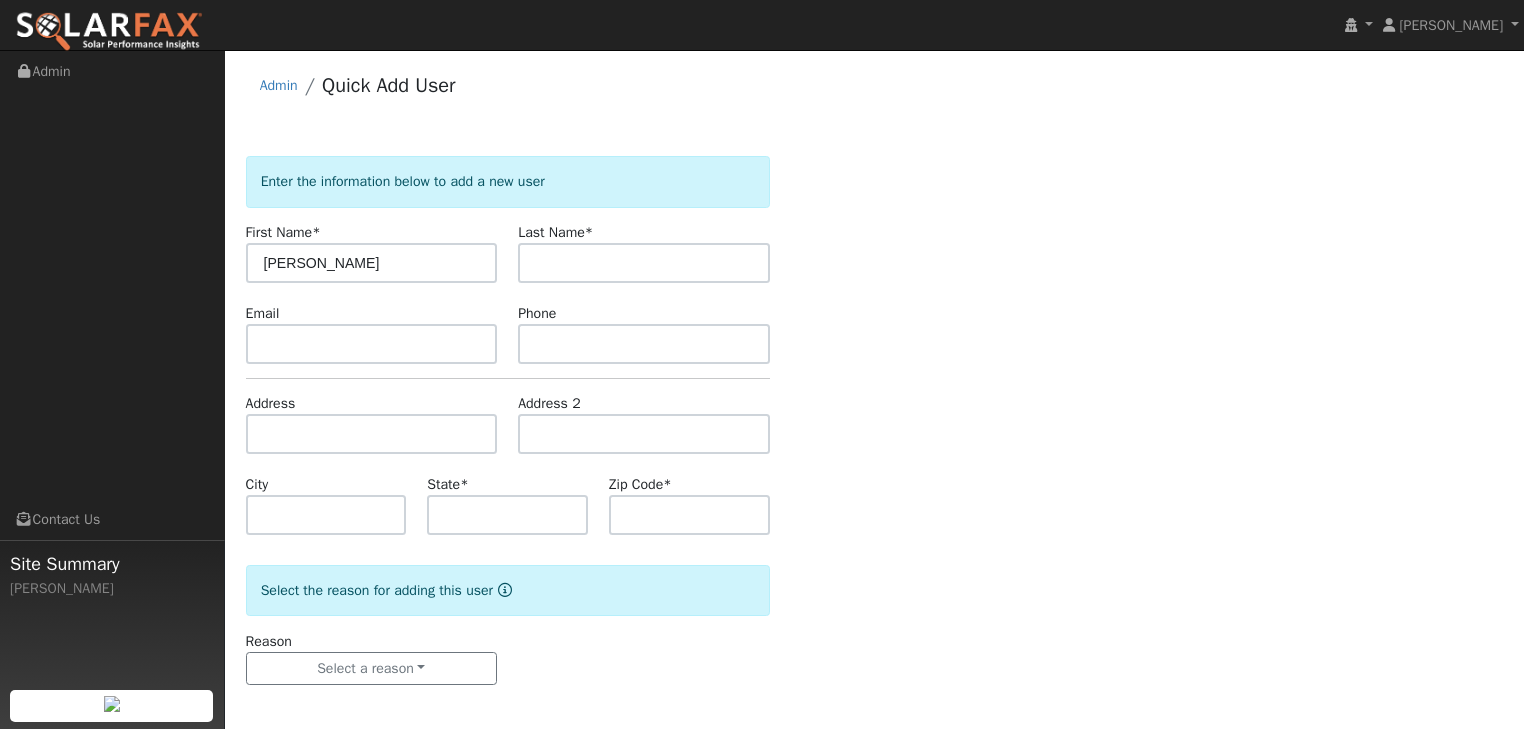 type on "[PERSON_NAME]" 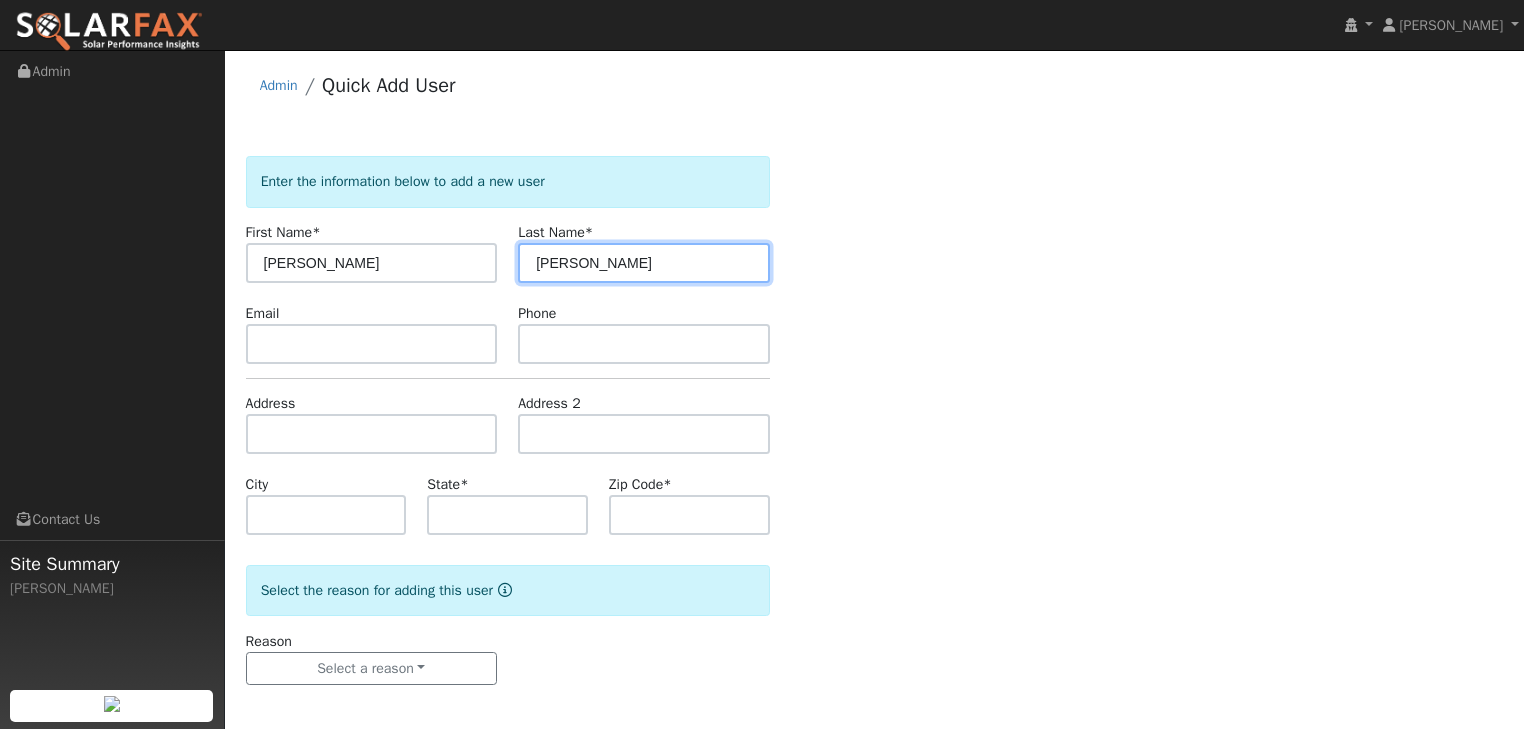 type on "[PERSON_NAME]" 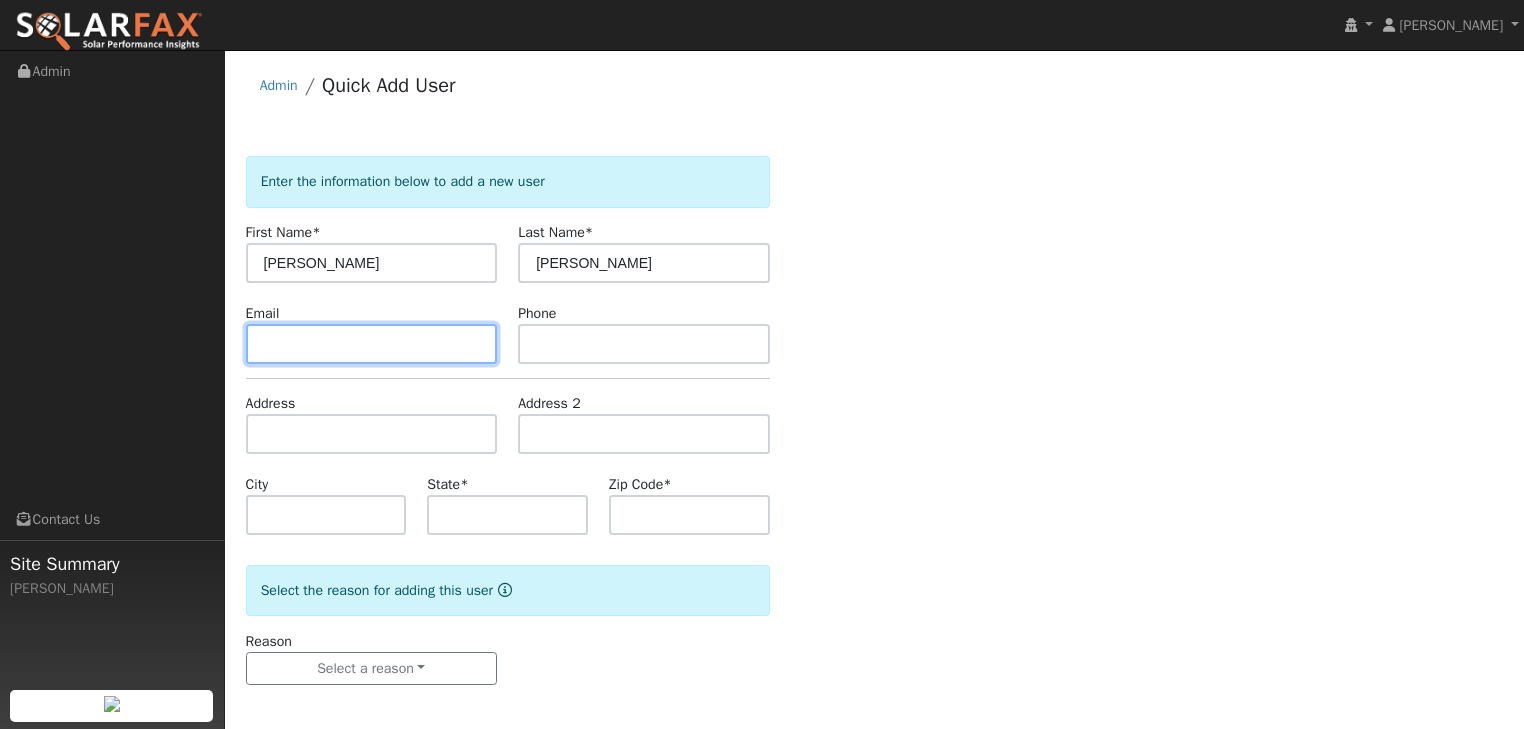 click at bounding box center [372, 344] 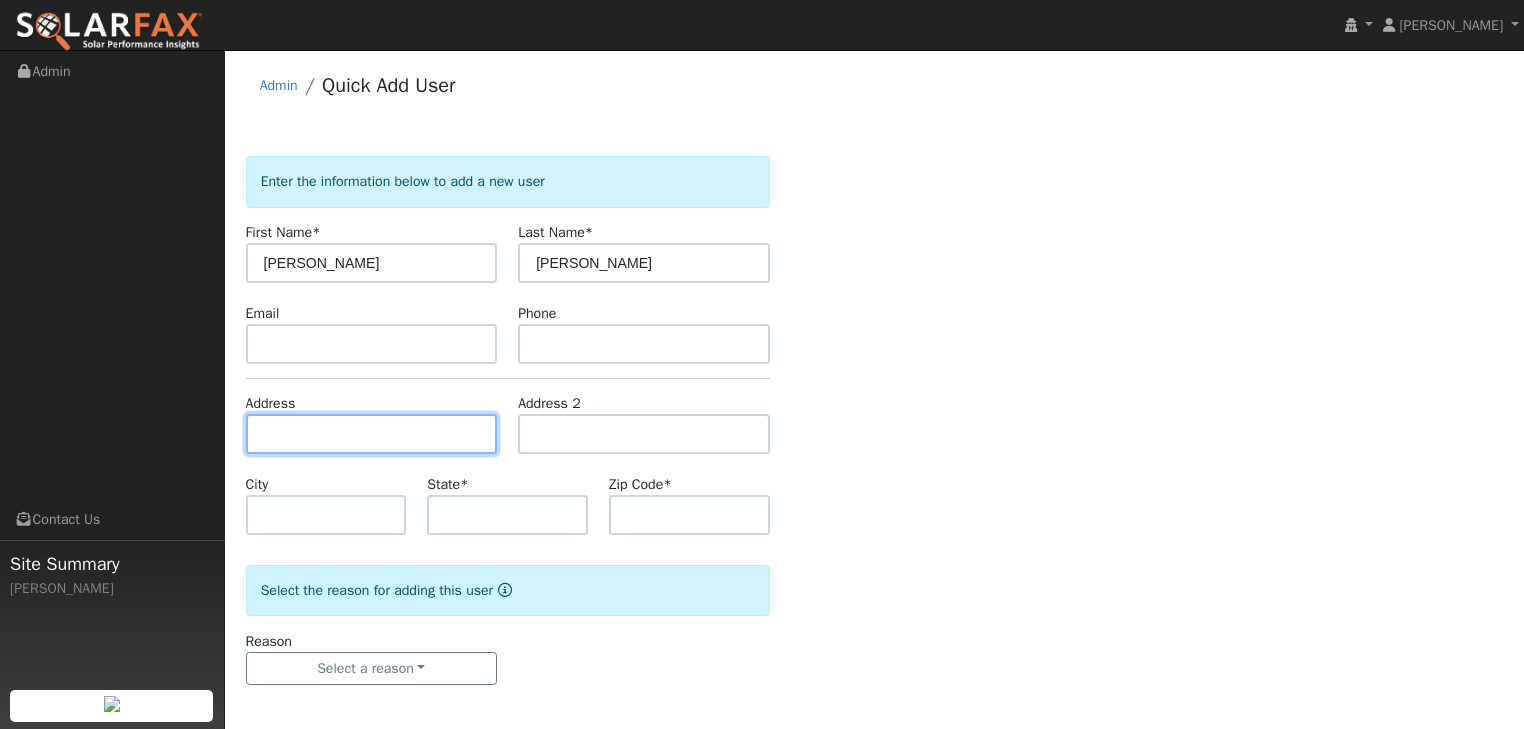 click at bounding box center (372, 434) 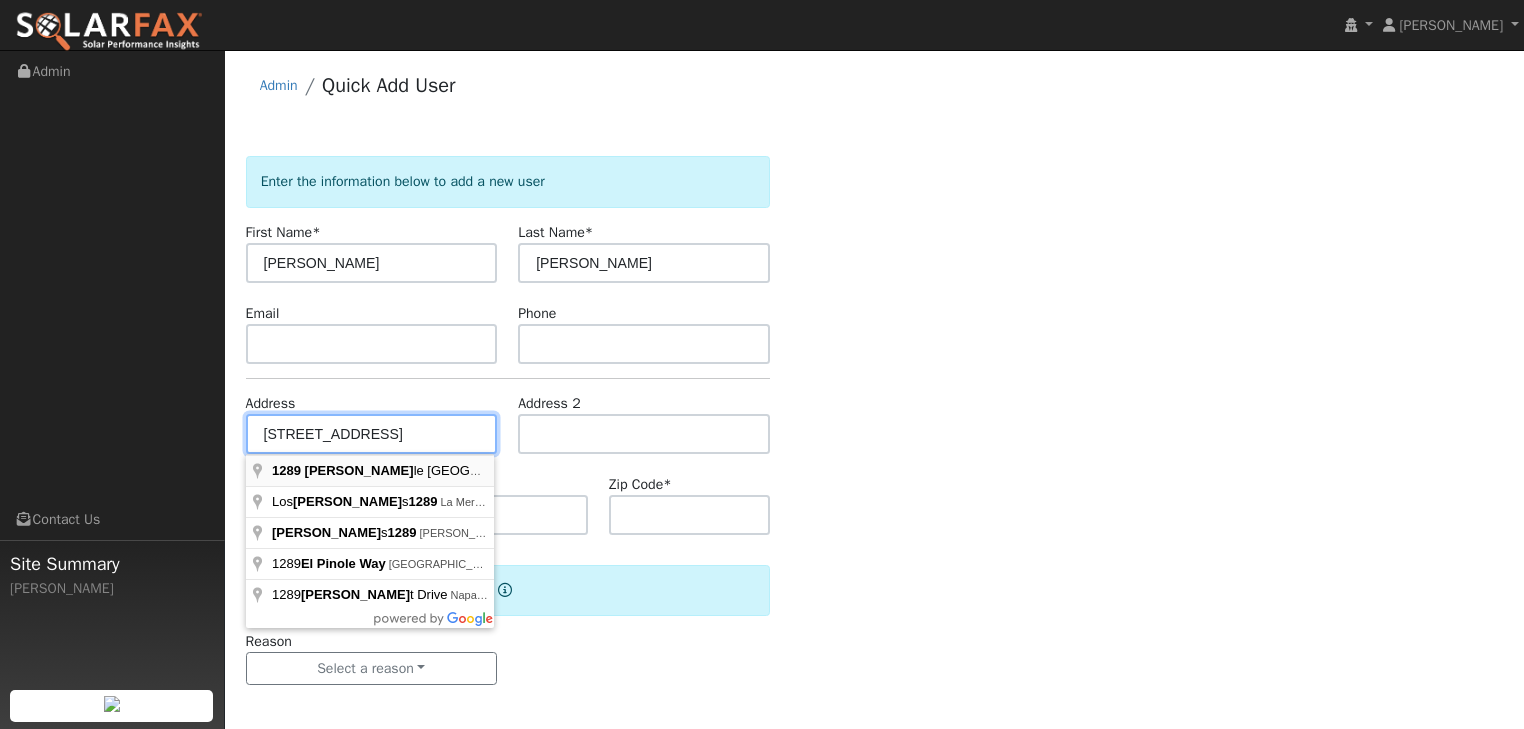 type on "1289 [GEOGRAPHIC_DATA]" 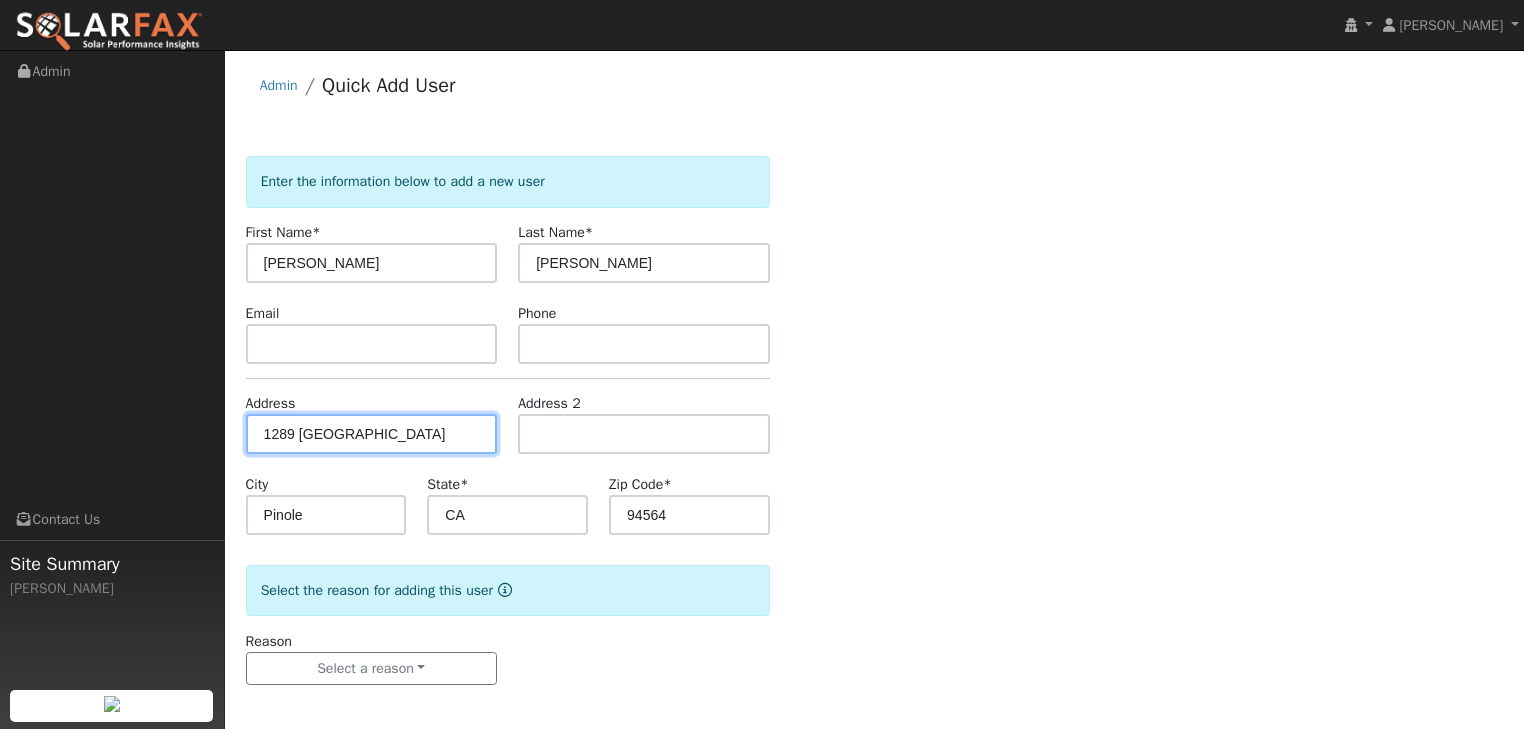scroll, scrollTop: 0, scrollLeft: 0, axis: both 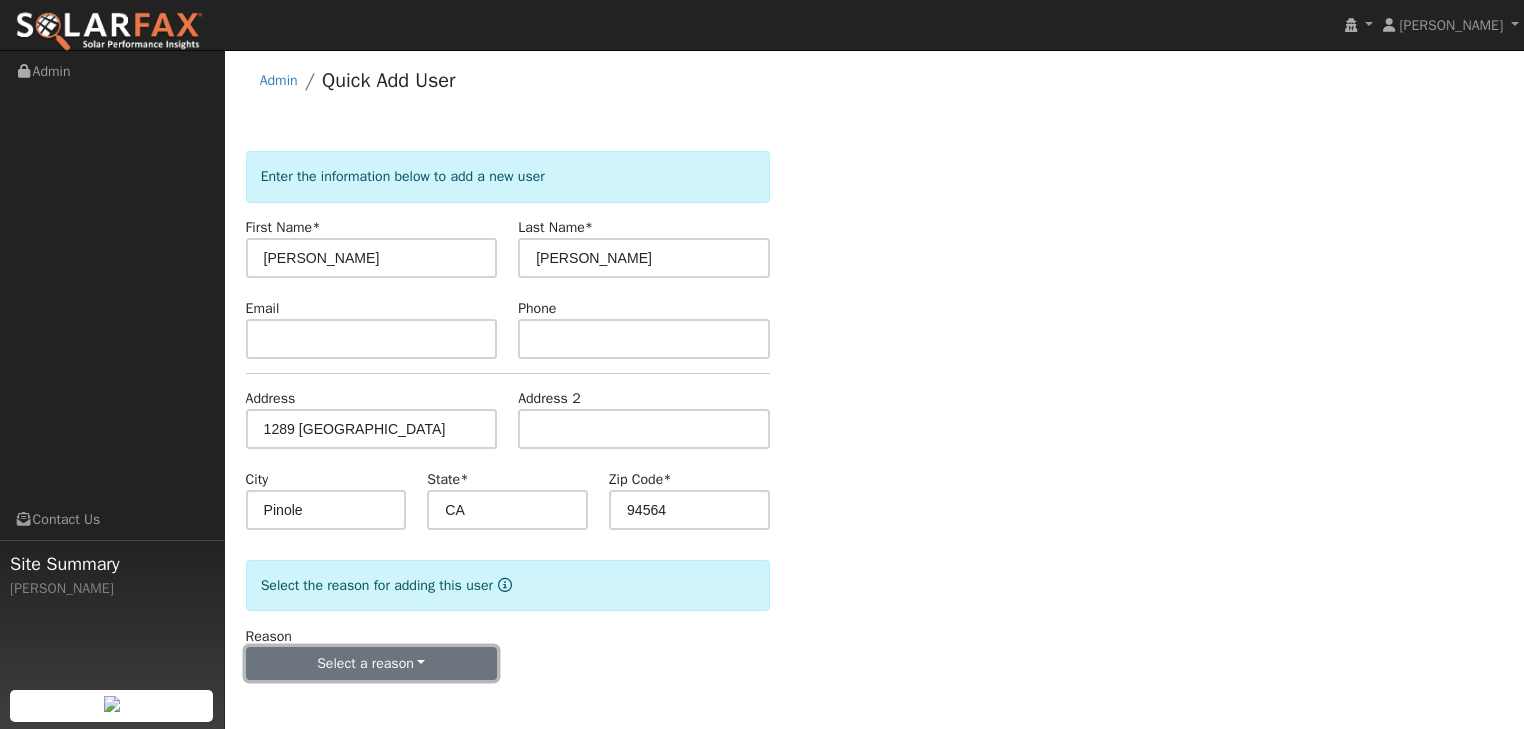 click on "Select a reason" at bounding box center [372, 664] 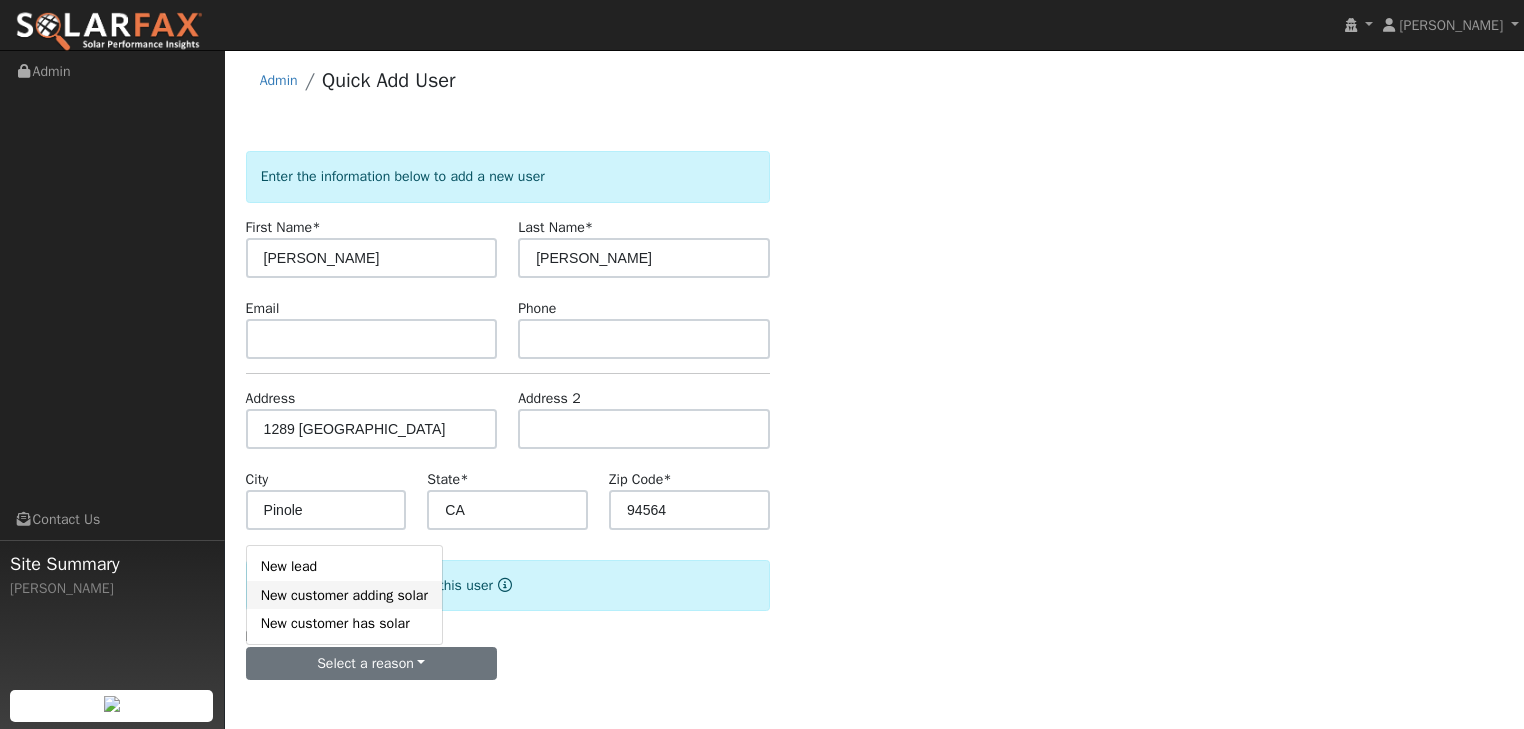 click on "New customer adding solar" at bounding box center (344, 595) 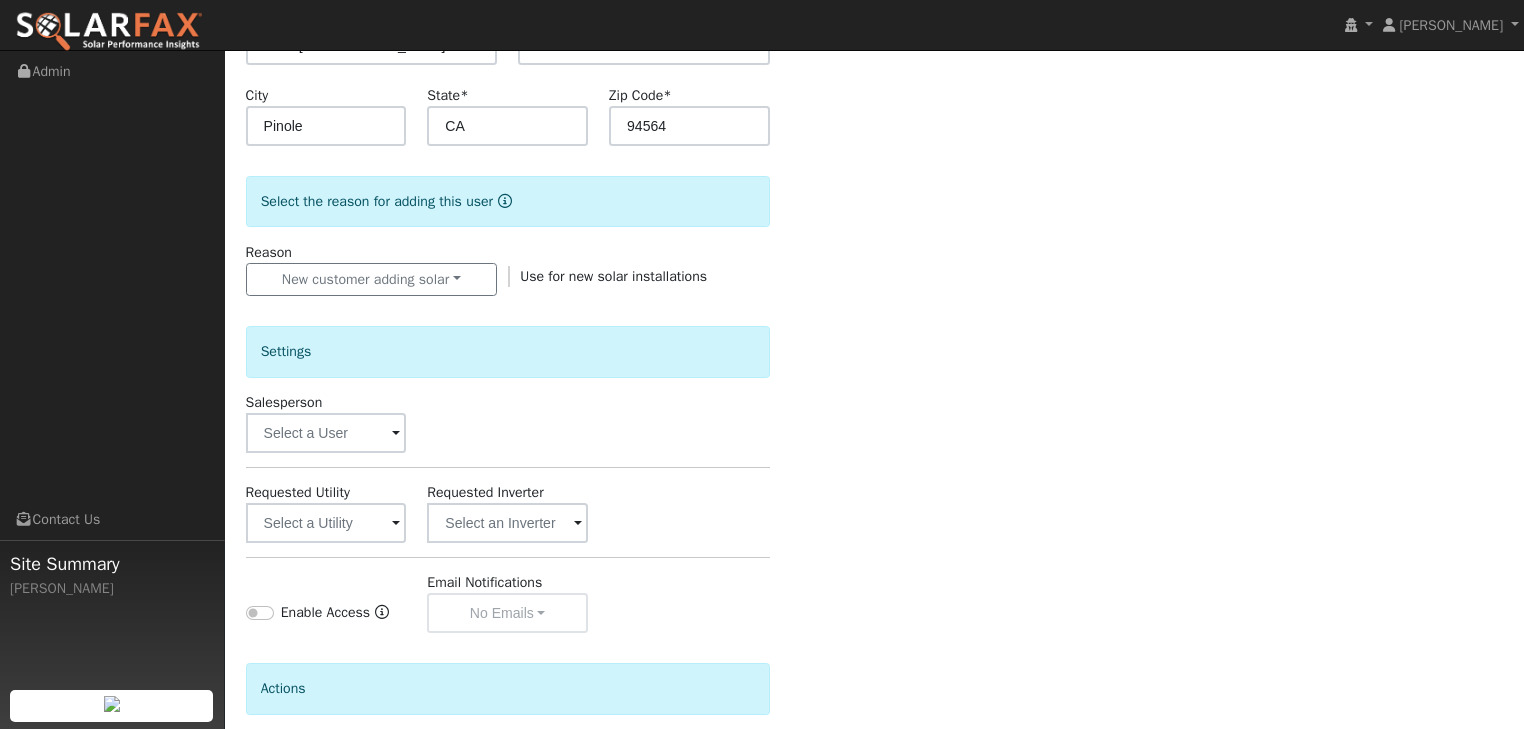 scroll, scrollTop: 405, scrollLeft: 0, axis: vertical 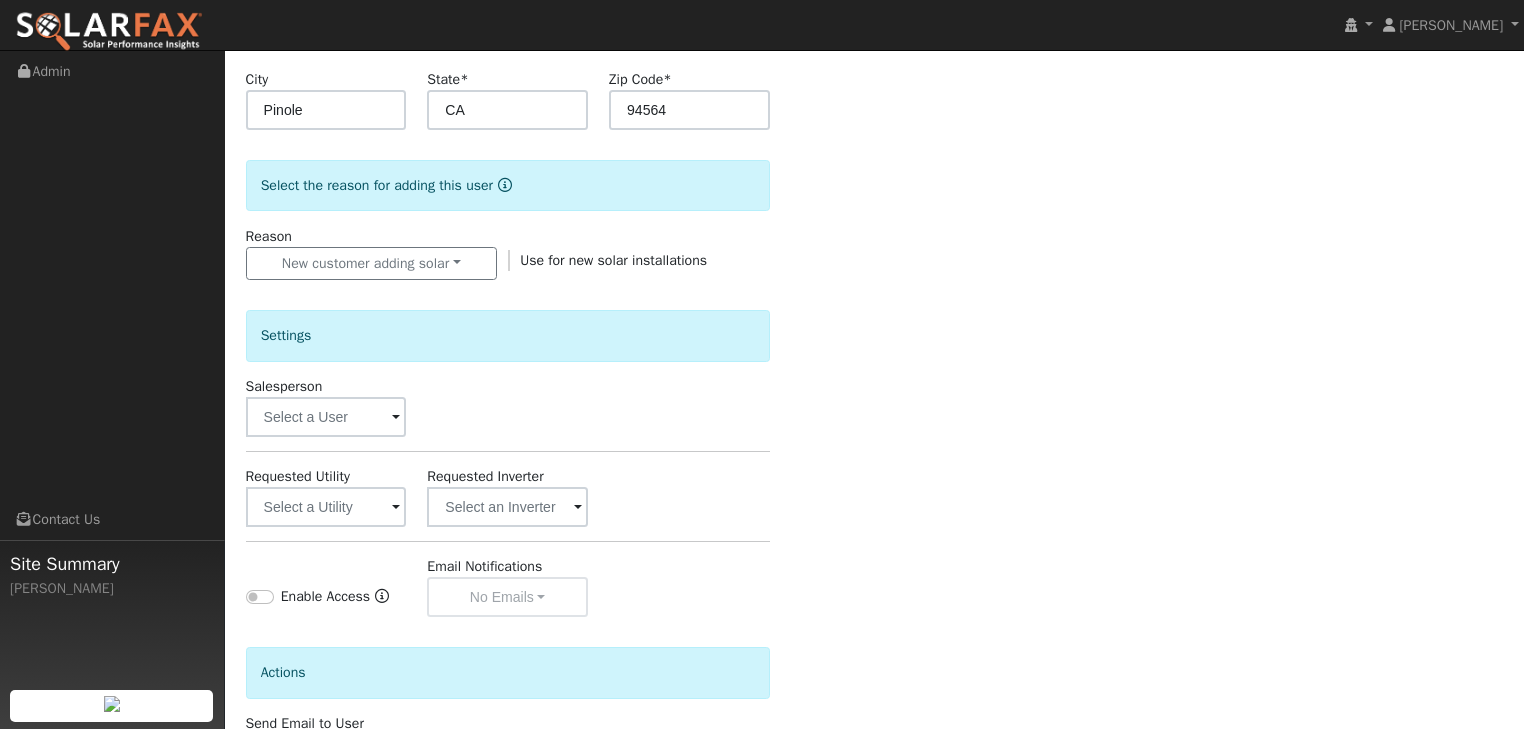 click at bounding box center [396, 418] 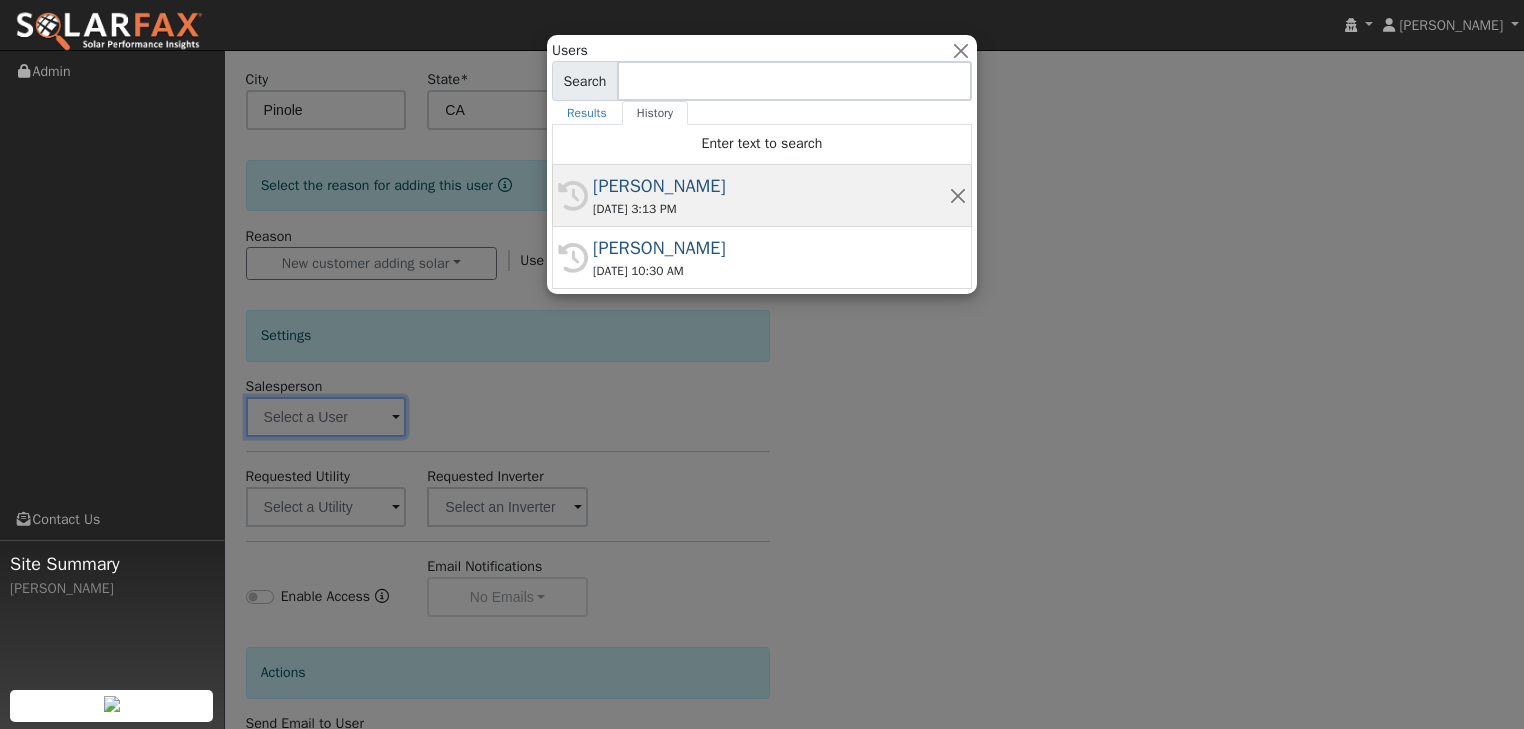 click on "06/24/2025 3:13 PM" at bounding box center [771, 209] 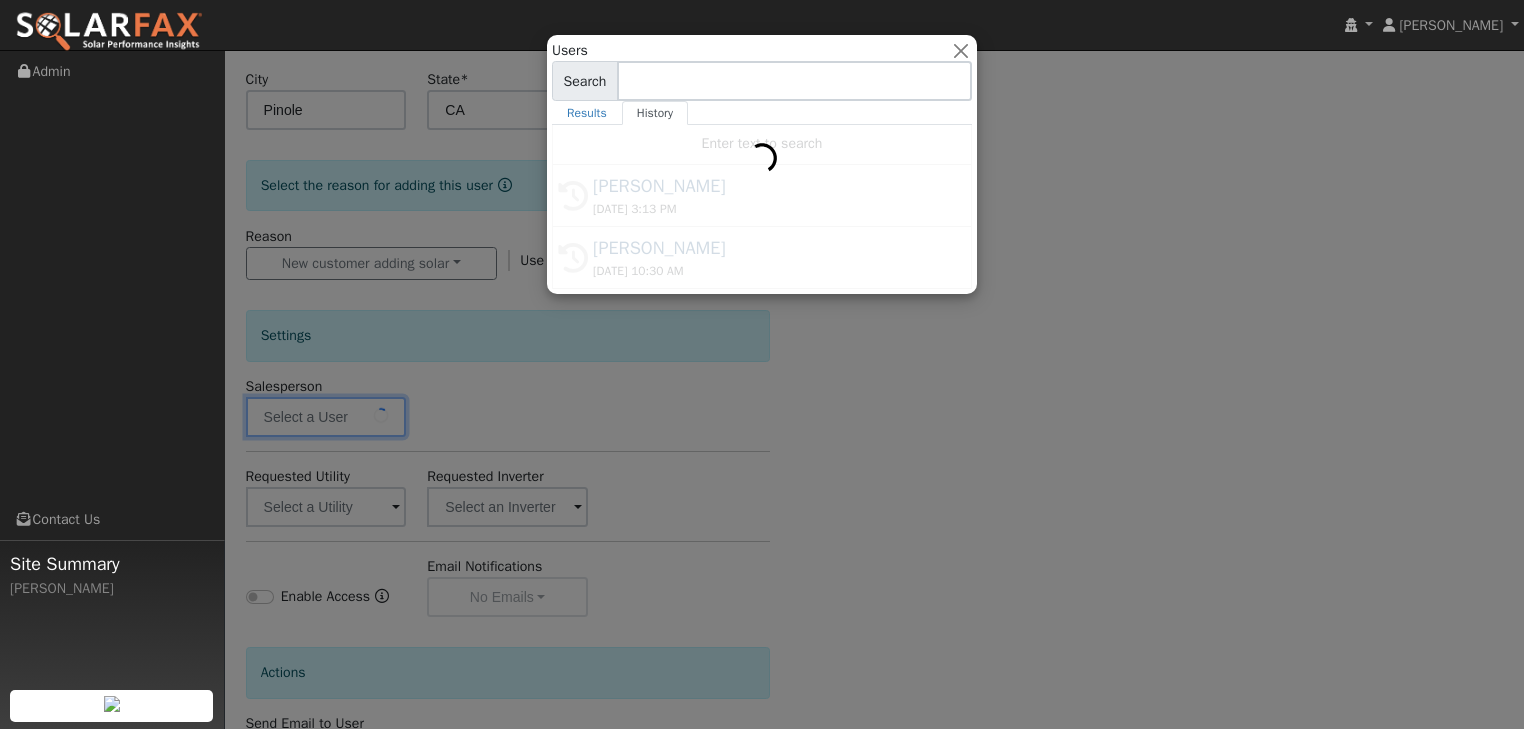 type on "[PERSON_NAME]" 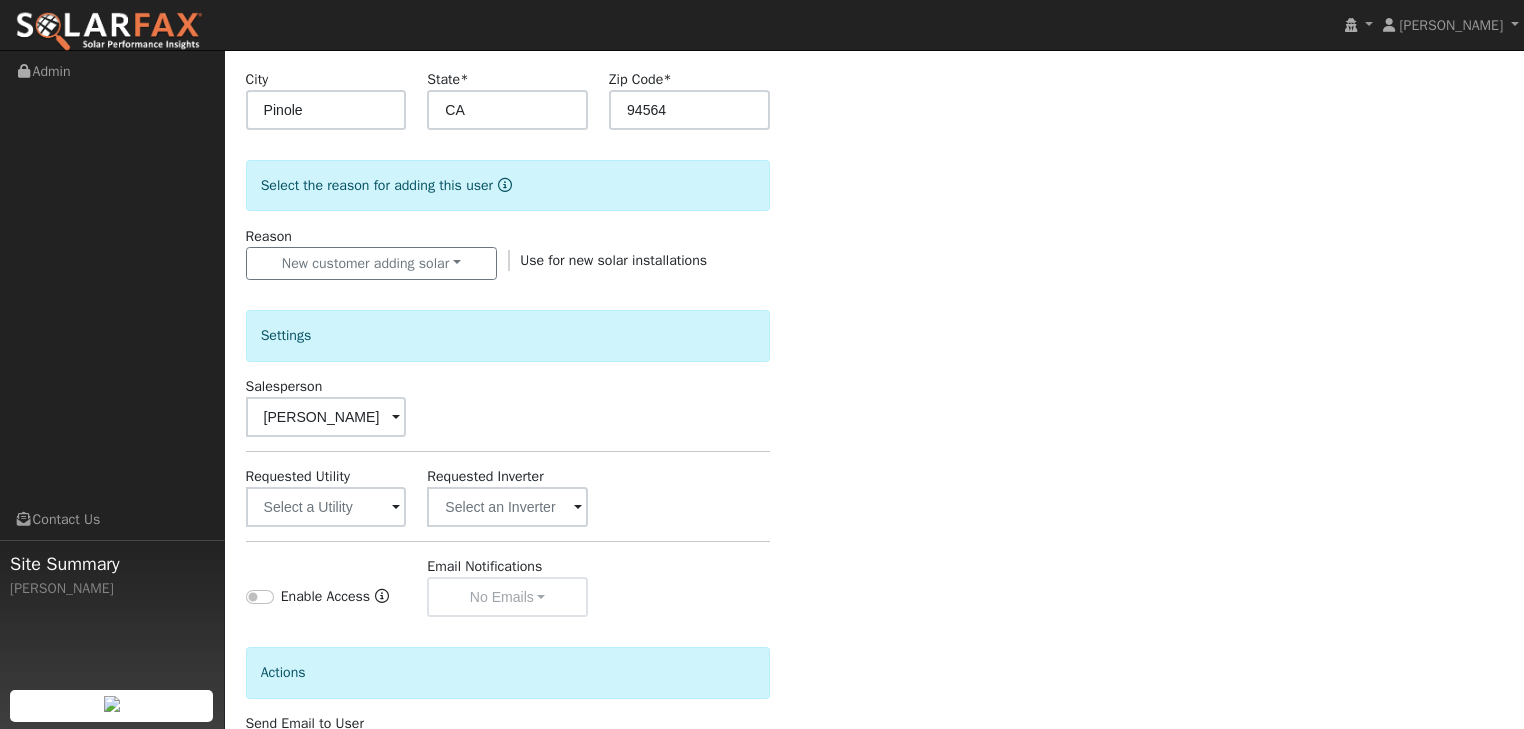 click at bounding box center [396, 508] 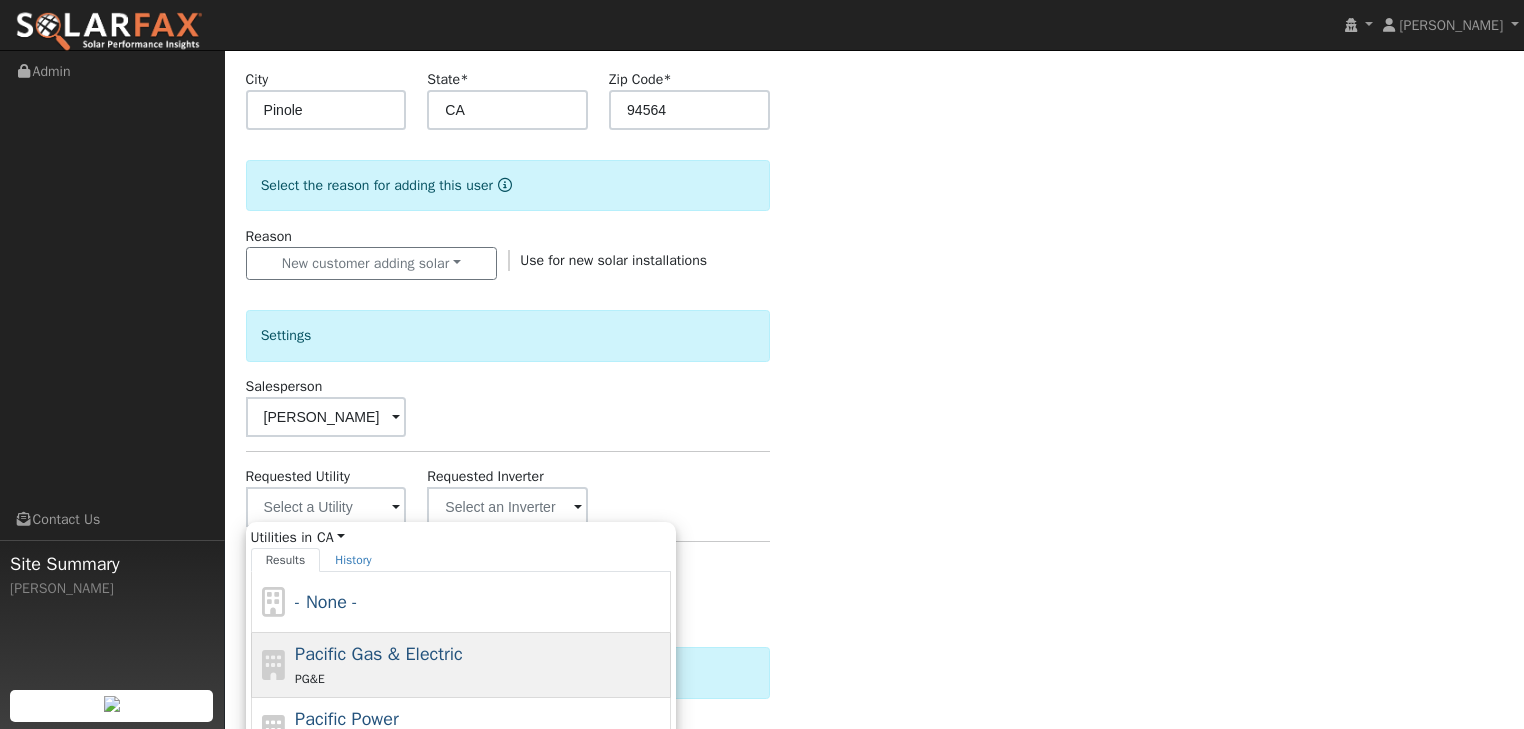 click on "Pacific Gas & Electric" at bounding box center [379, 654] 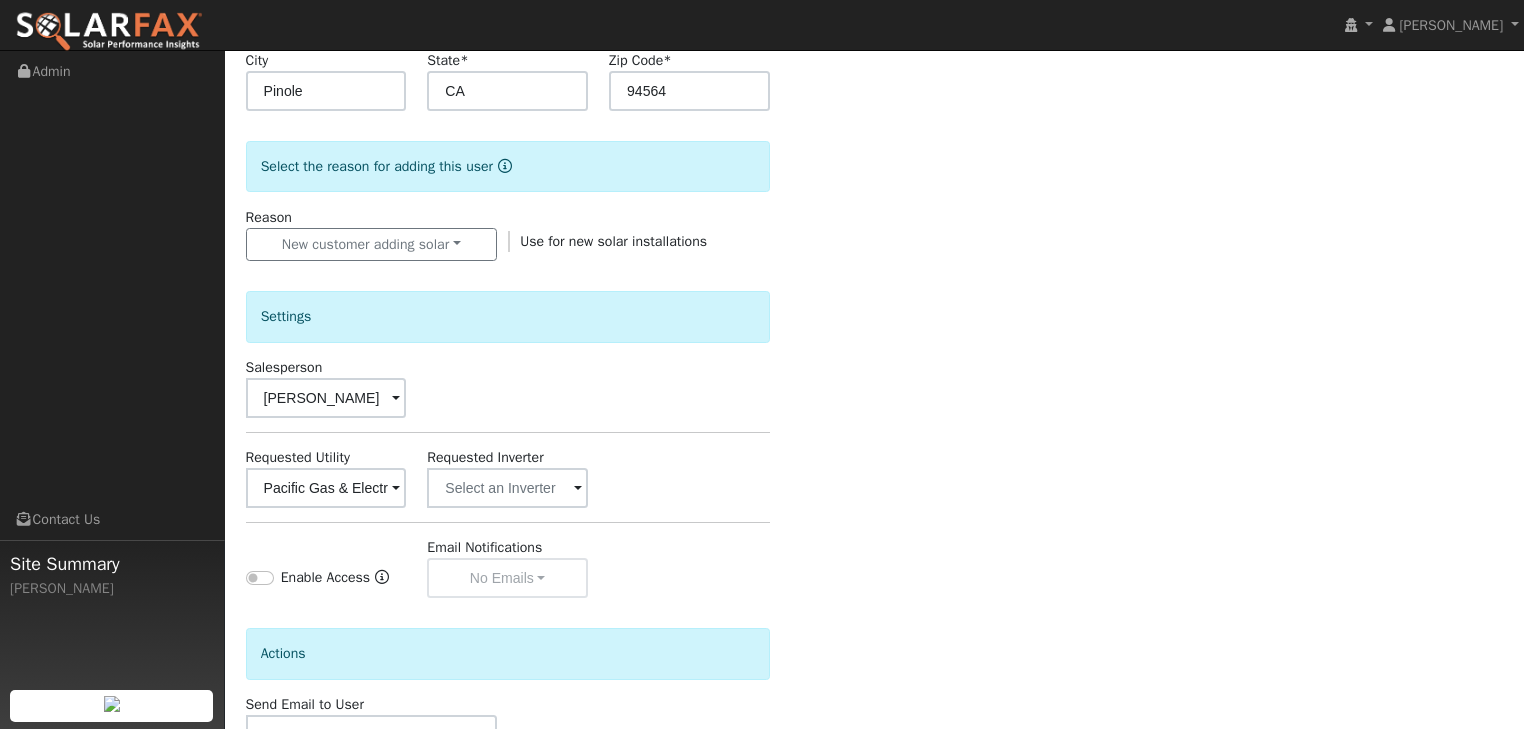 scroll, scrollTop: 561, scrollLeft: 0, axis: vertical 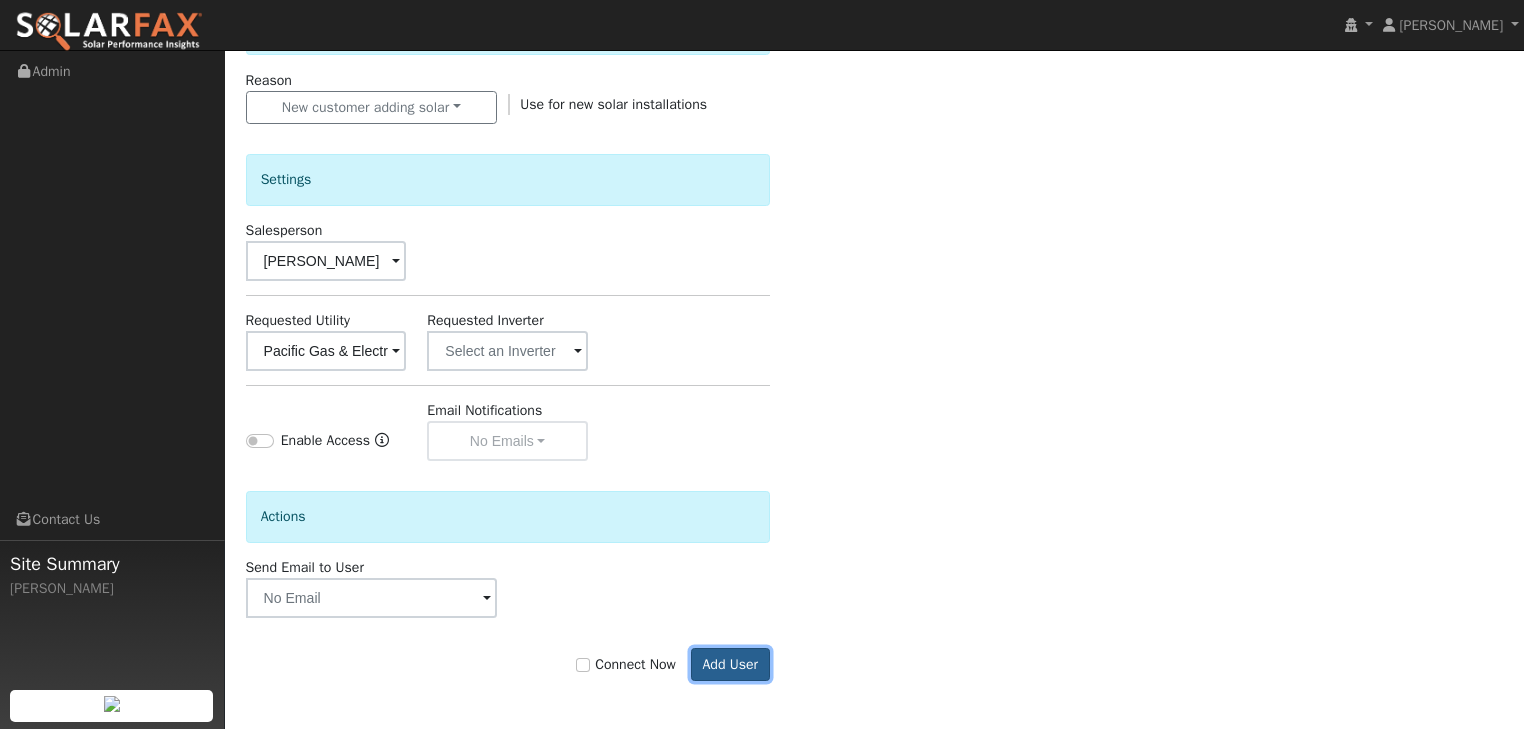 click on "Add User" at bounding box center [730, 665] 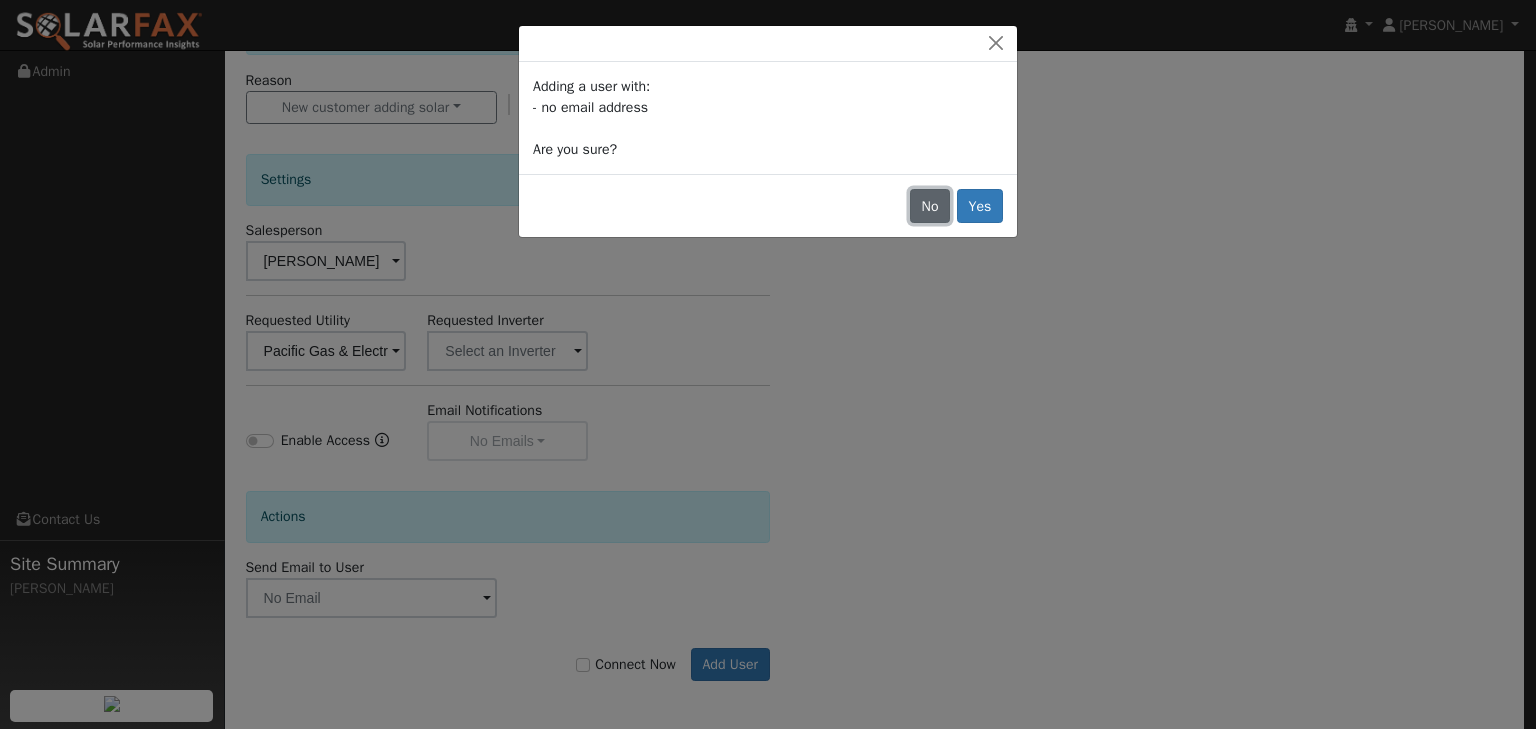 click on "No" at bounding box center [930, 206] 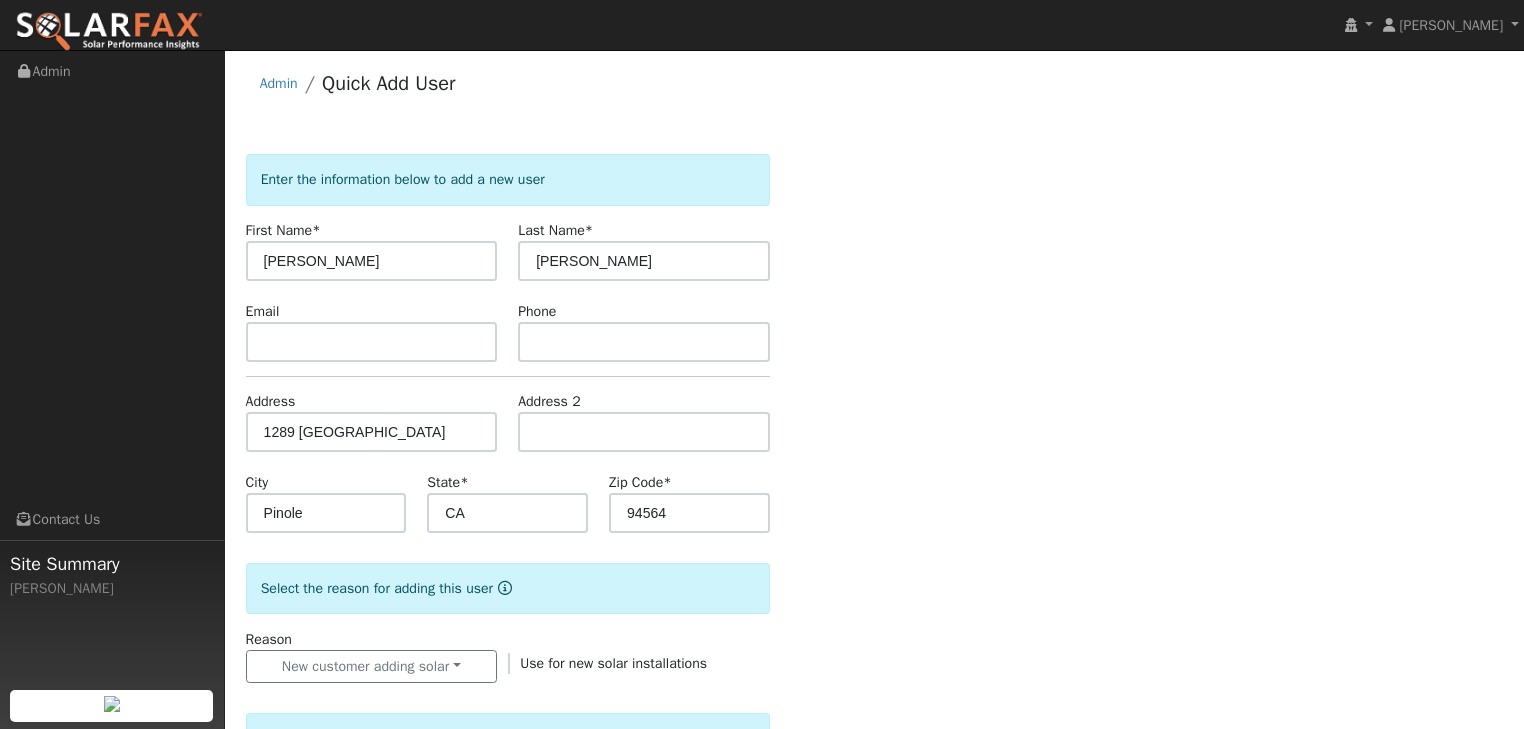 scroll, scrollTop: 1, scrollLeft: 0, axis: vertical 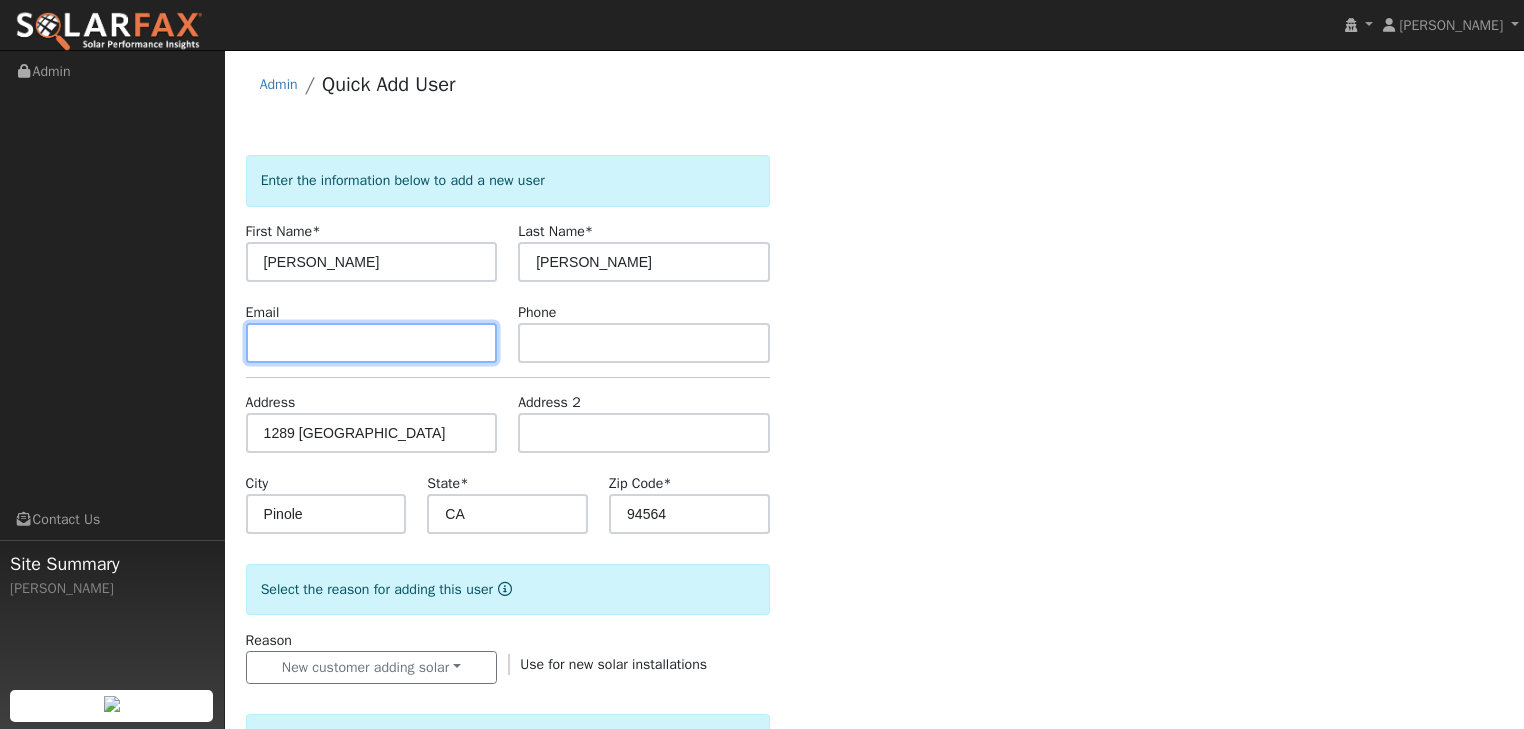 click at bounding box center [372, 343] 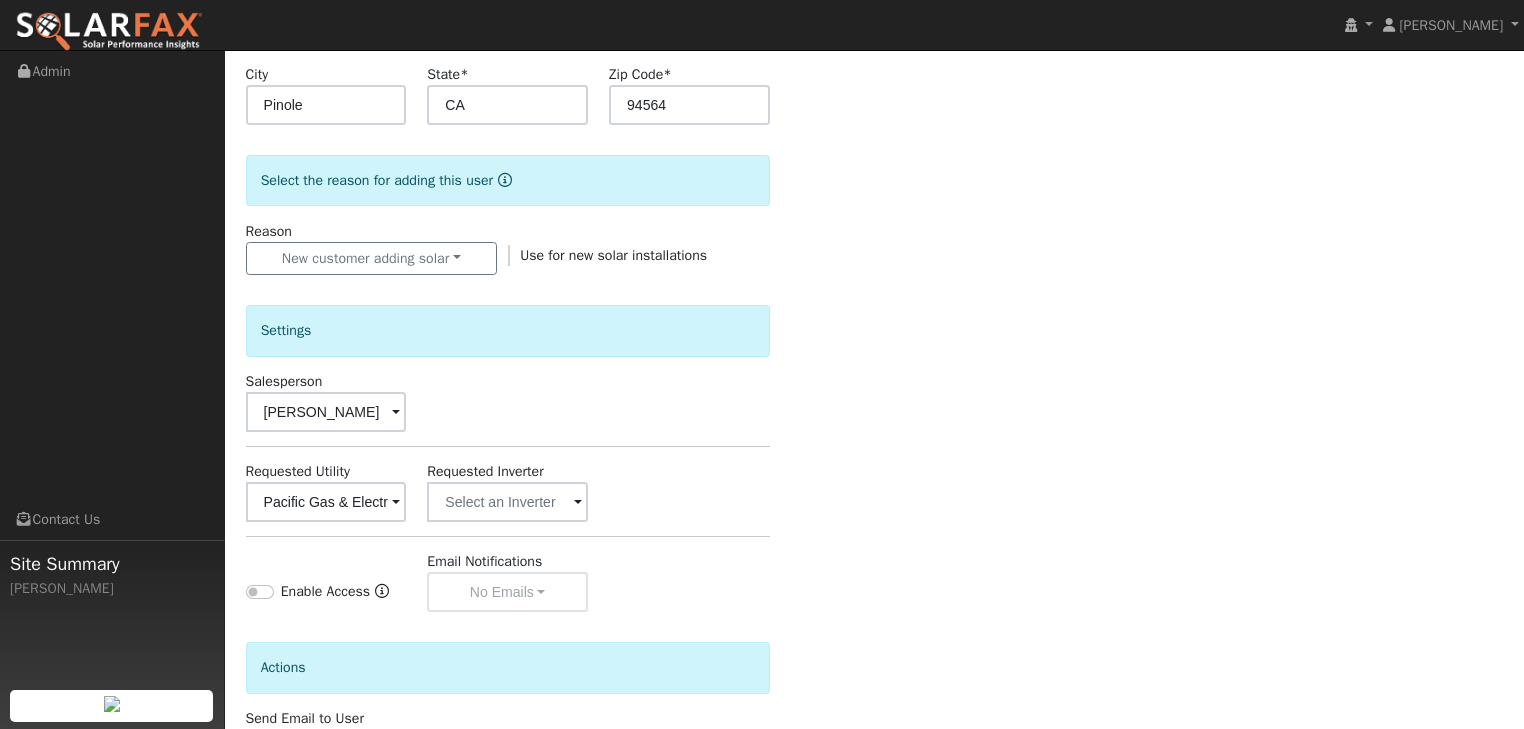 scroll, scrollTop: 561, scrollLeft: 0, axis: vertical 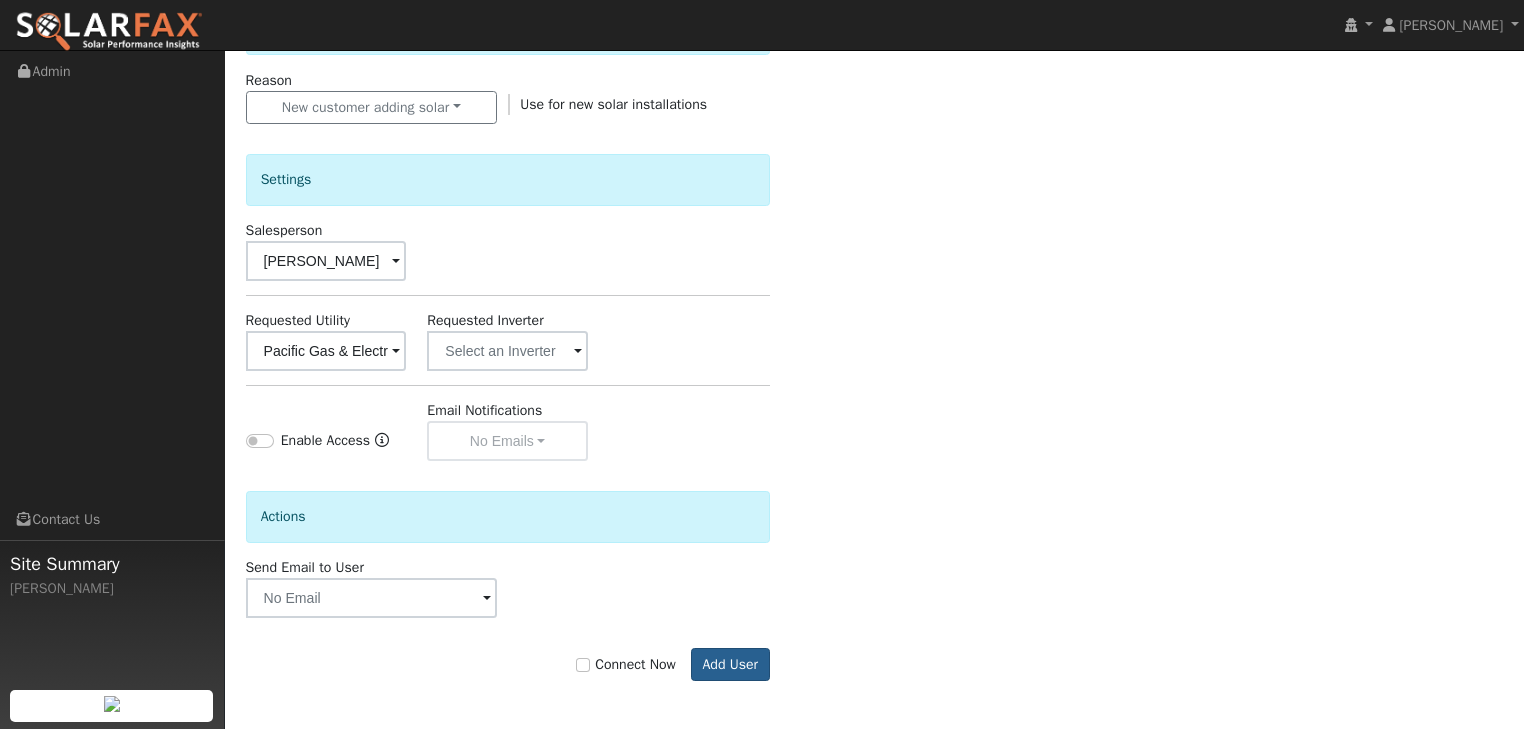 type on "[EMAIL_ADDRESS][DOMAIN_NAME]" 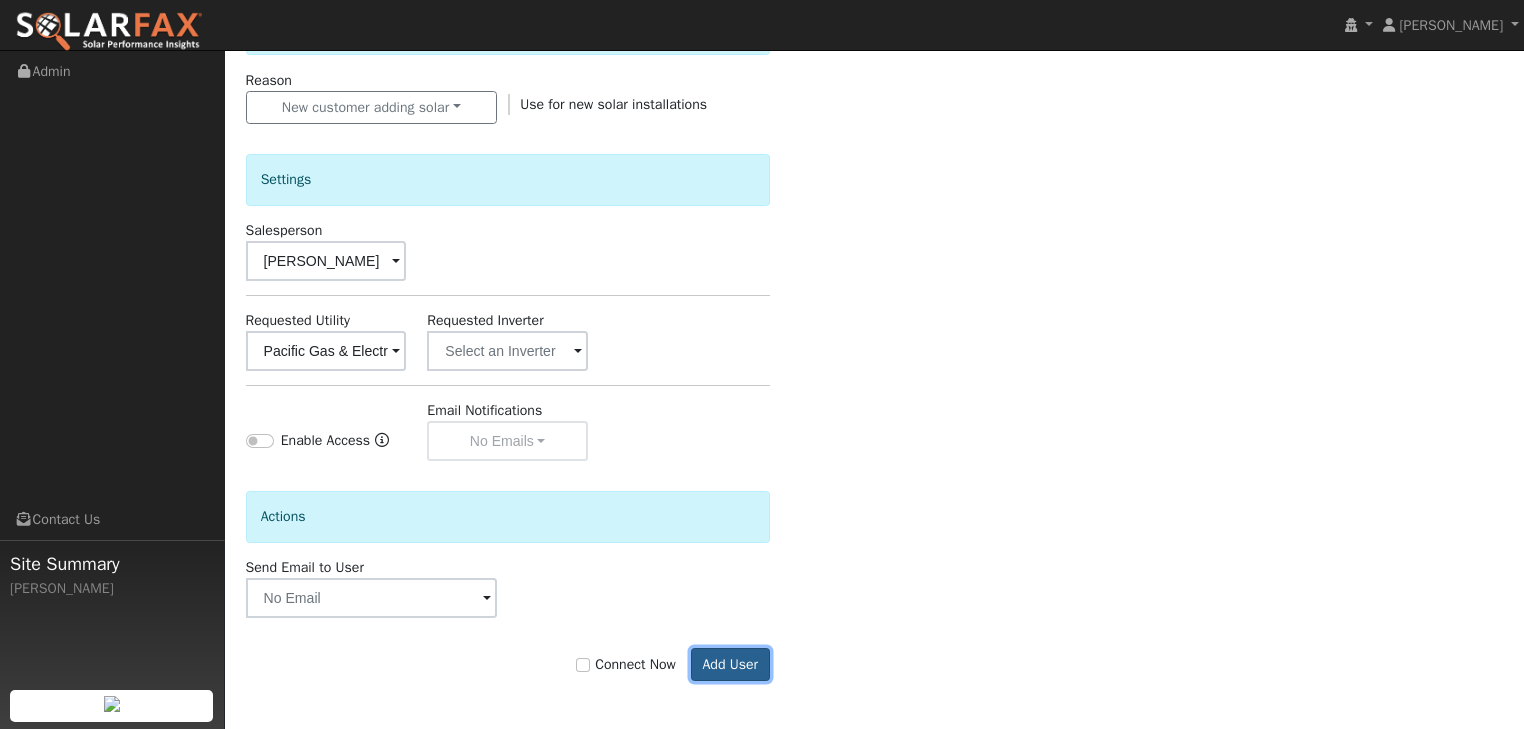 click on "Add User" at bounding box center [730, 665] 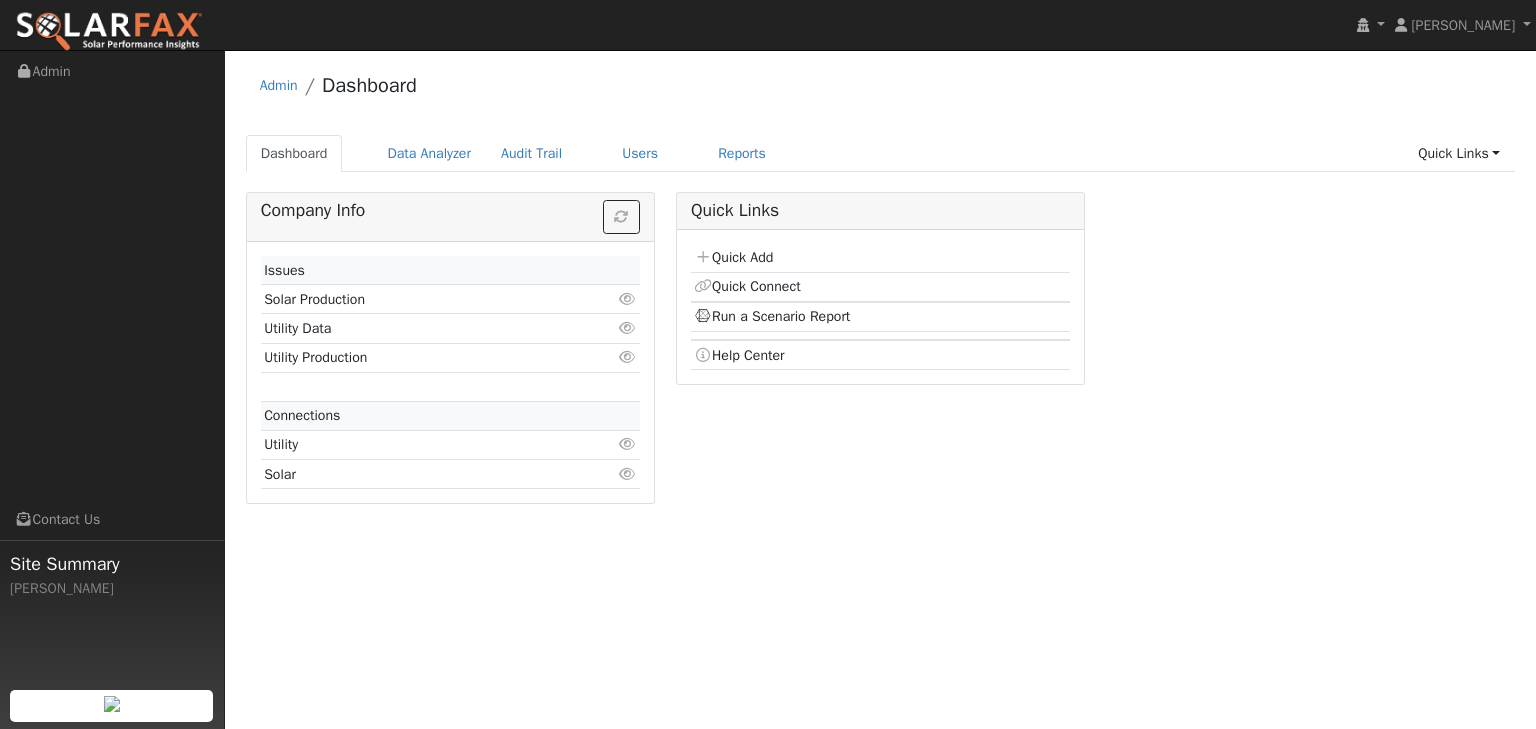 scroll, scrollTop: 0, scrollLeft: 0, axis: both 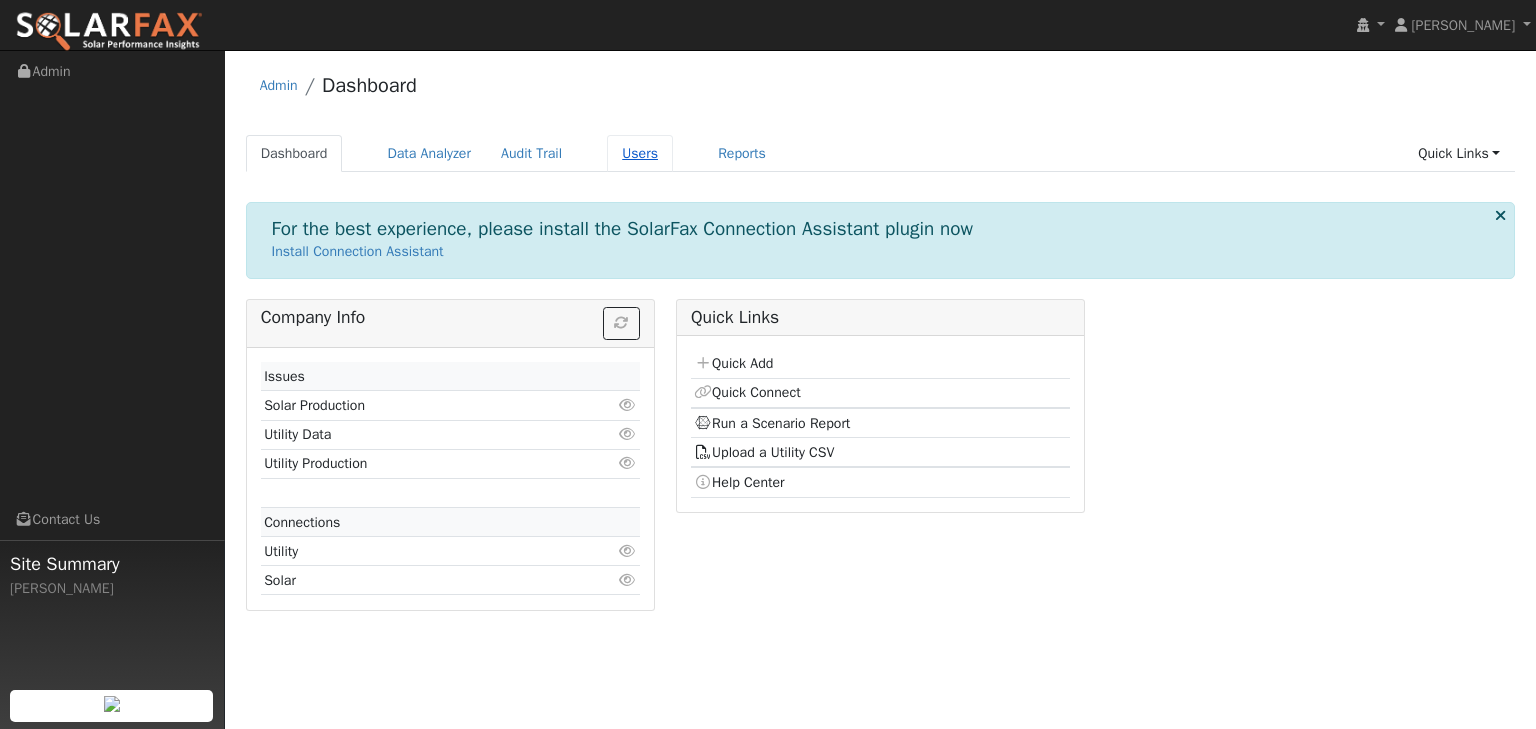 click on "Users" at bounding box center (640, 153) 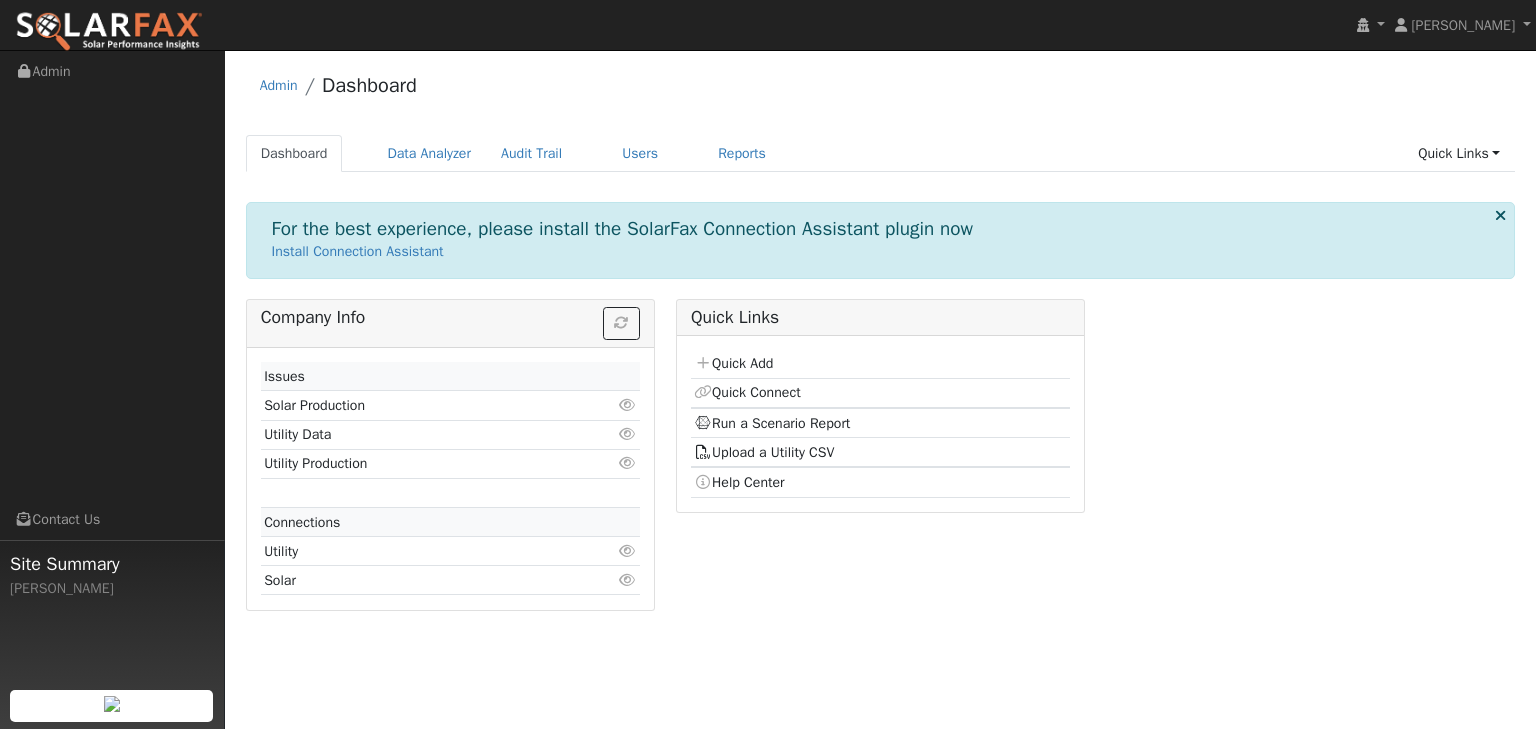 click on "Utility Data" at bounding box center (416, 434) 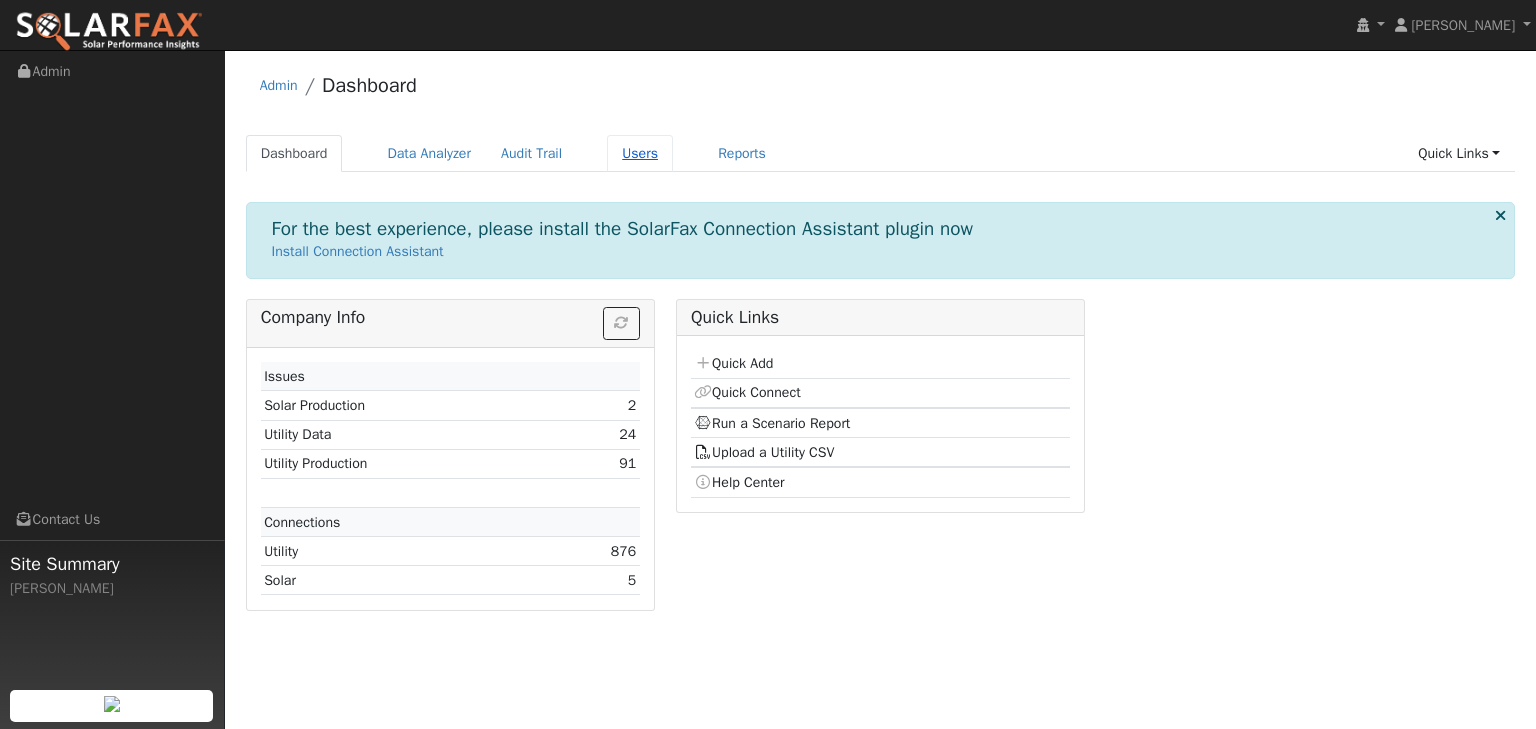 click on "Users" at bounding box center (640, 153) 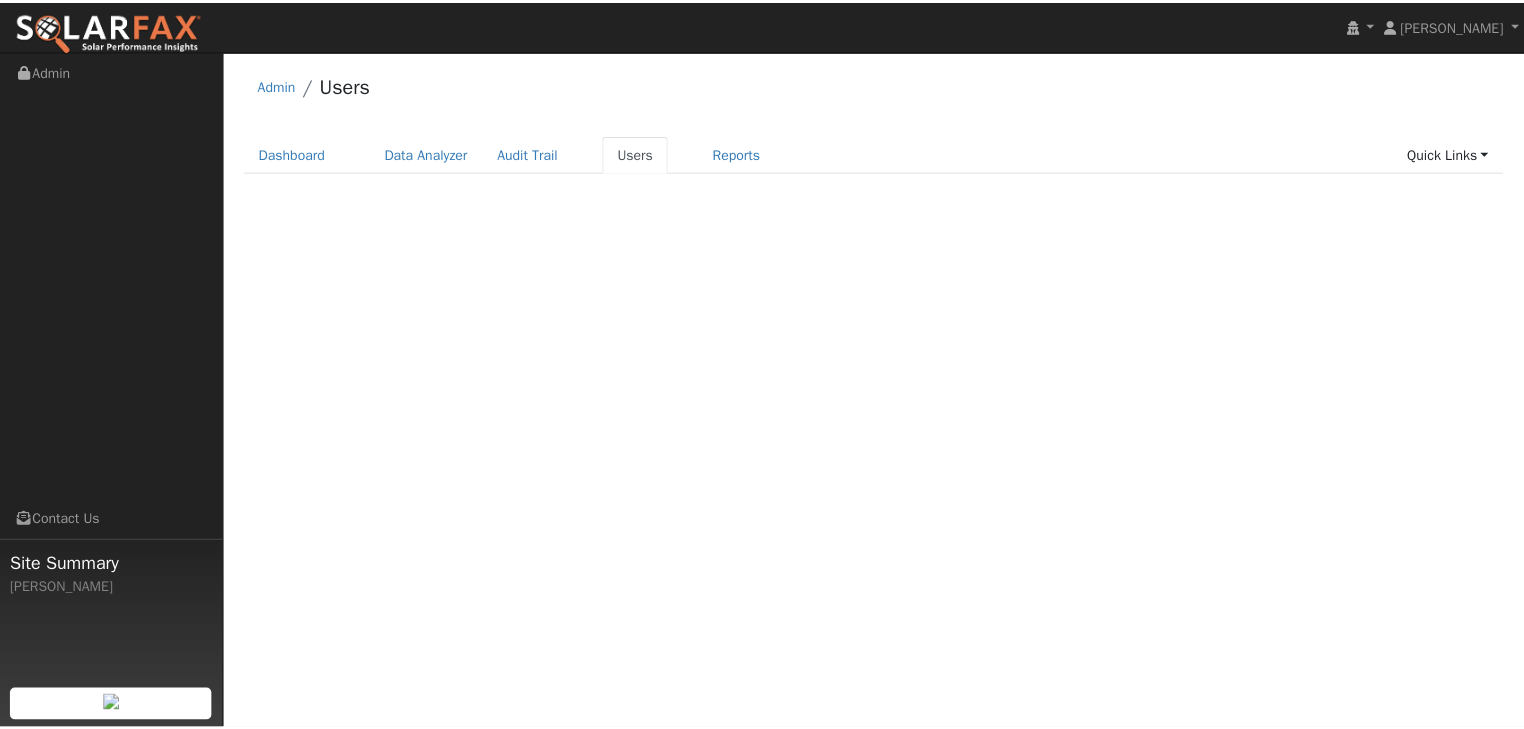 scroll, scrollTop: 0, scrollLeft: 0, axis: both 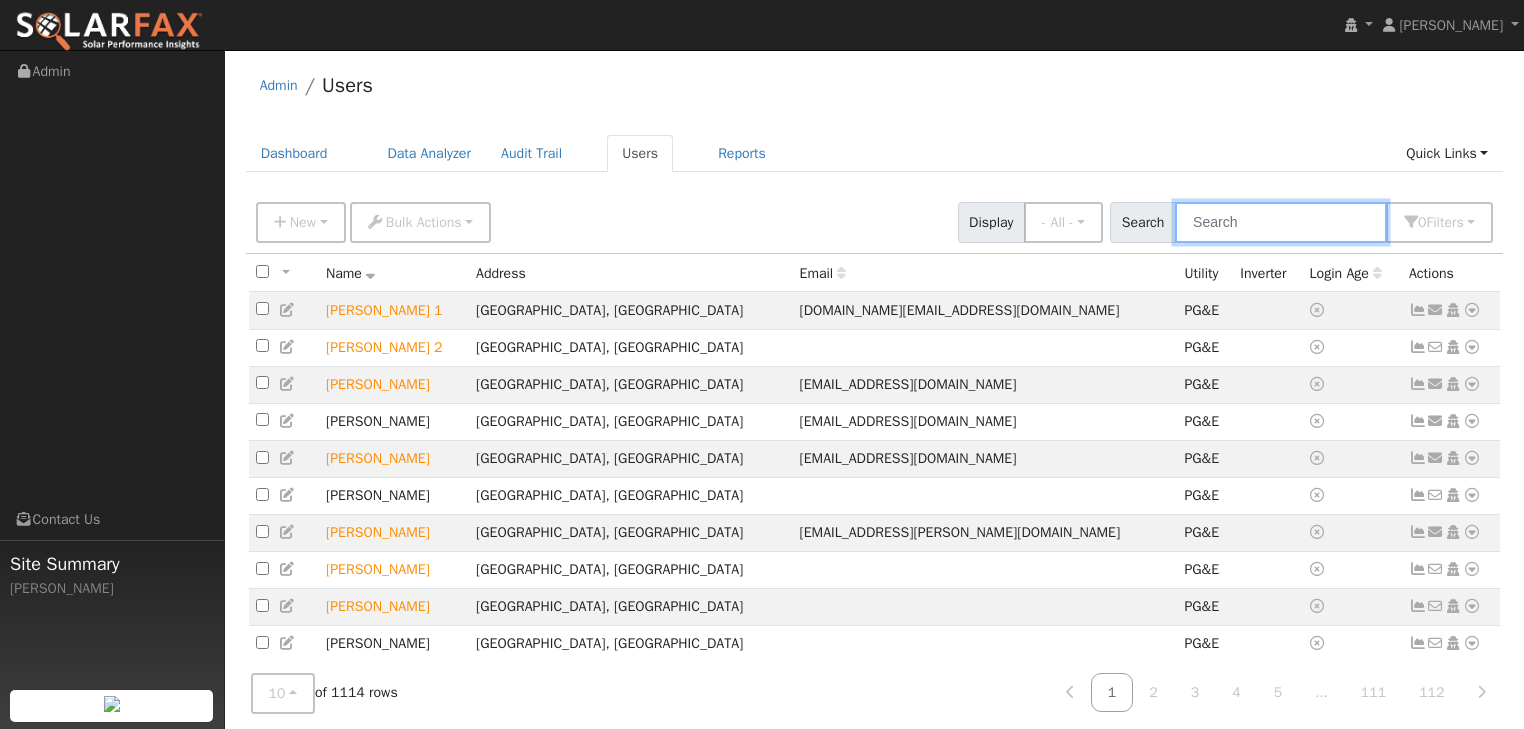 click at bounding box center (1281, 222) 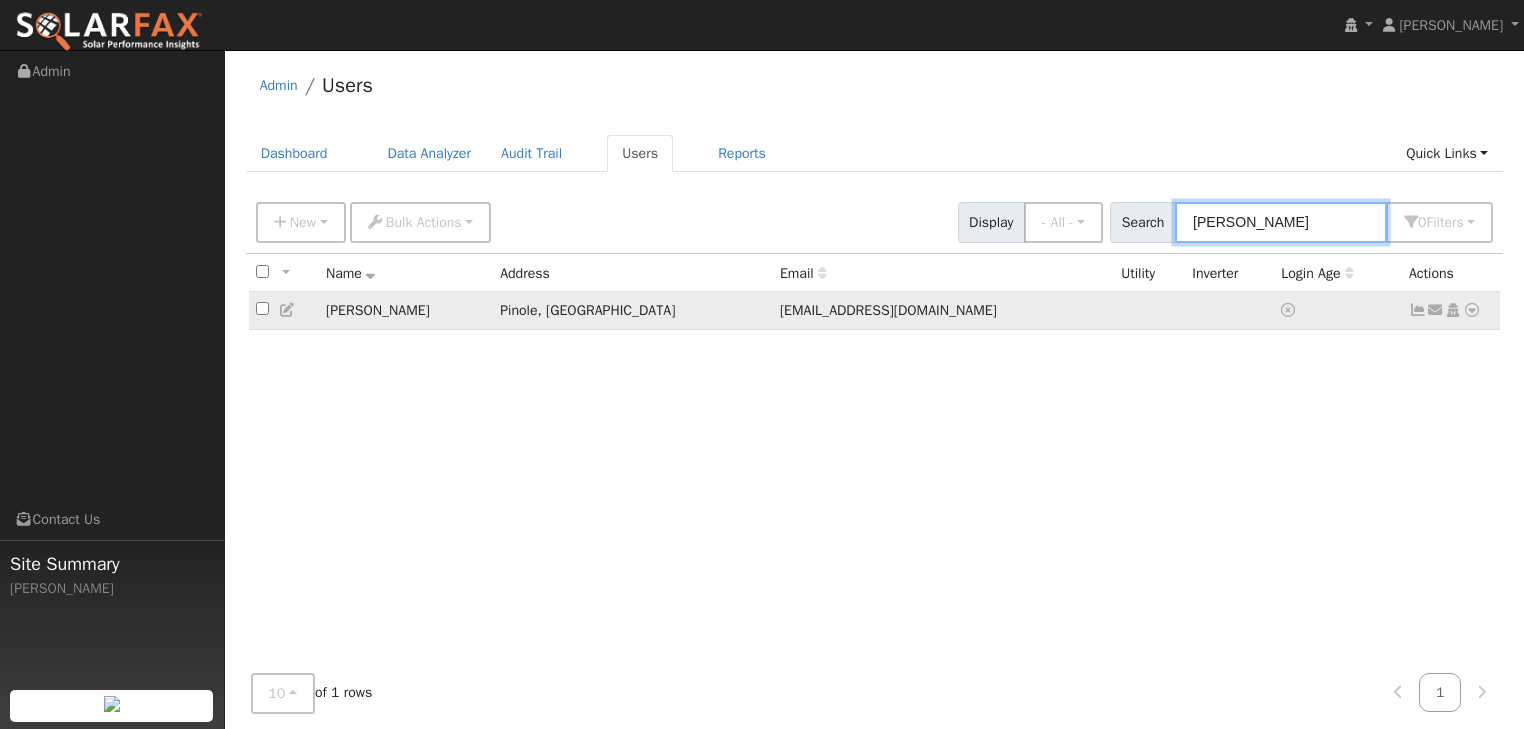 type on "[PERSON_NAME]" 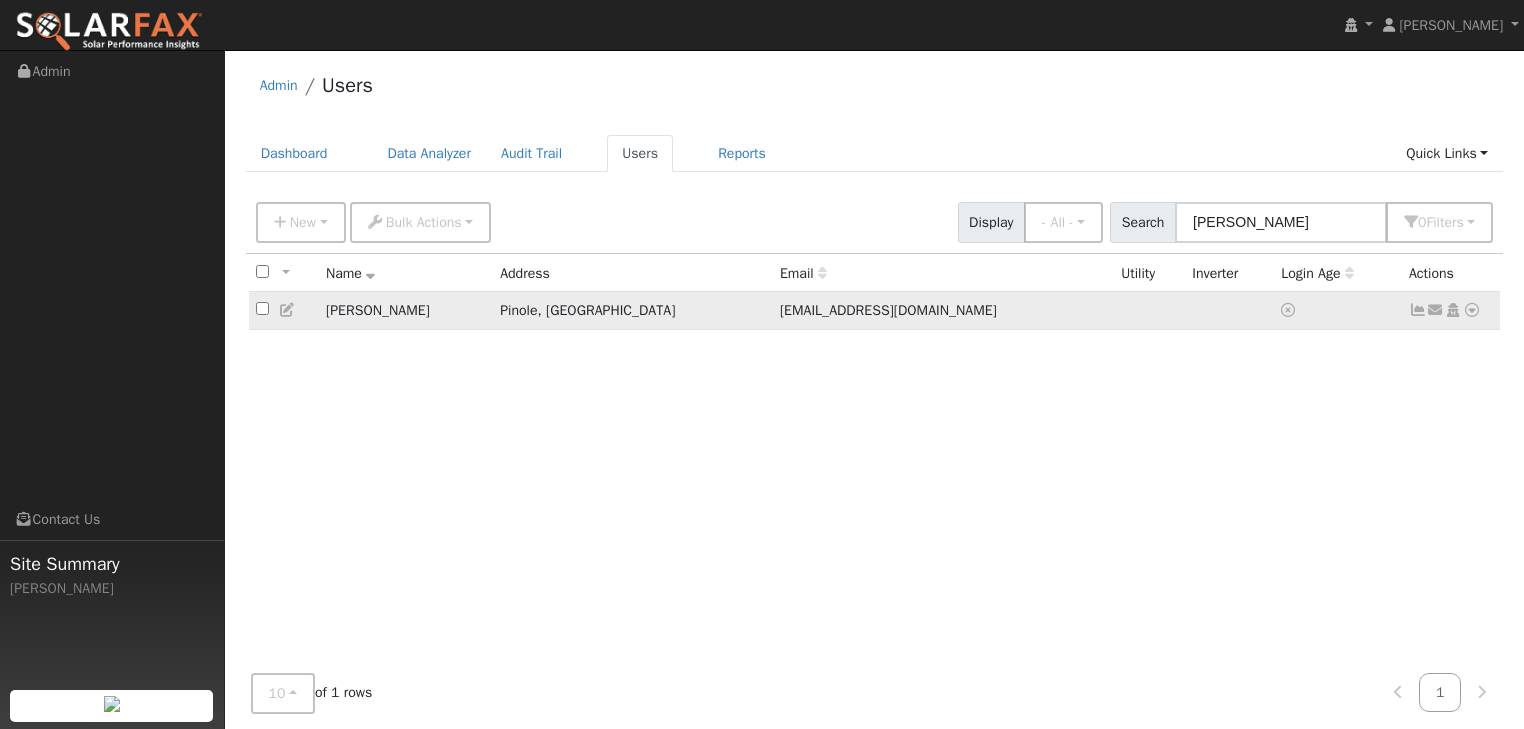 click at bounding box center (1472, 310) 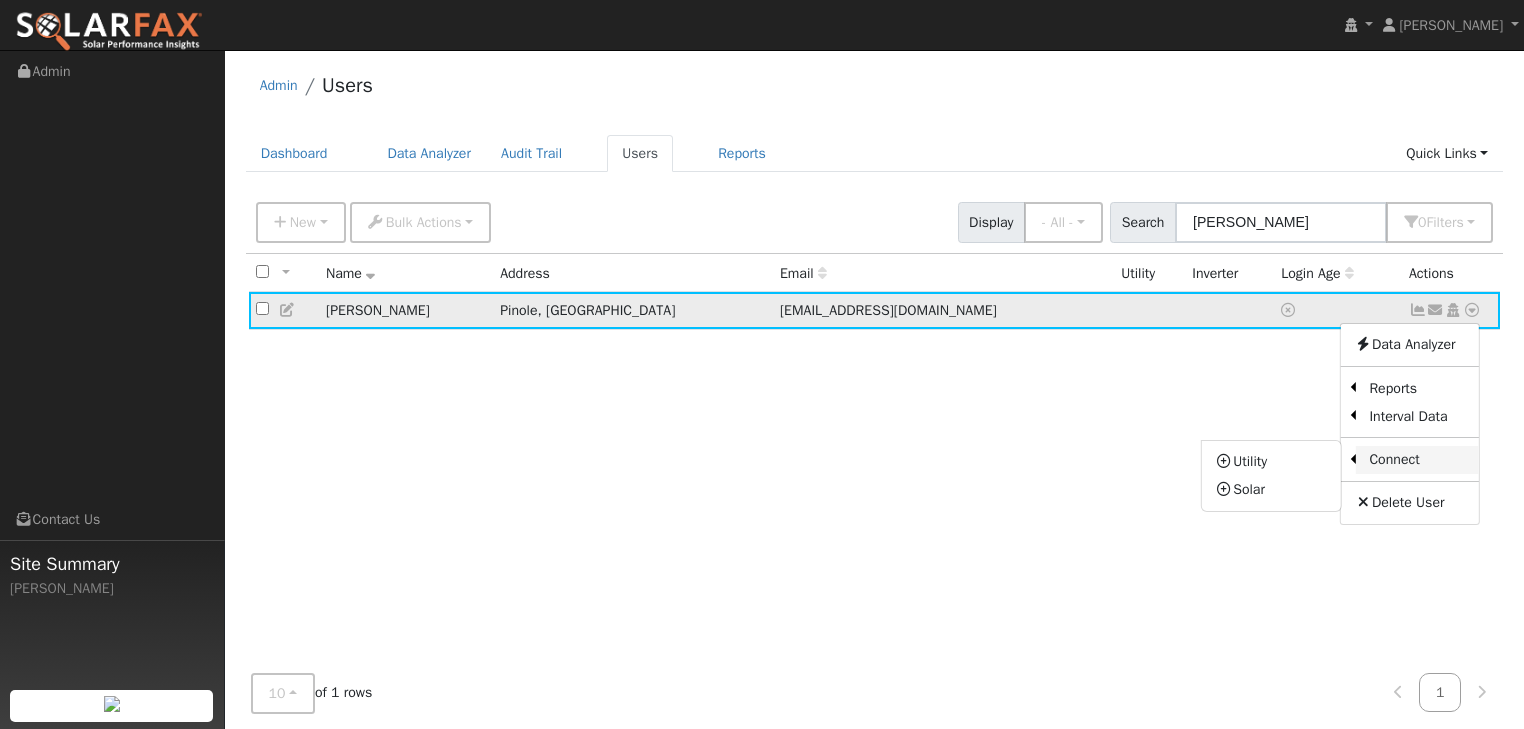 click on "Connect" at bounding box center (1417, 460) 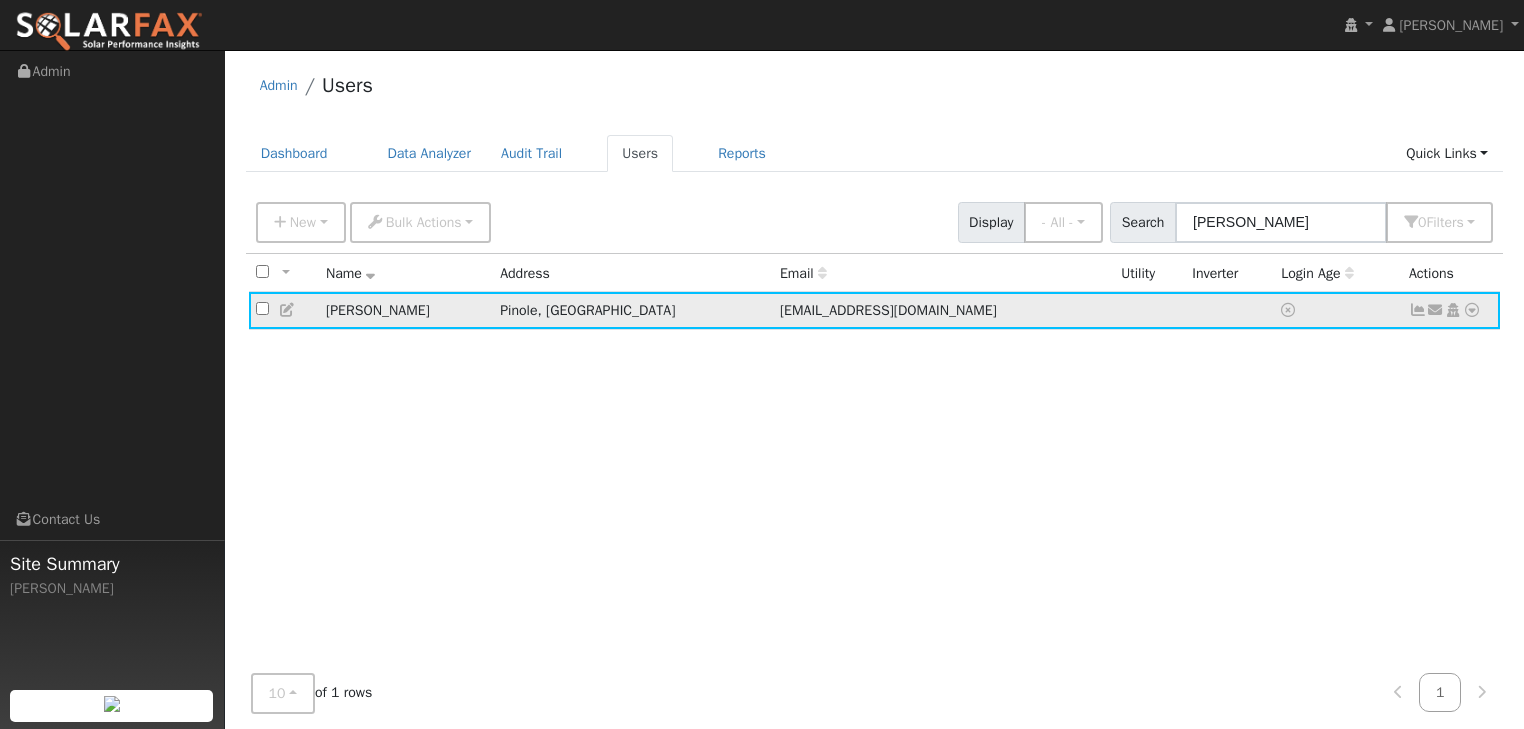 click at bounding box center [1472, 310] 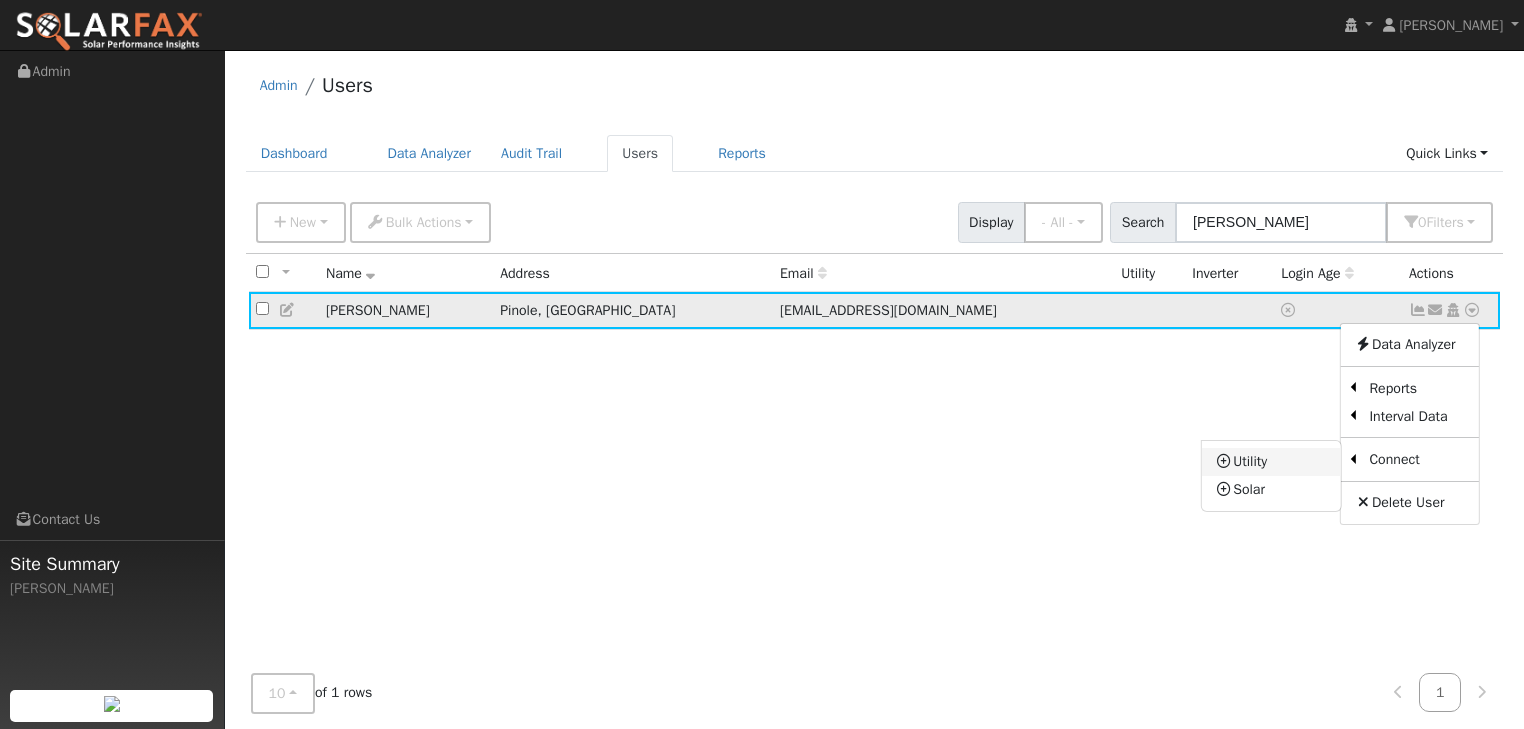 click on "Utility" at bounding box center (1271, 462) 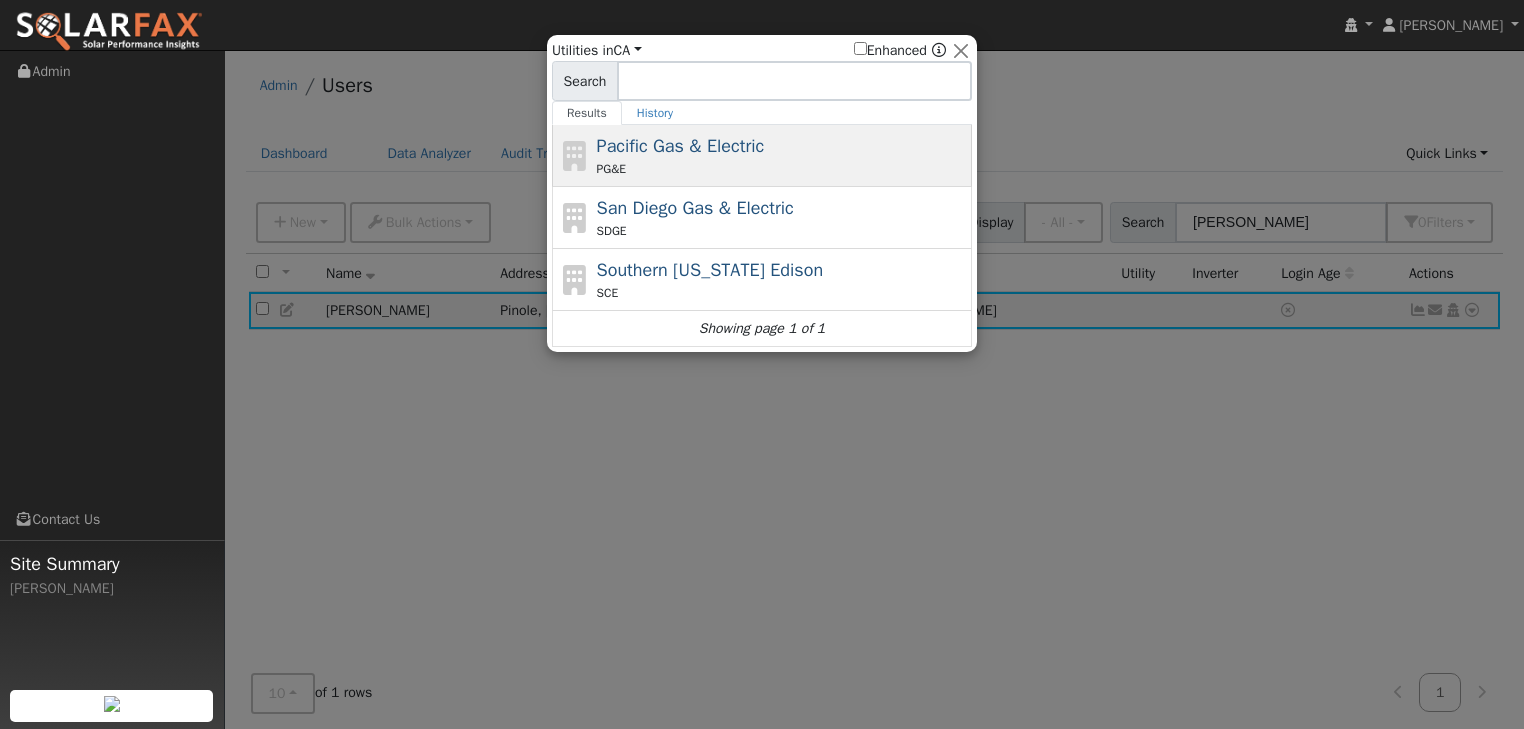 click on "PG&E" at bounding box center [782, 169] 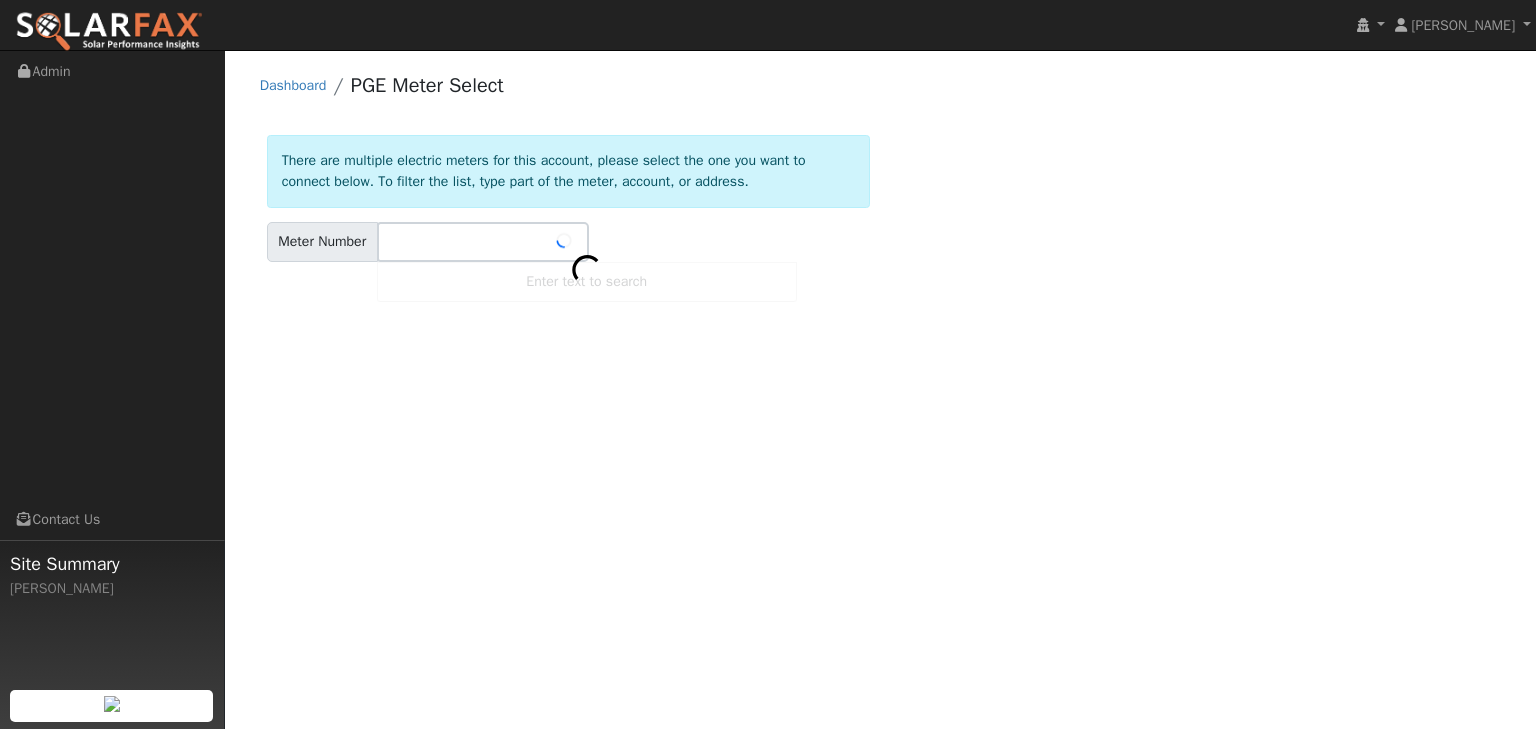 scroll, scrollTop: 0, scrollLeft: 0, axis: both 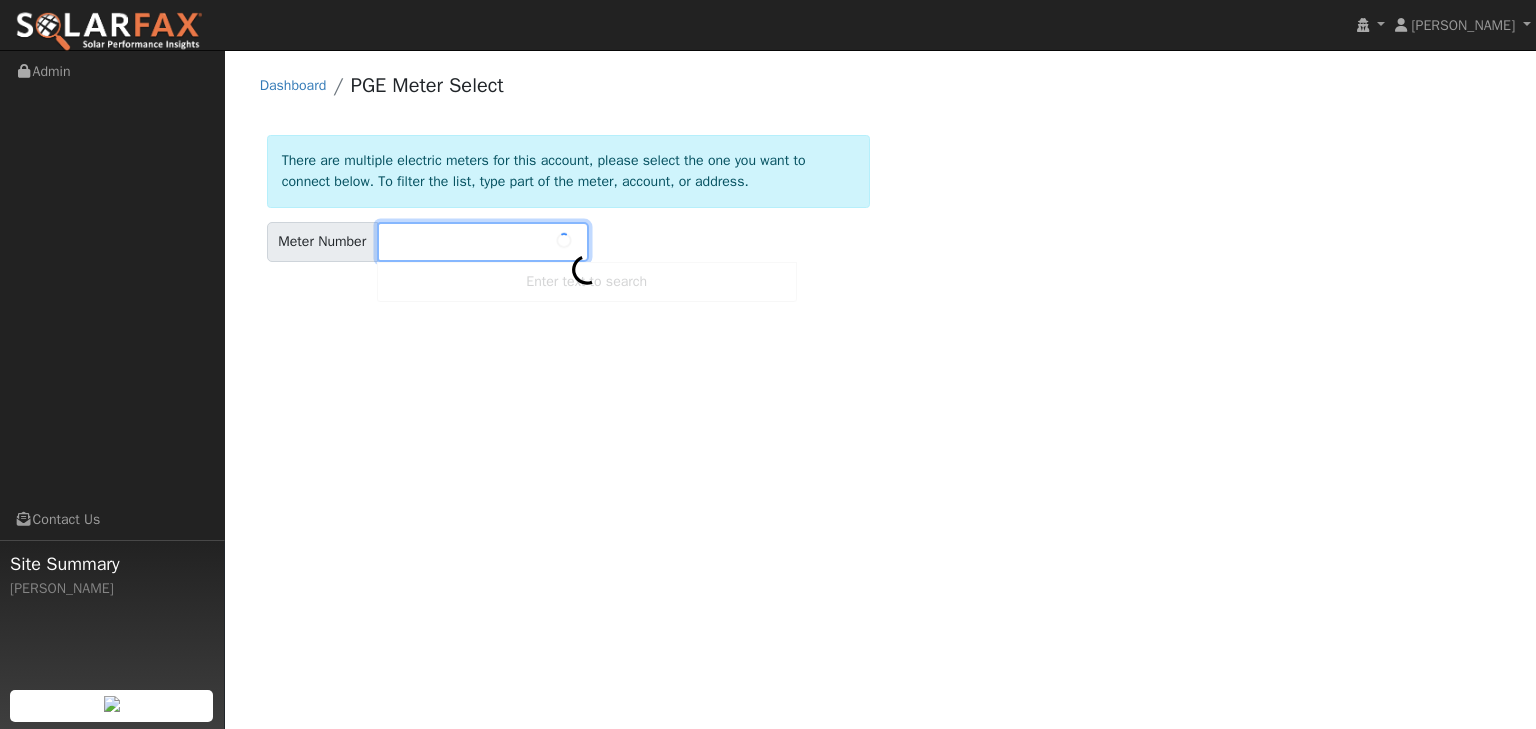 click at bounding box center (483, 242) 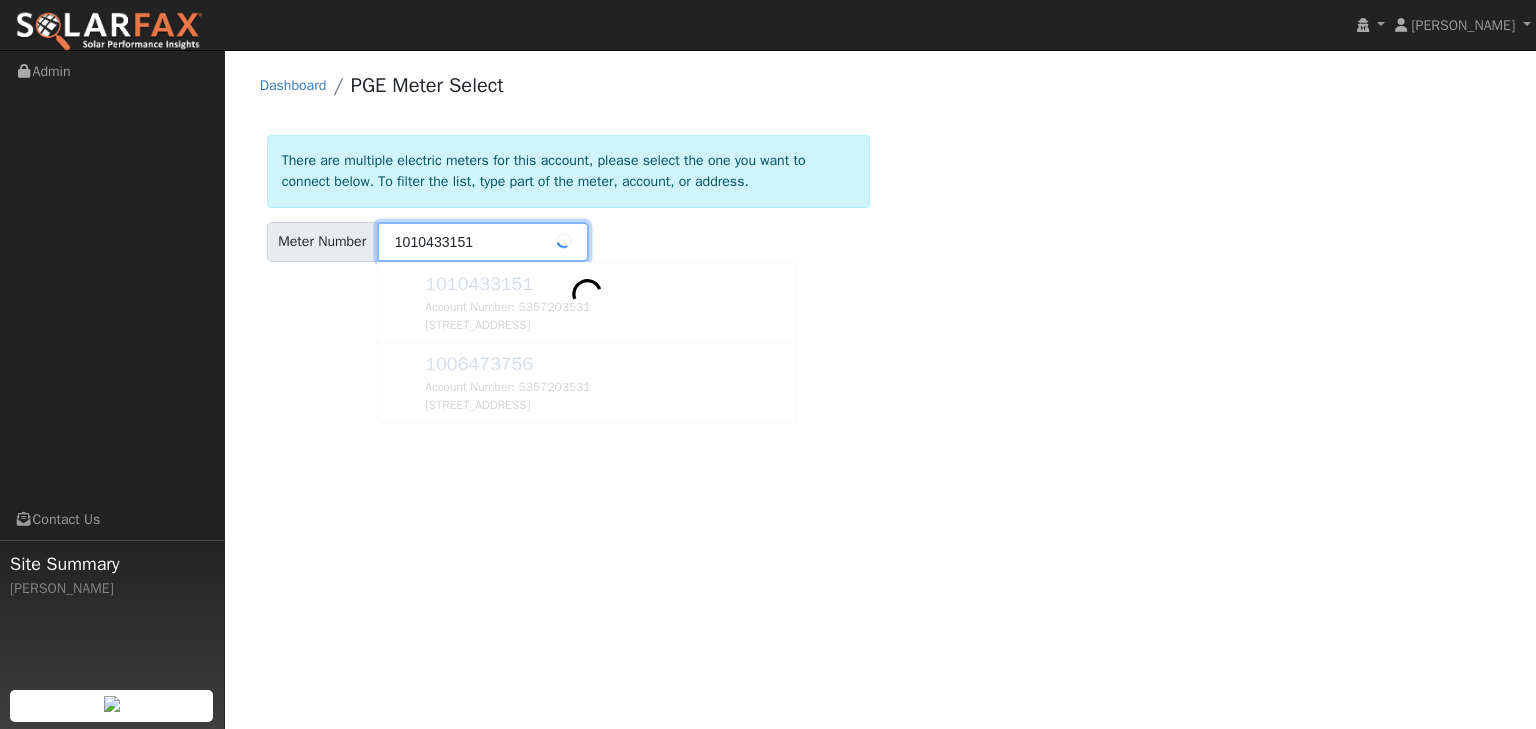 type on "1010433151" 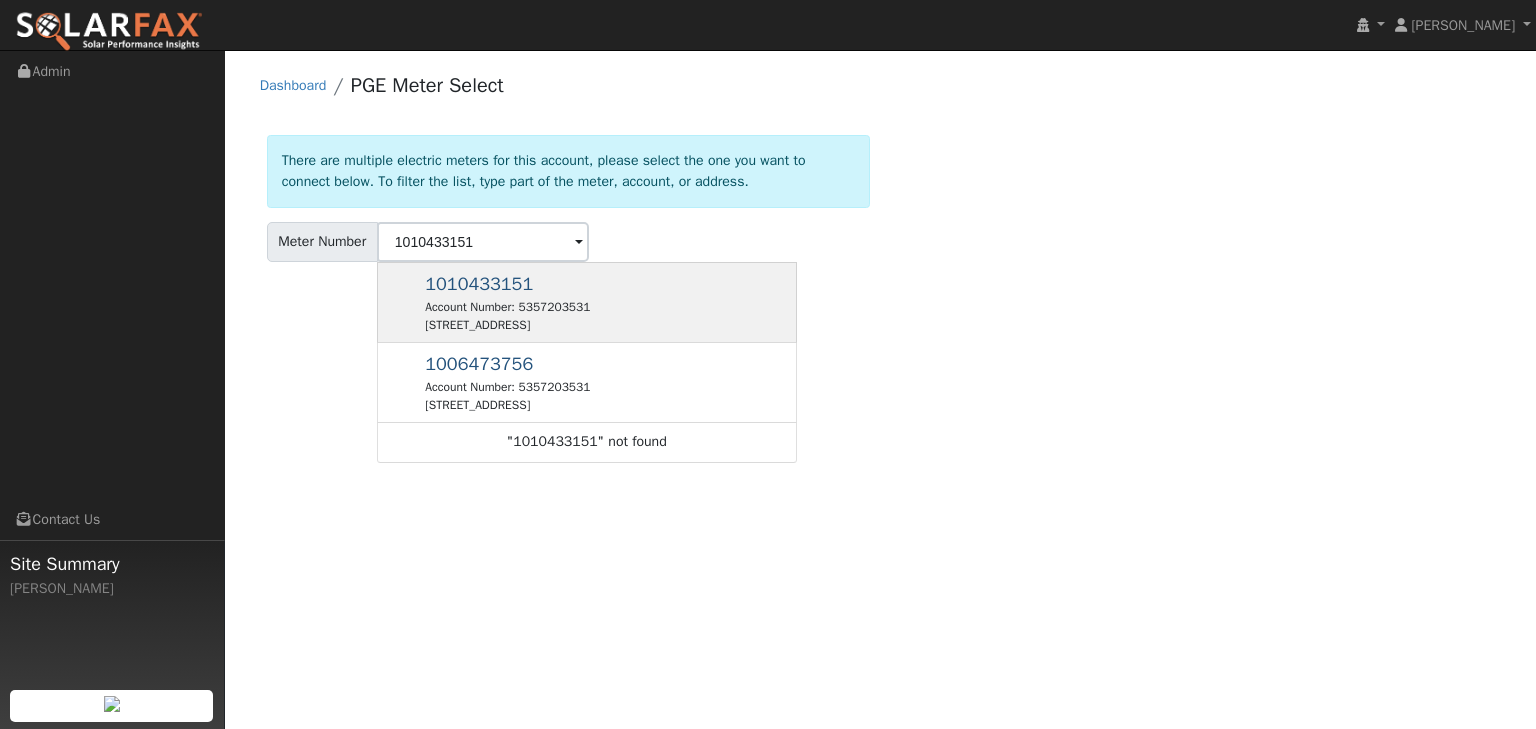 click on "1010433151 Account Number: 5357203531 [STREET_ADDRESS]" at bounding box center (507, 302) 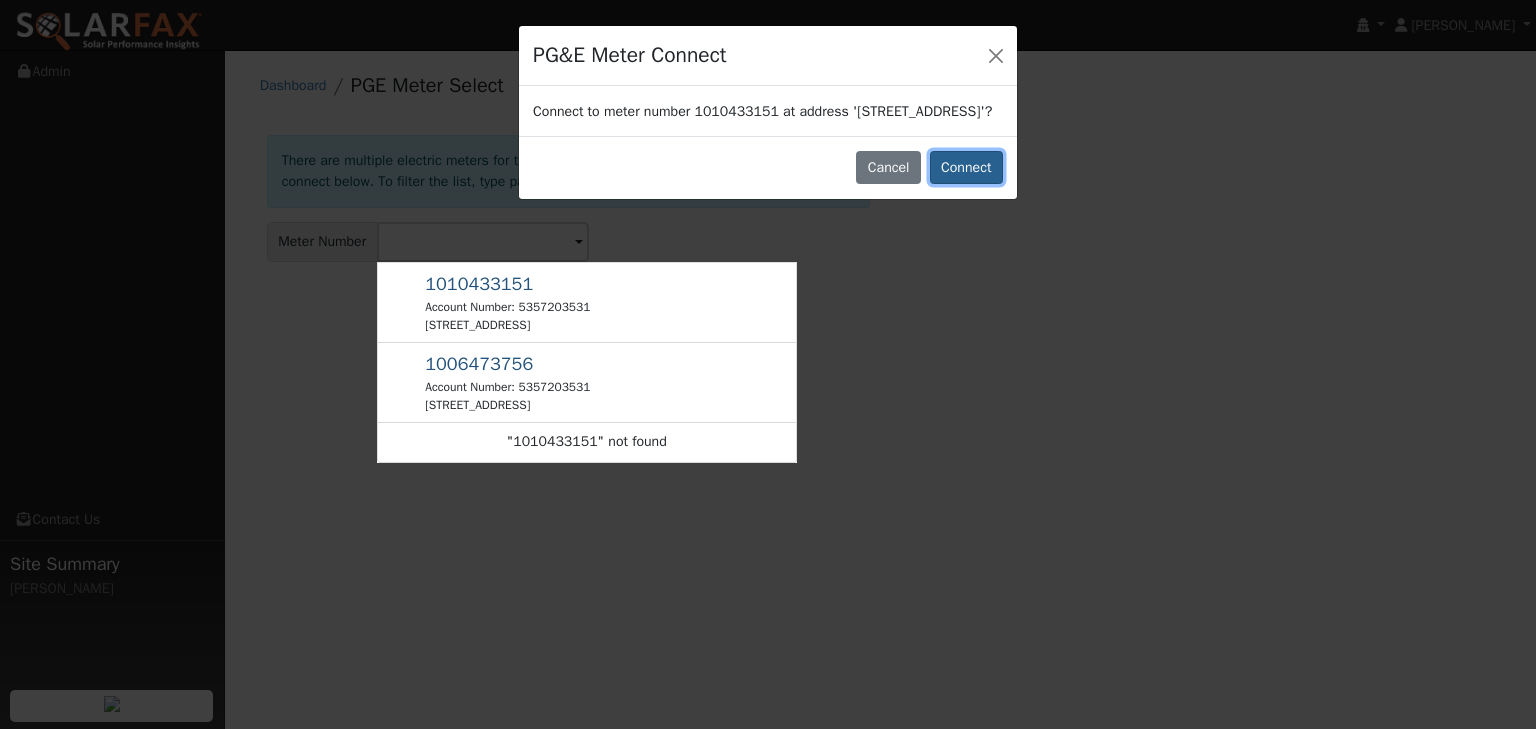 click on "Connect" at bounding box center (966, 168) 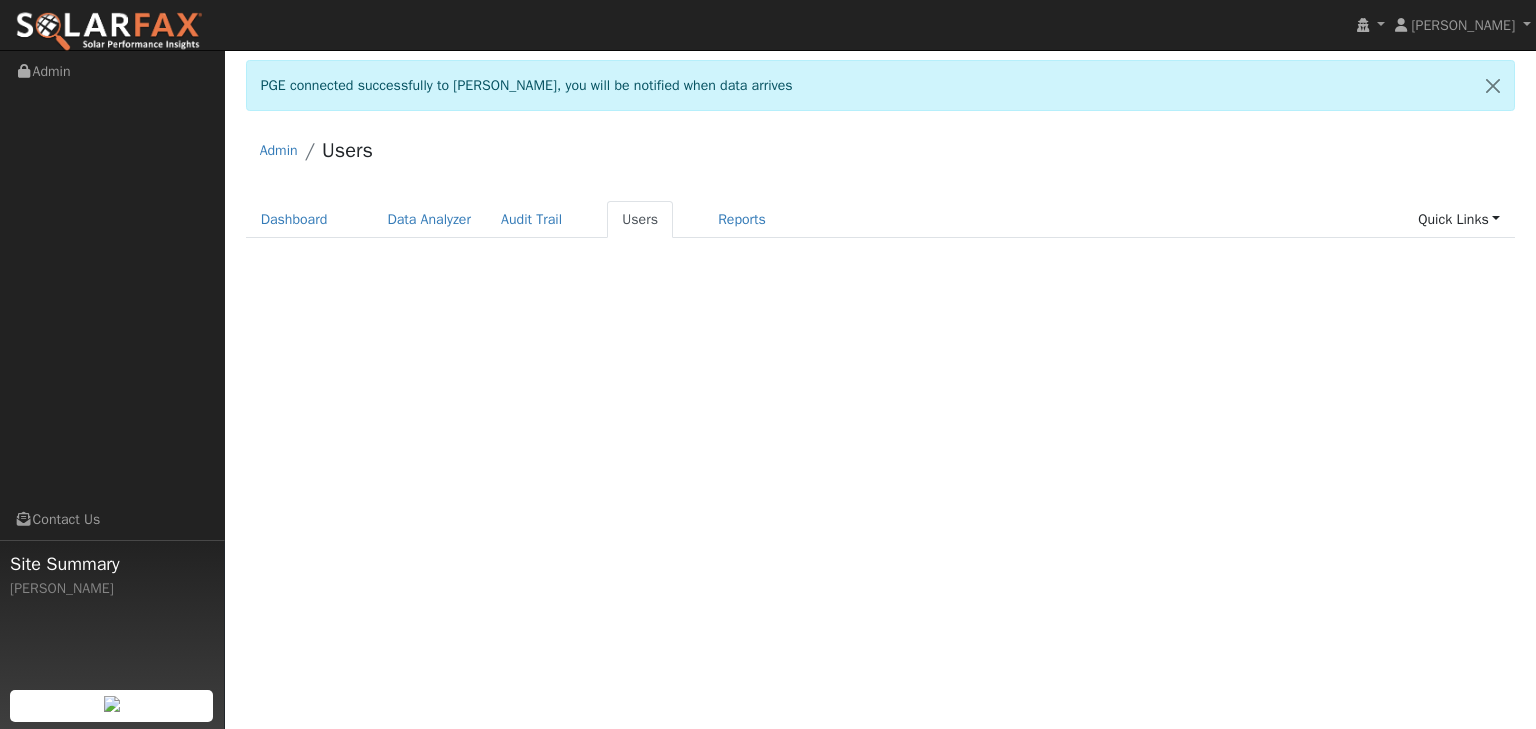 scroll, scrollTop: 0, scrollLeft: 0, axis: both 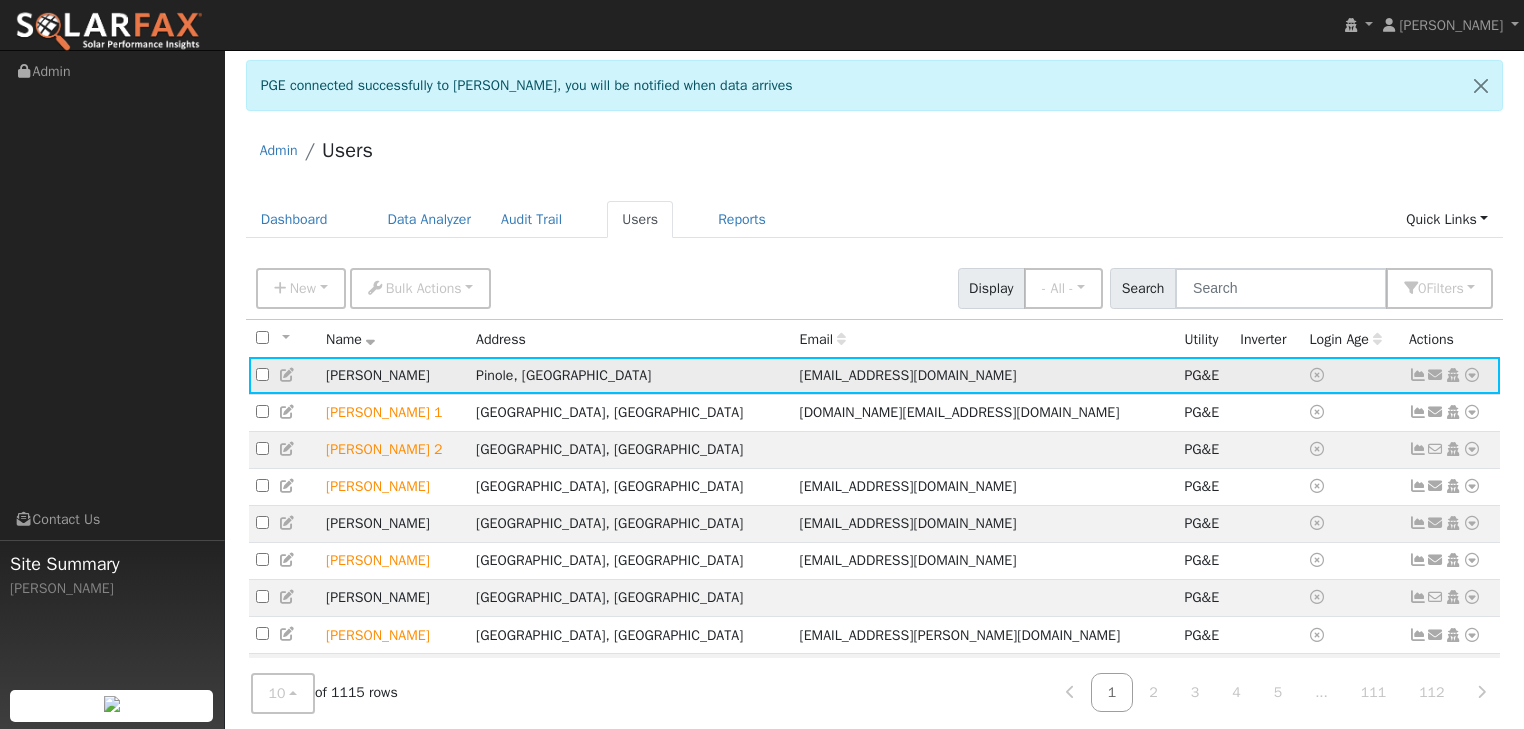 click at bounding box center [1472, 375] 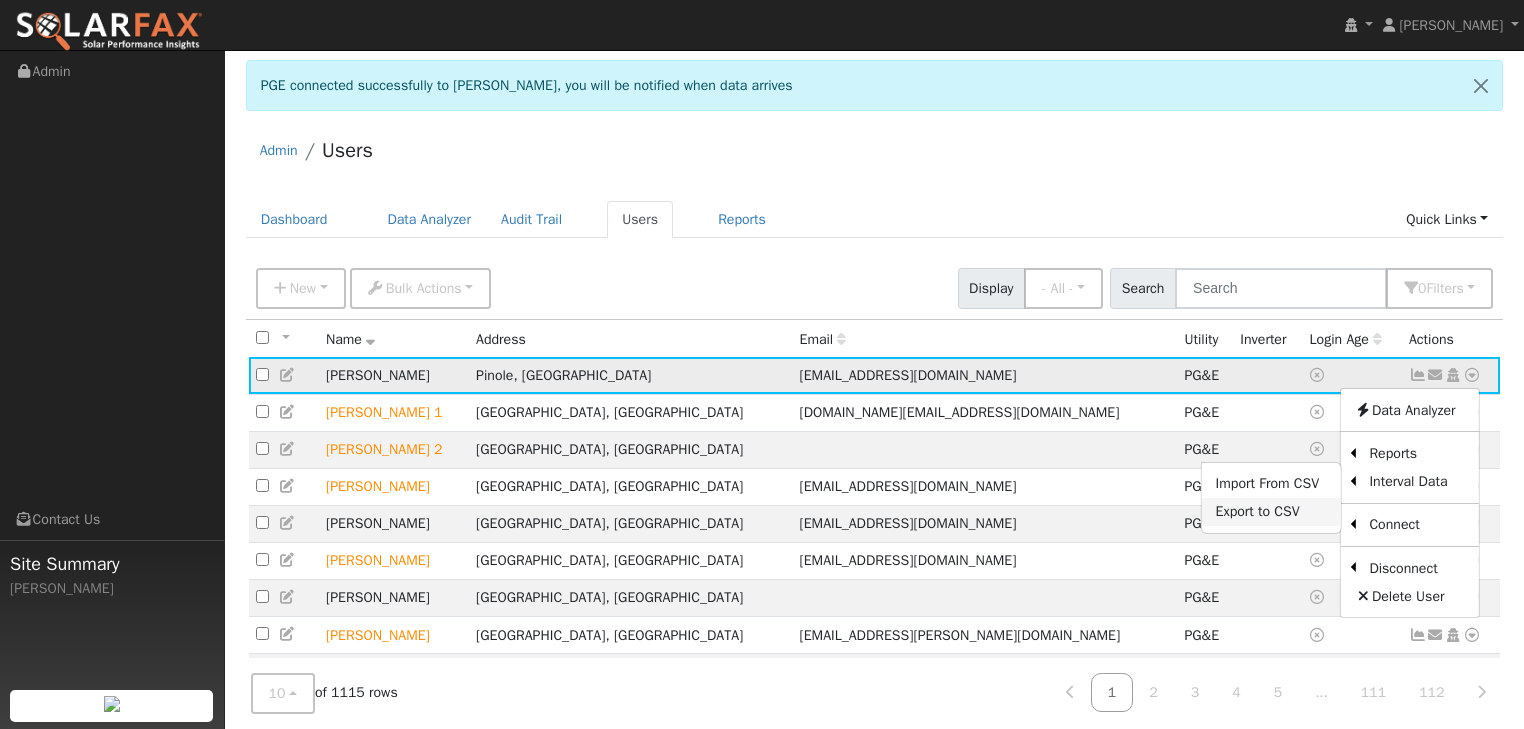 click on "Export to CSV" at bounding box center (1271, 512) 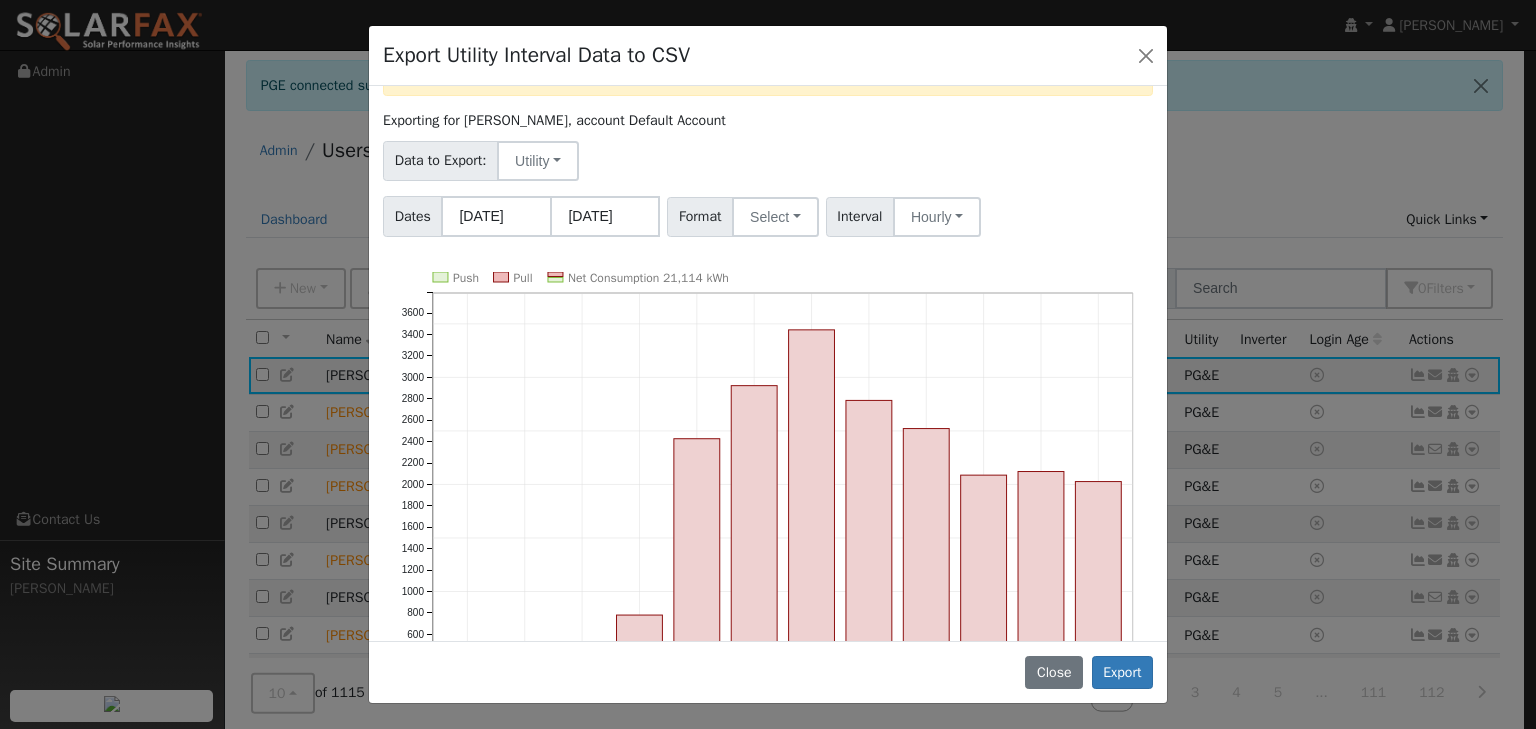 scroll, scrollTop: 0, scrollLeft: 0, axis: both 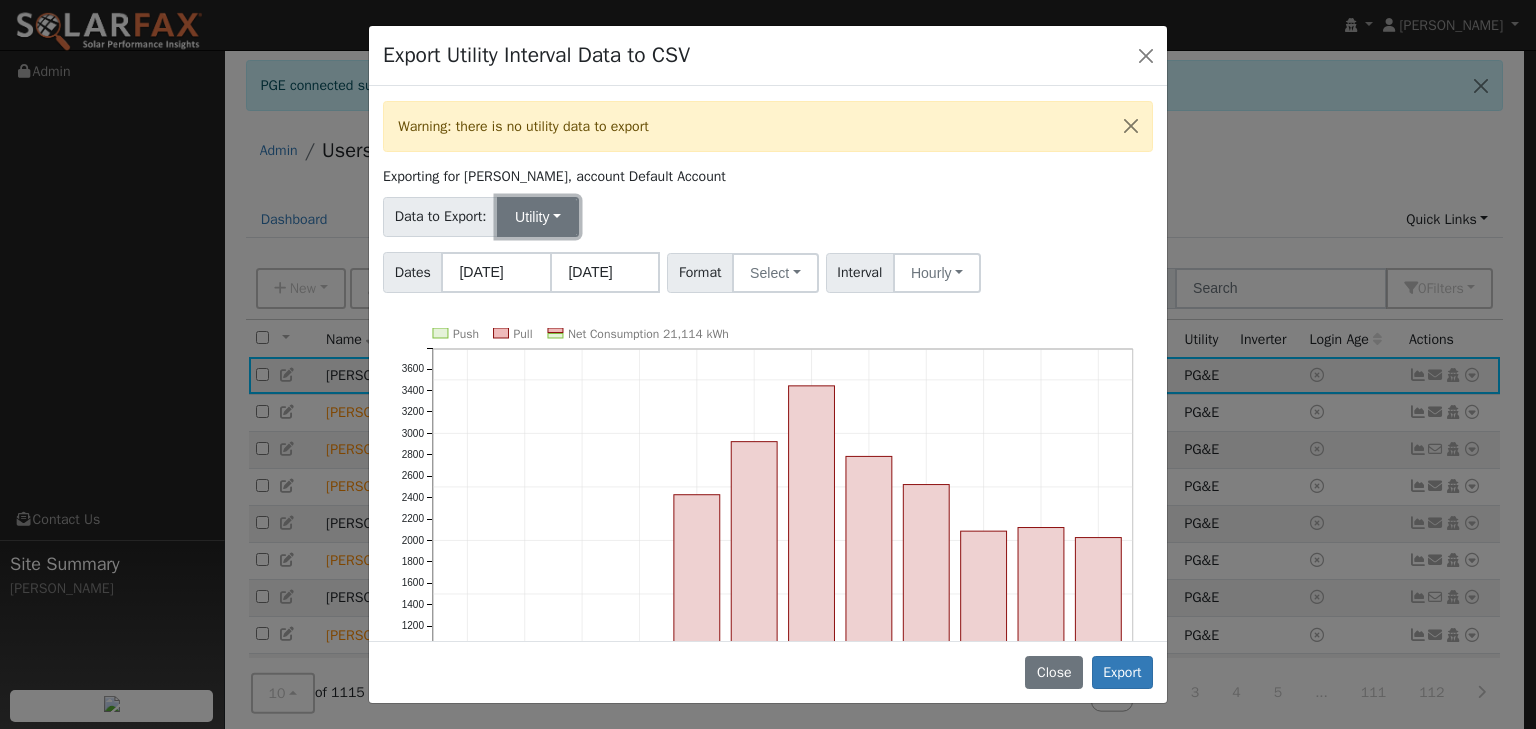 click on "Utility" at bounding box center (538, 217) 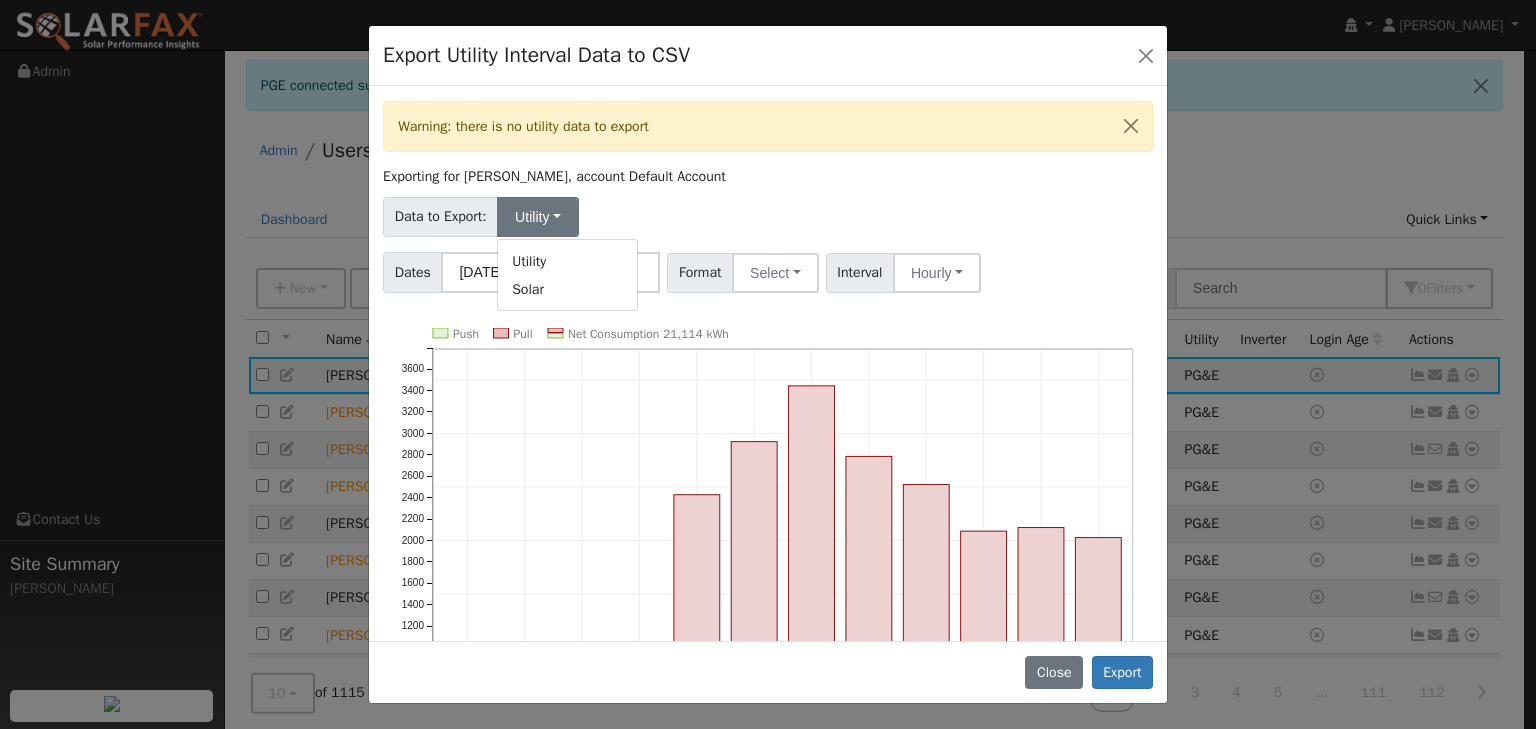 click on "Data to Export:  Utility Utility Solar" at bounding box center [768, 213] 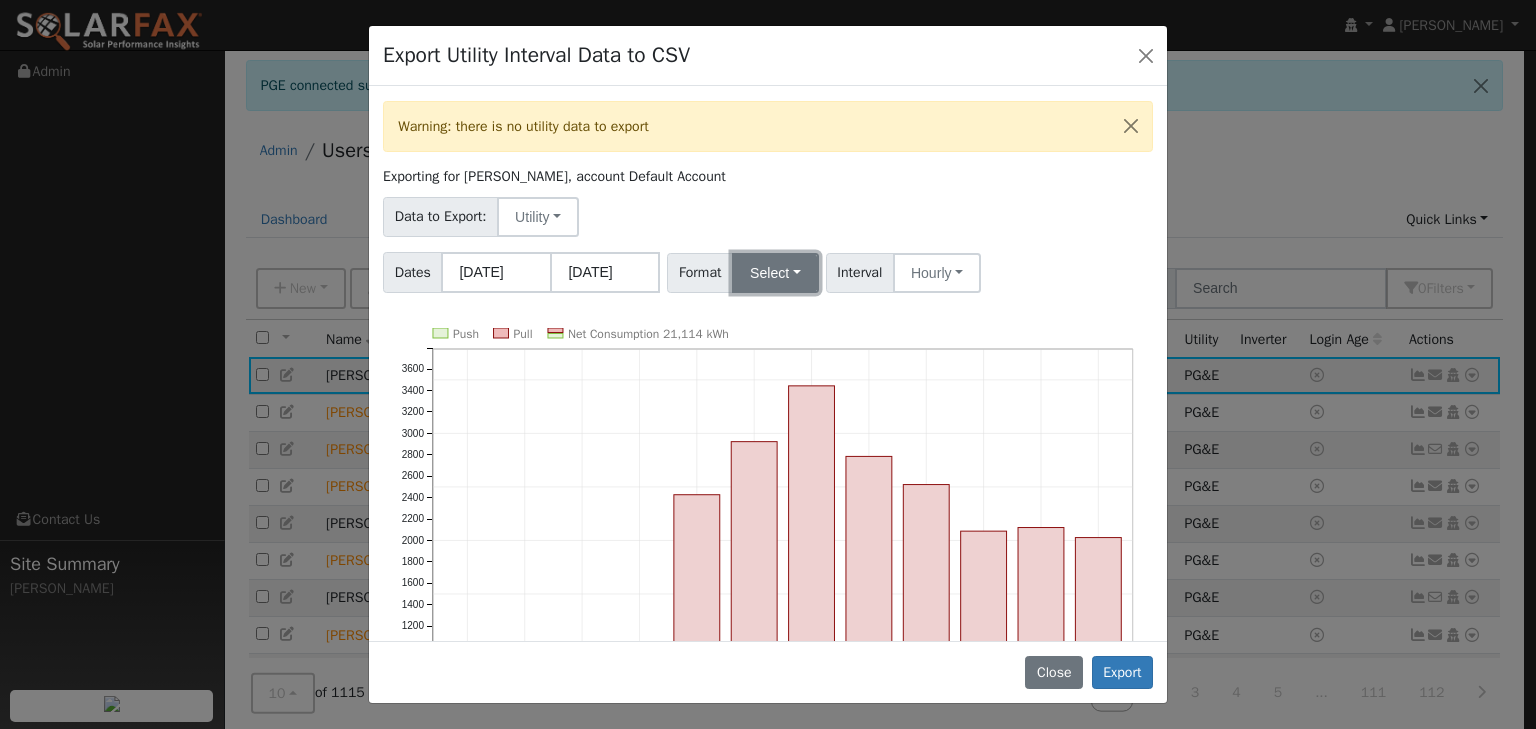 click on "Select" at bounding box center (775, 273) 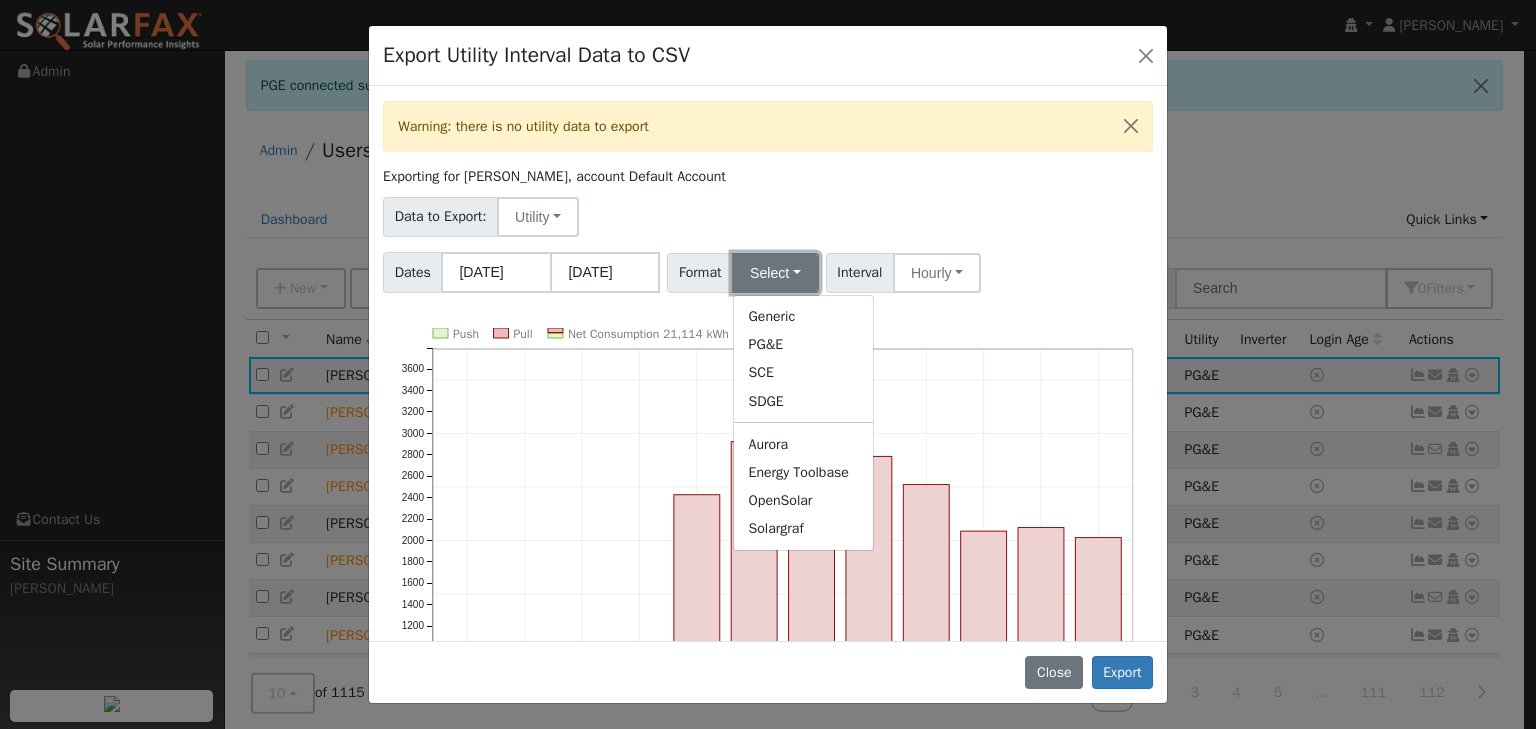 click on "Select" at bounding box center [775, 273] 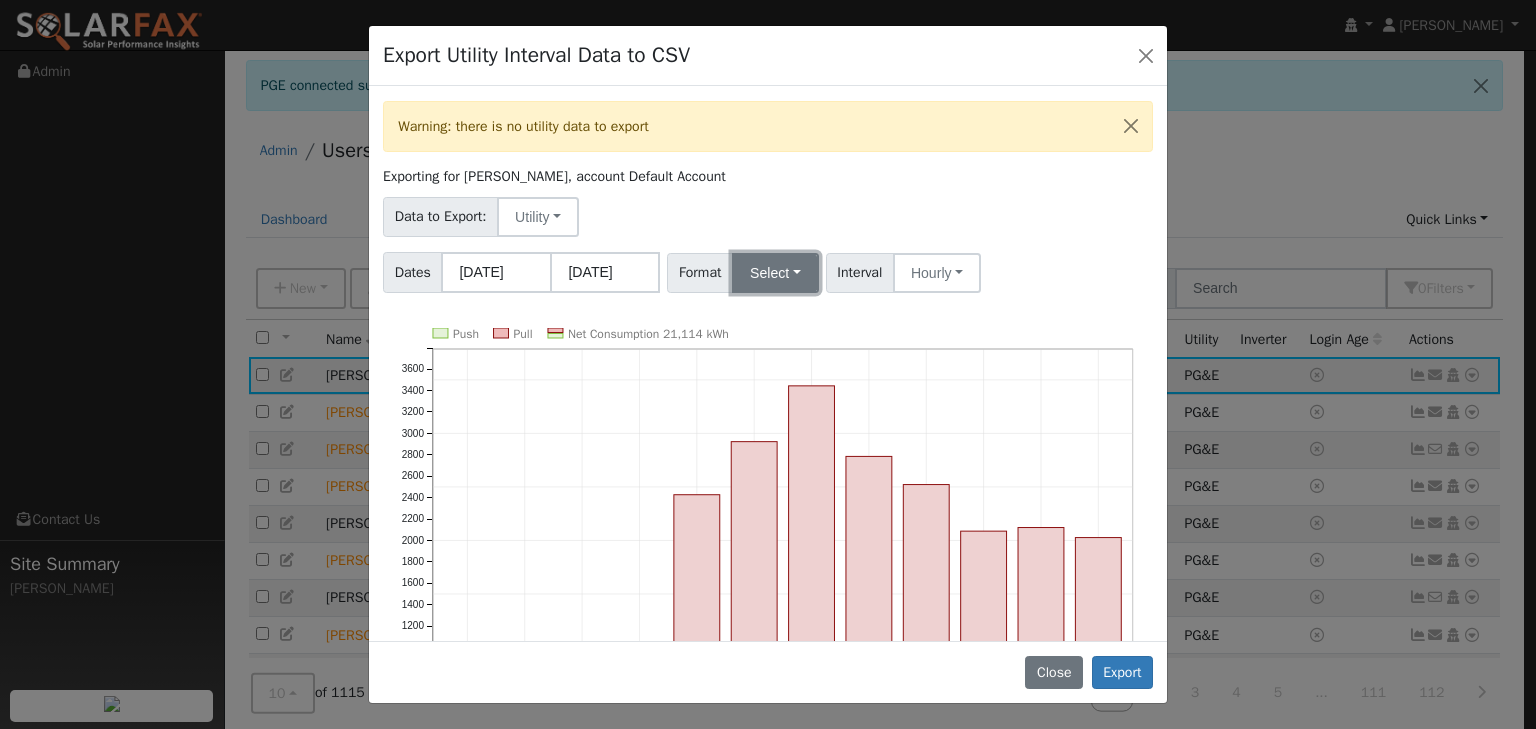 click on "Select" at bounding box center [775, 273] 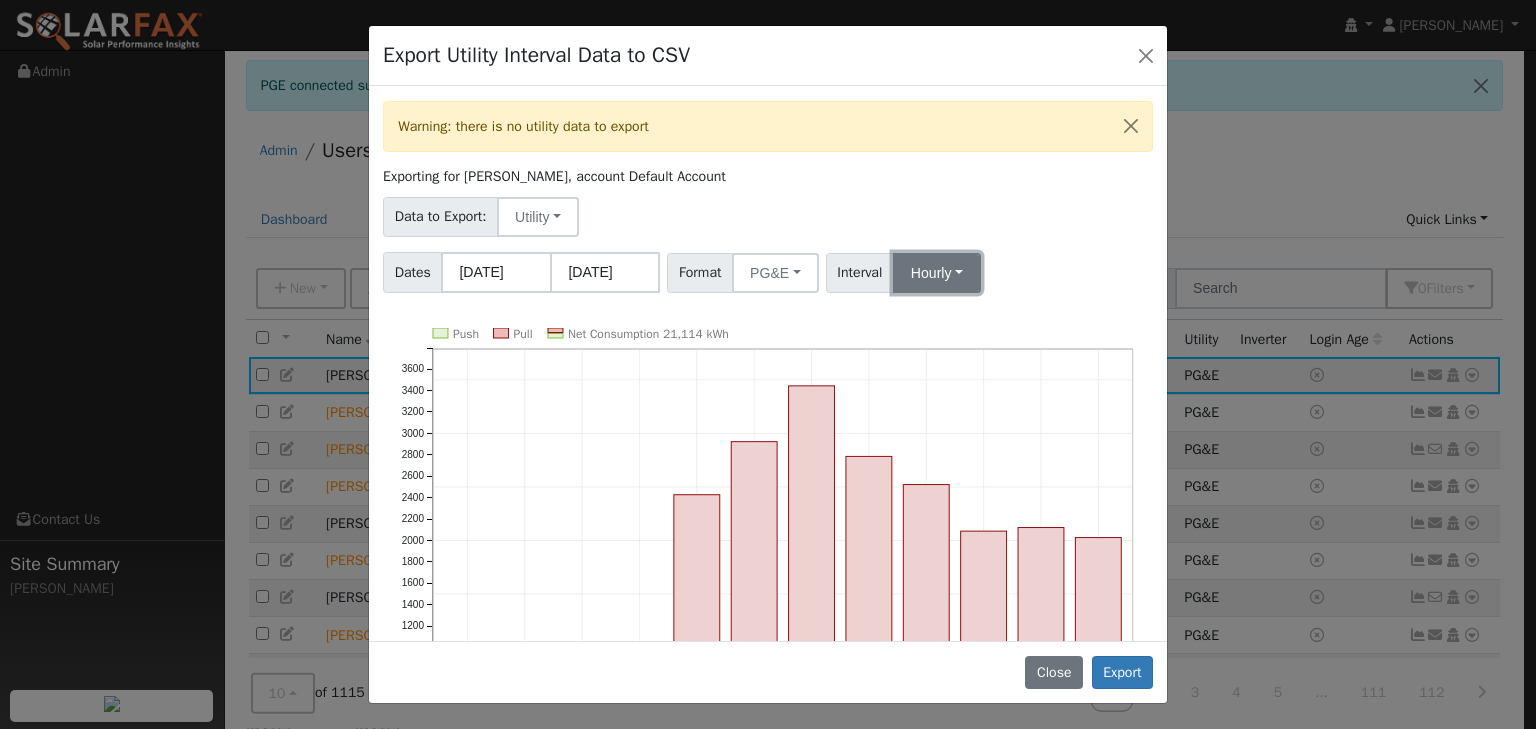 click on "Hourly" at bounding box center (937, 273) 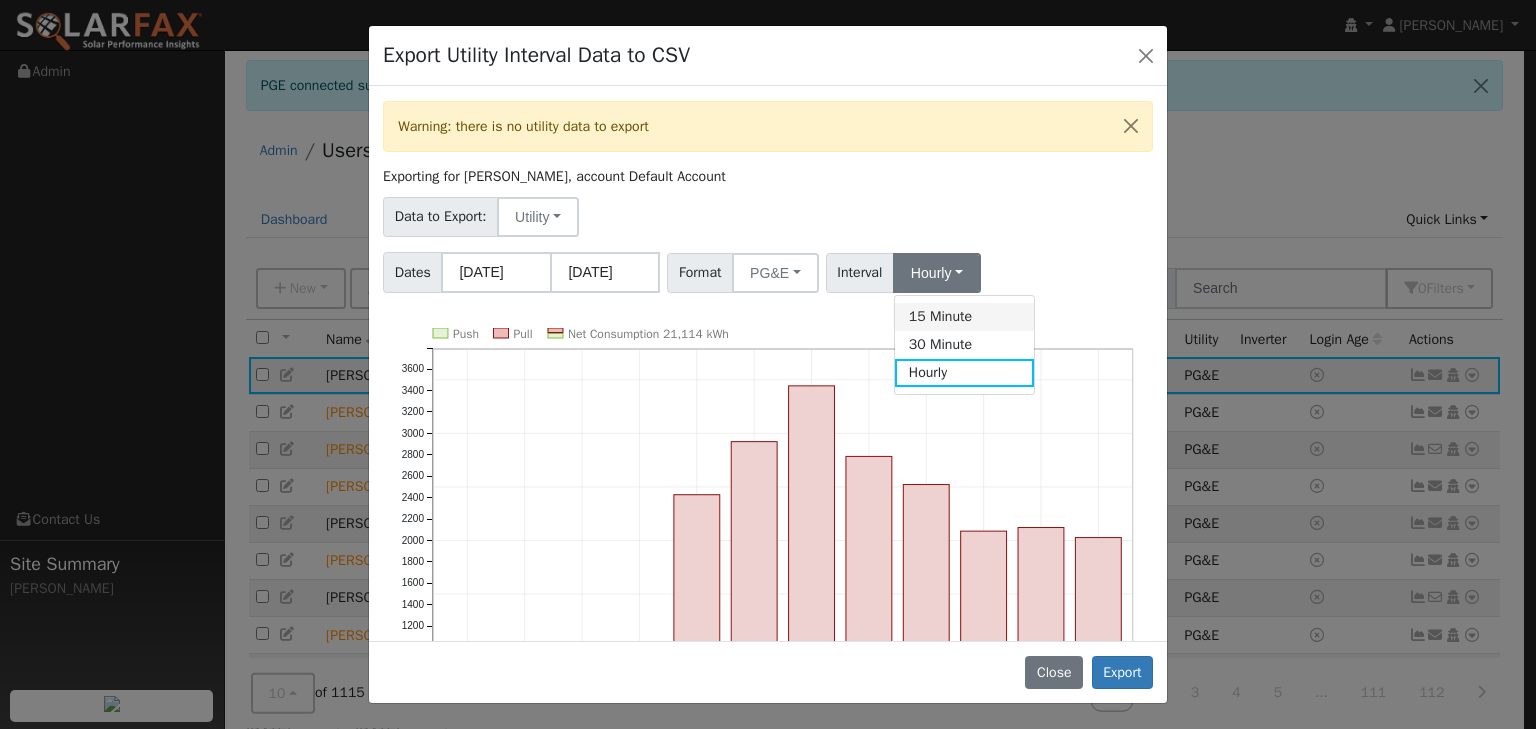 click on "15 Minute" at bounding box center (964, 317) 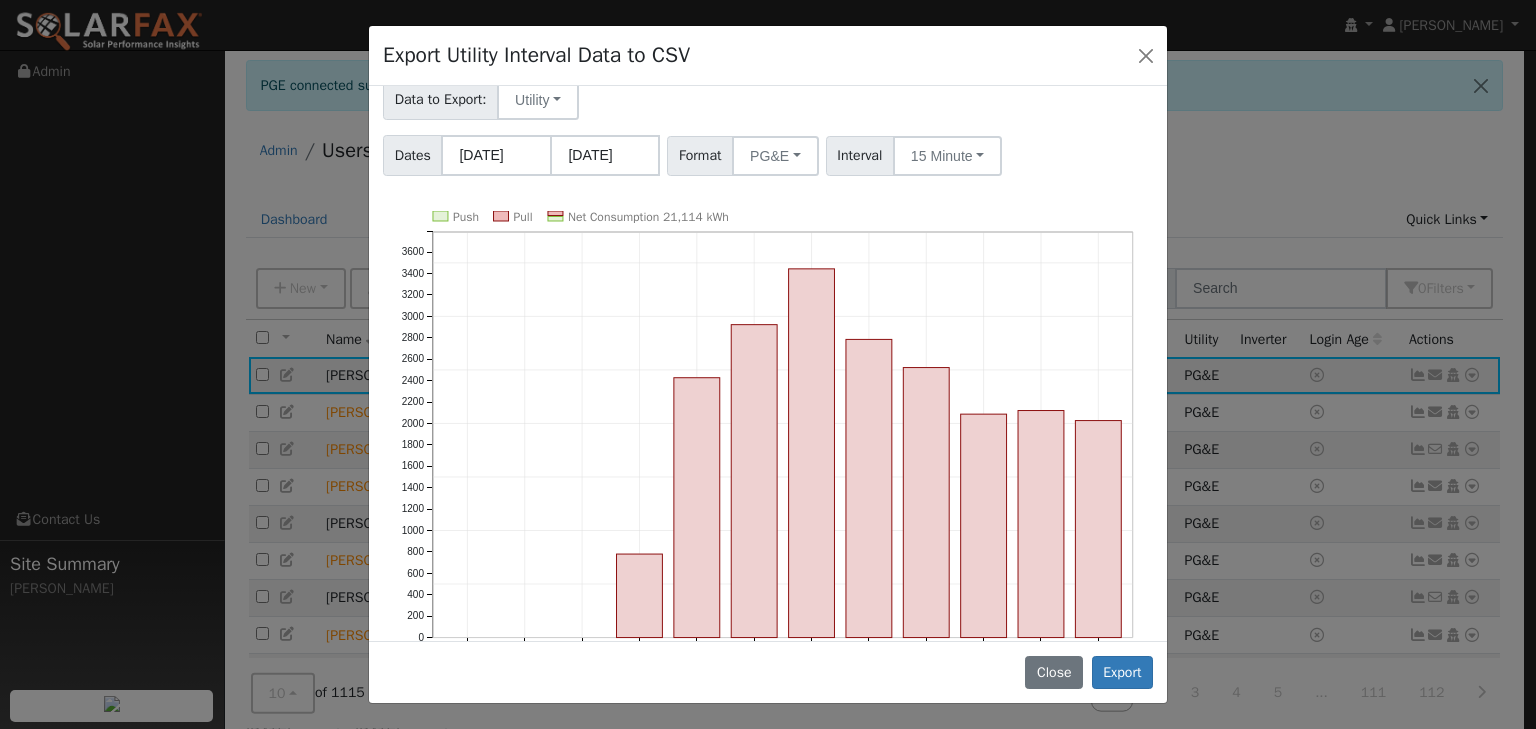 scroll, scrollTop: 160, scrollLeft: 0, axis: vertical 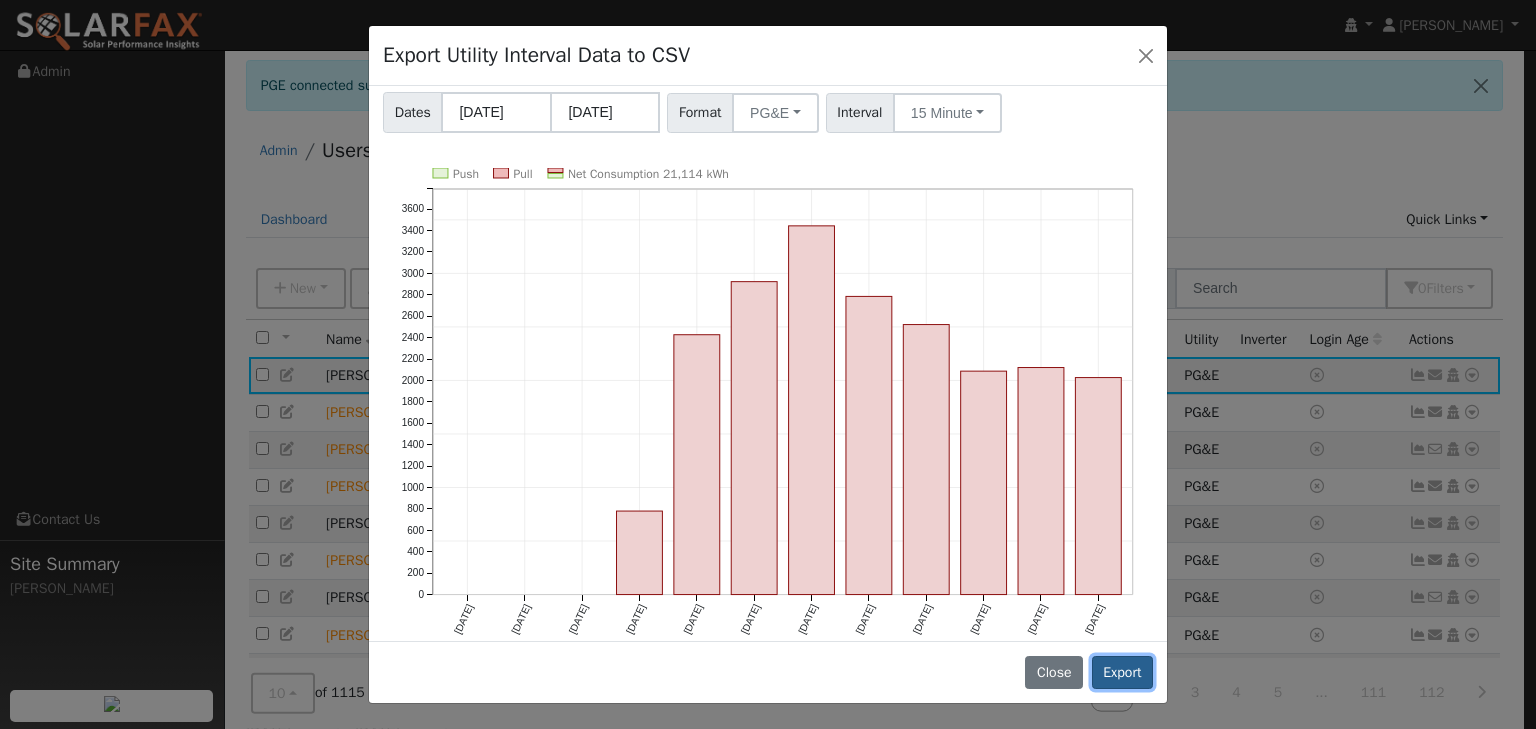 click on "Export" at bounding box center (1122, 673) 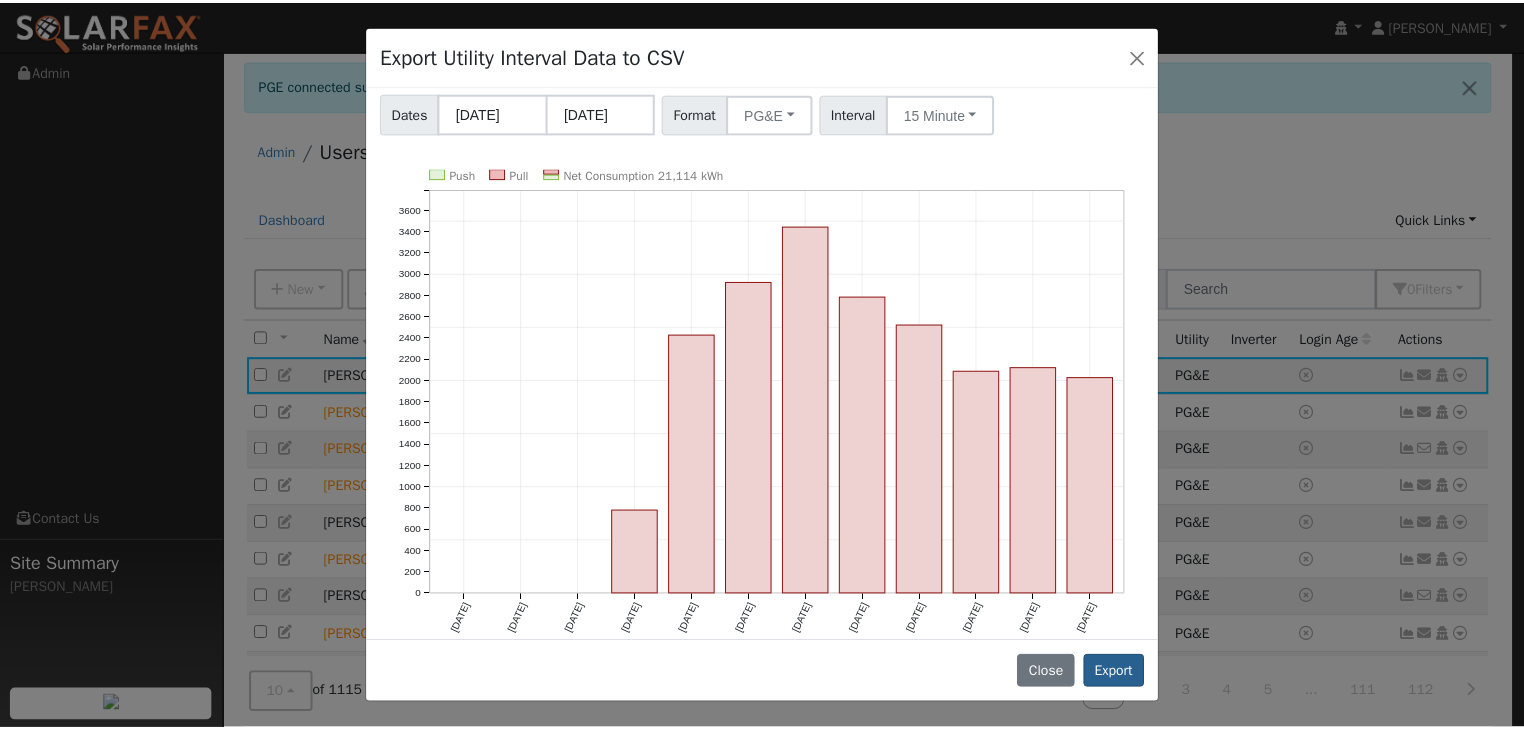 scroll, scrollTop: 0, scrollLeft: 0, axis: both 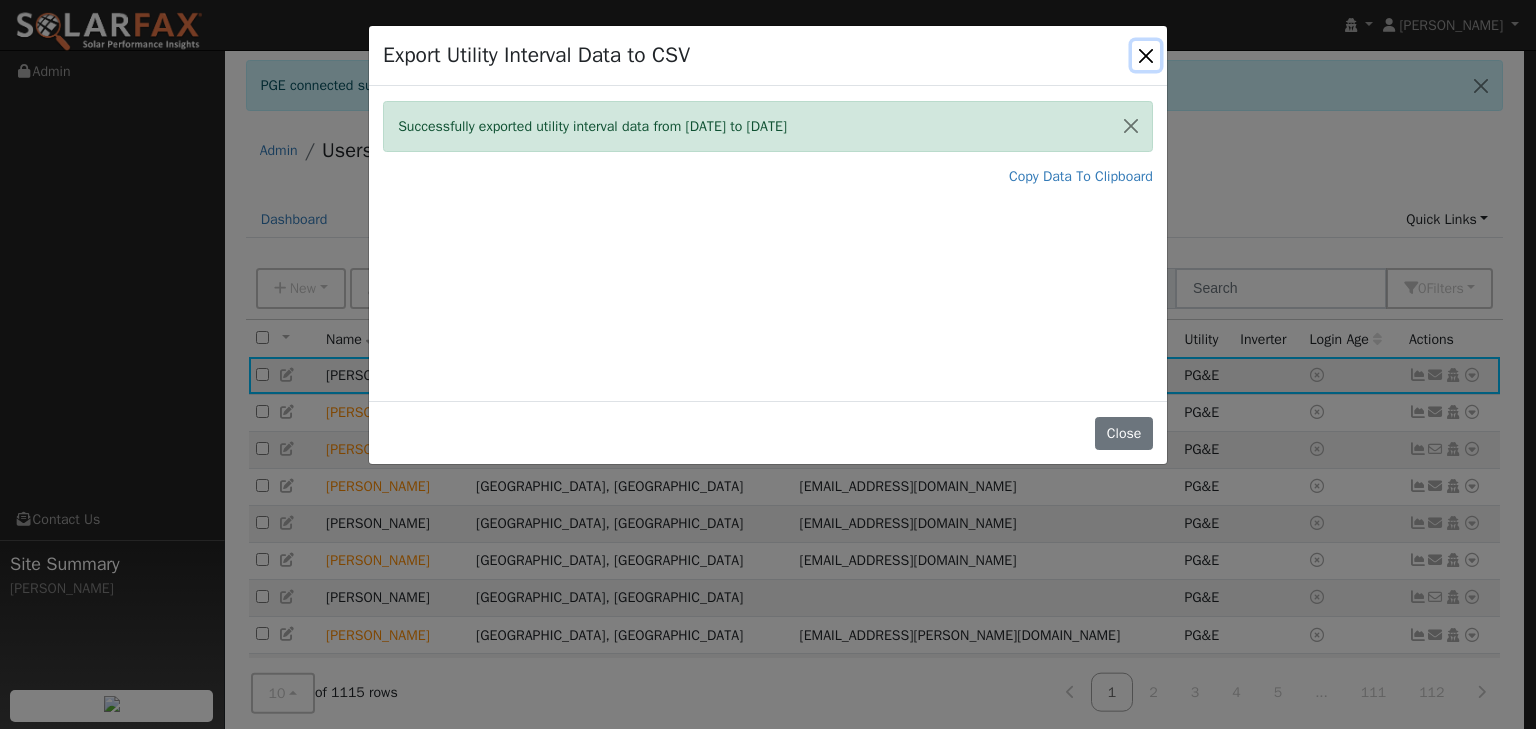 click at bounding box center (1146, 55) 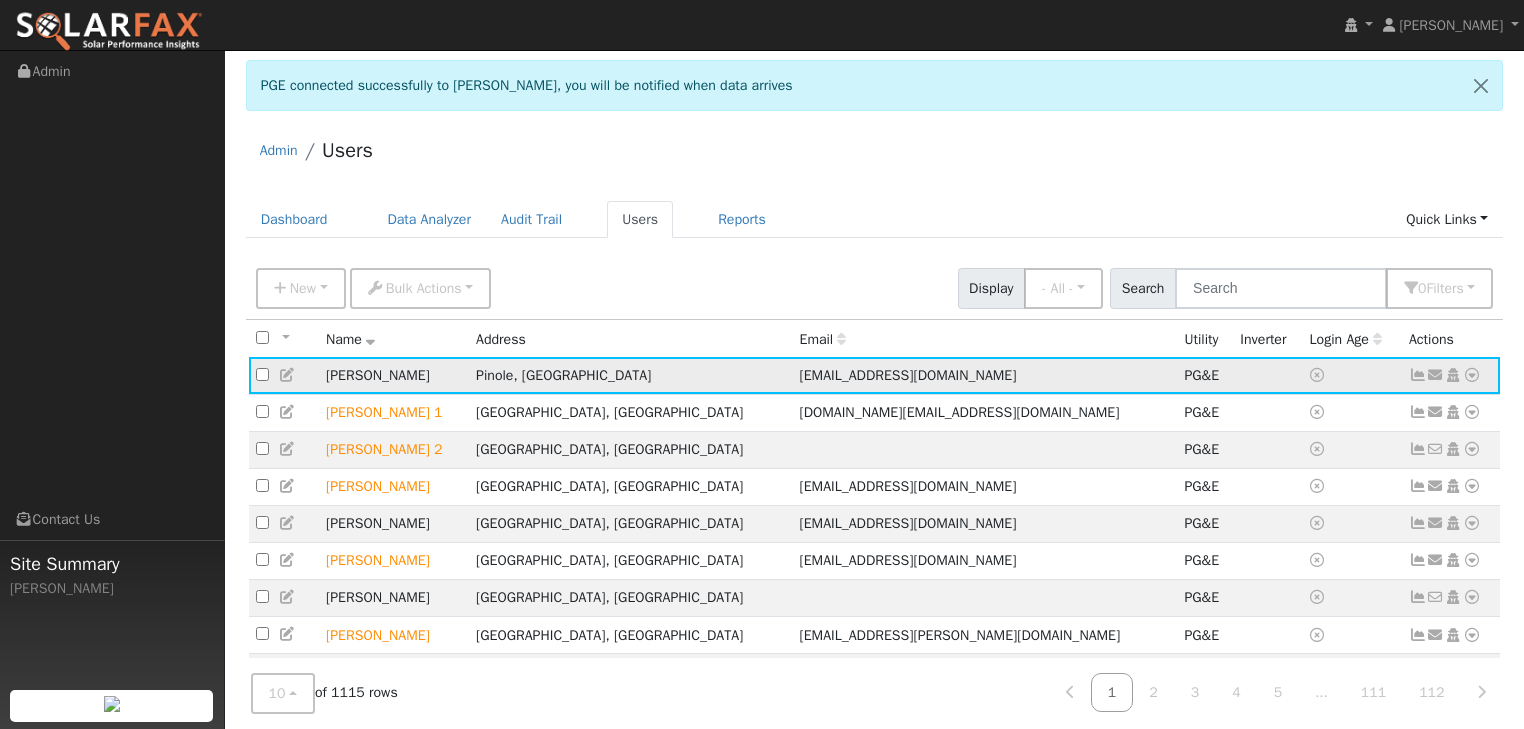click at bounding box center (1472, 375) 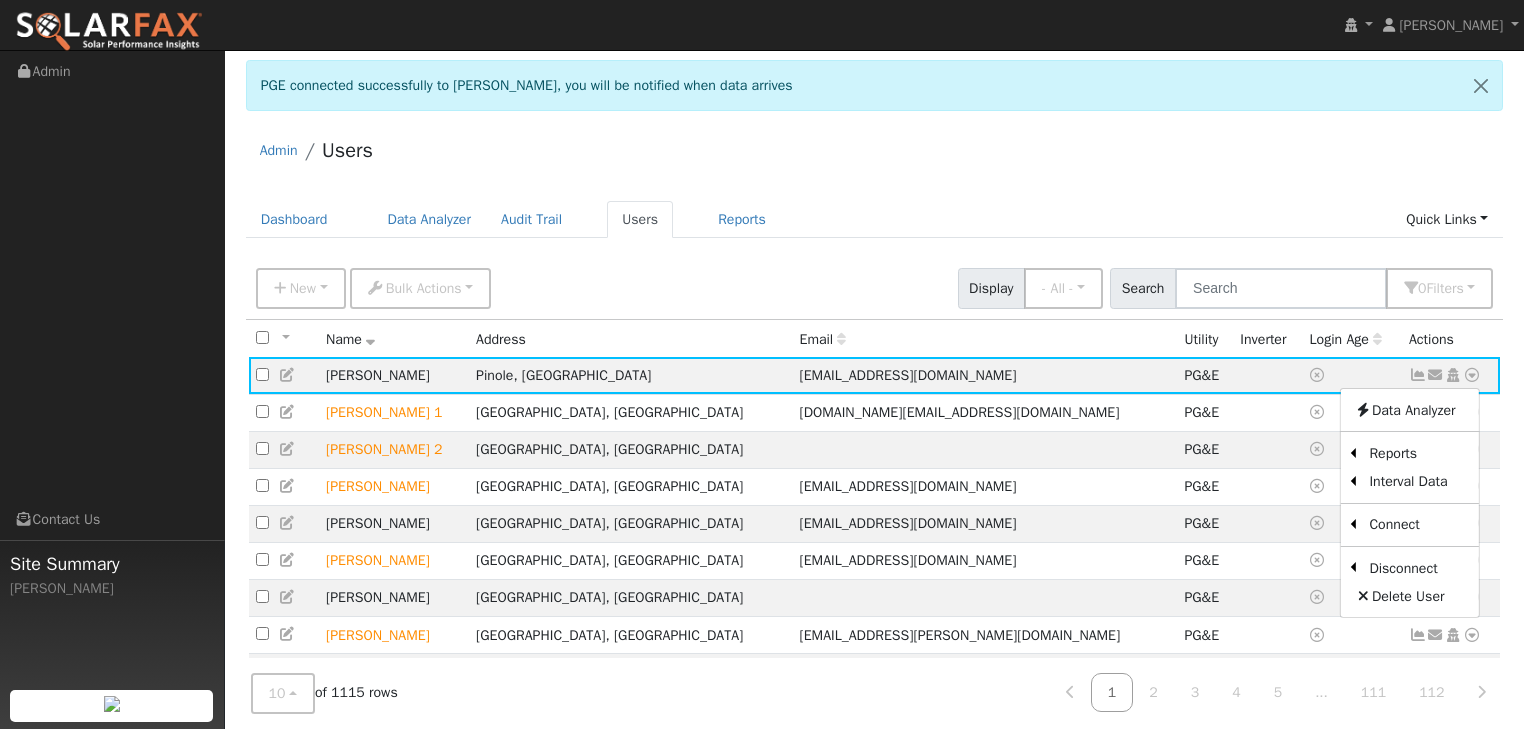click on "Admin
Users
Dashboard
Data Analyzer
Audit Trail
Users
Reports
Quick Links
Quick Add
Quick Connect
Run a Scenario Report
Upload a Utility CSV
Help Center
Go to
Dashboard
Data Analyzer
Audit Trail
Users
Reports" at bounding box center [874, 489] 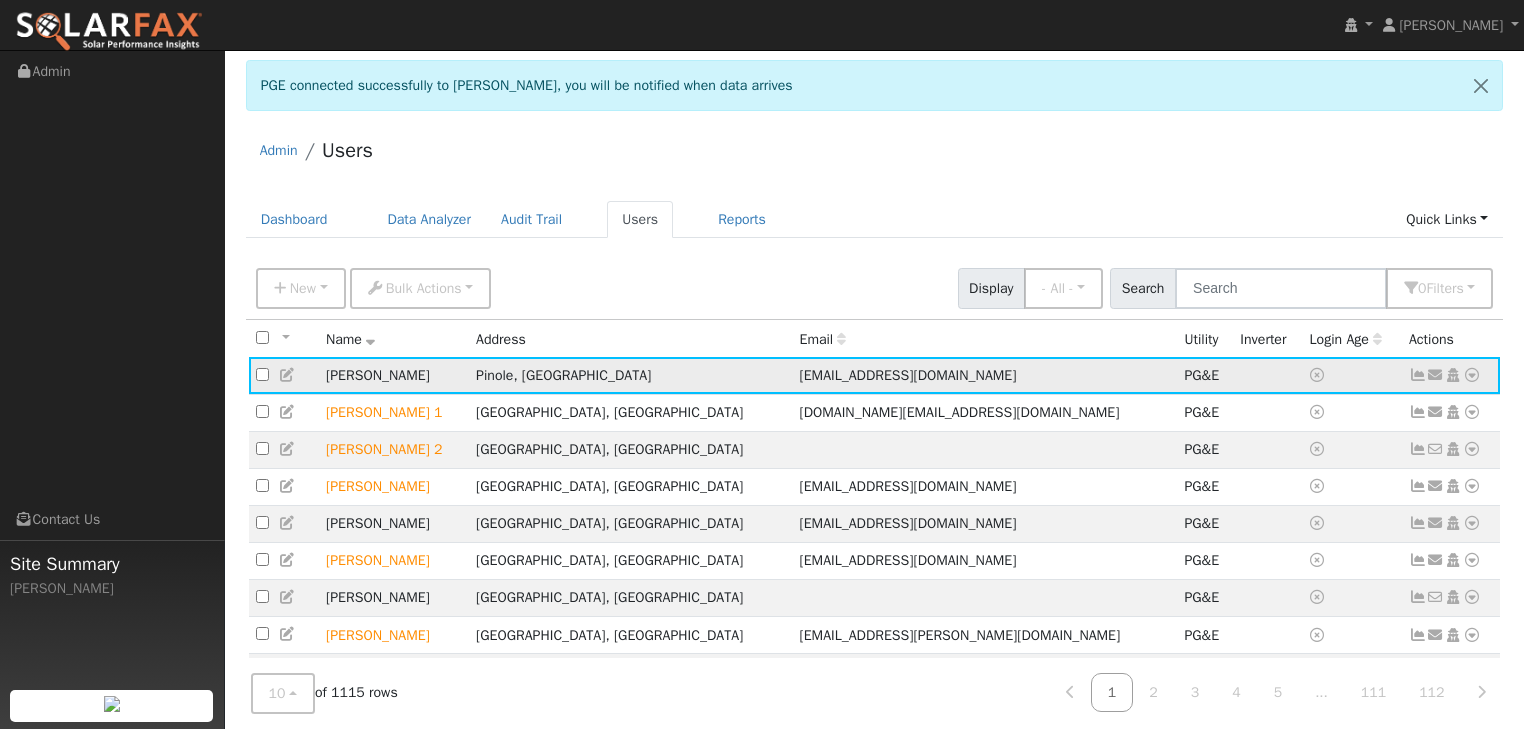 click at bounding box center (1472, 375) 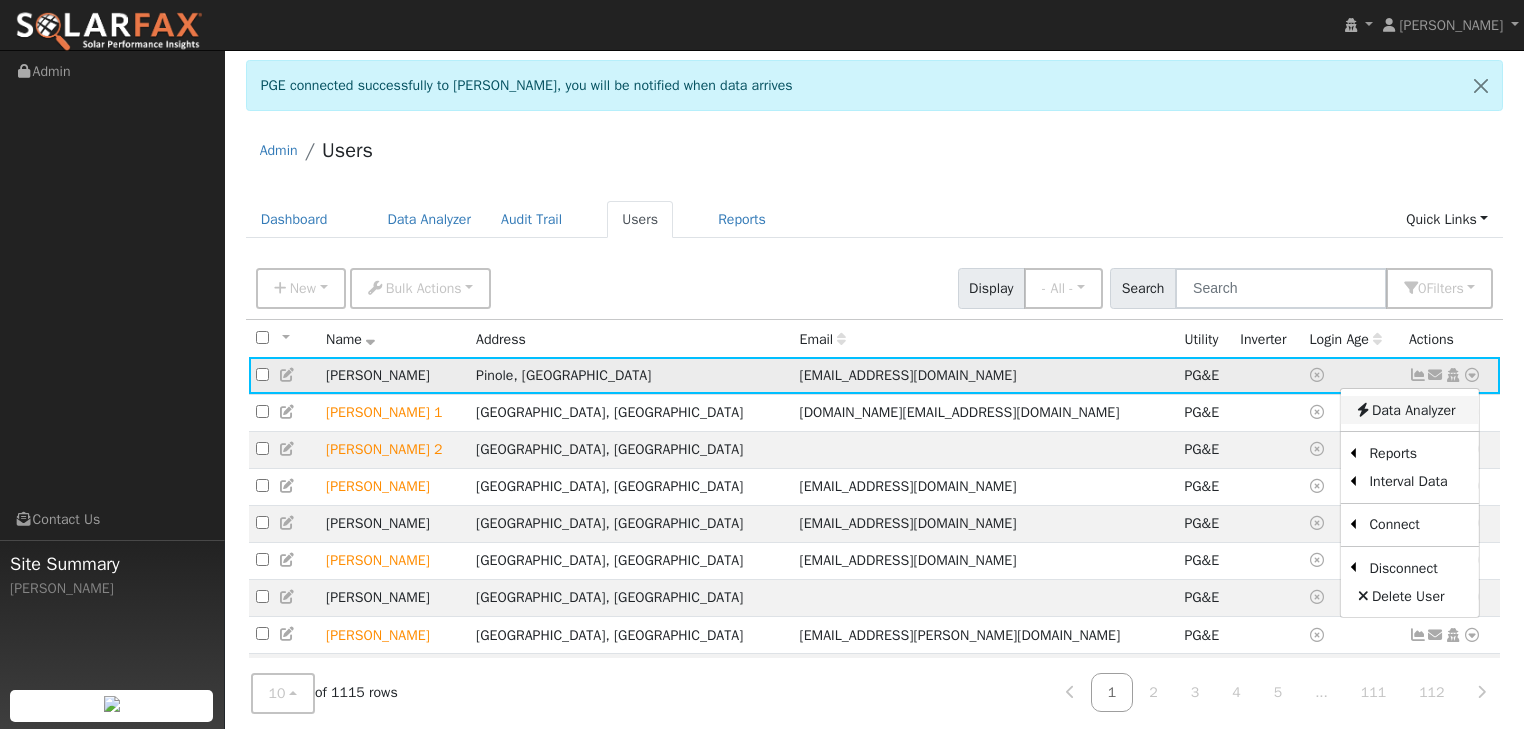click on "Data Analyzer" at bounding box center [1409, 410] 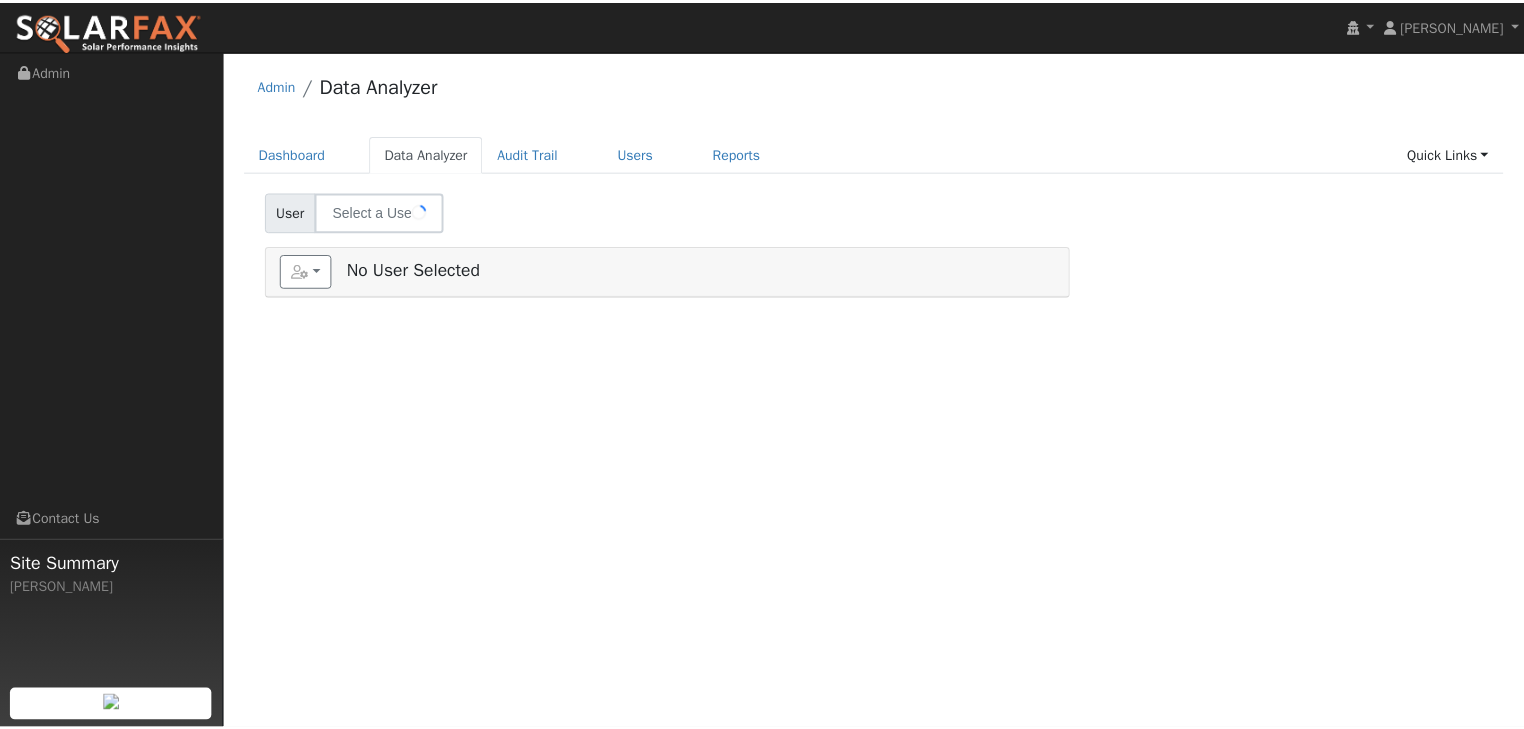 scroll, scrollTop: 0, scrollLeft: 0, axis: both 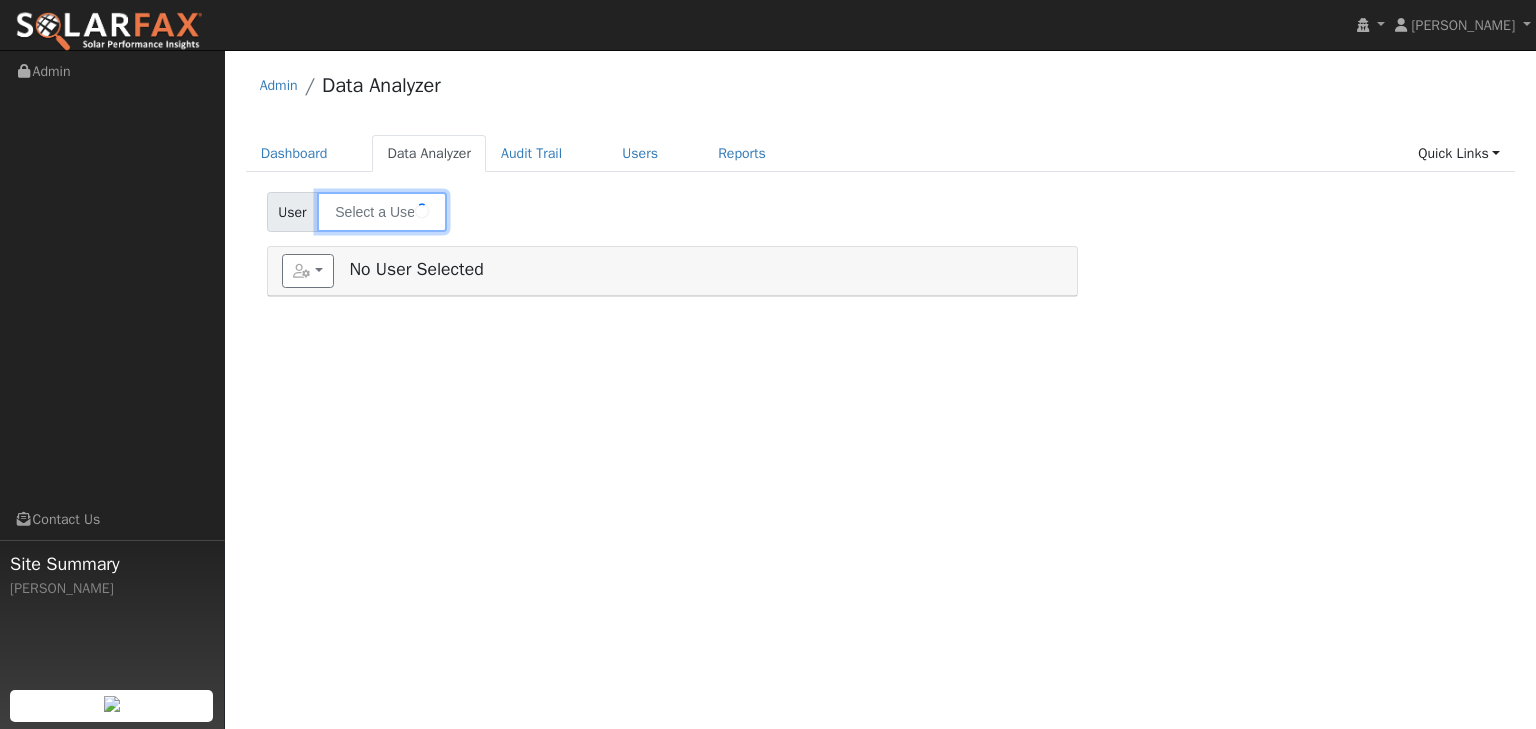 type on "[PERSON_NAME]" 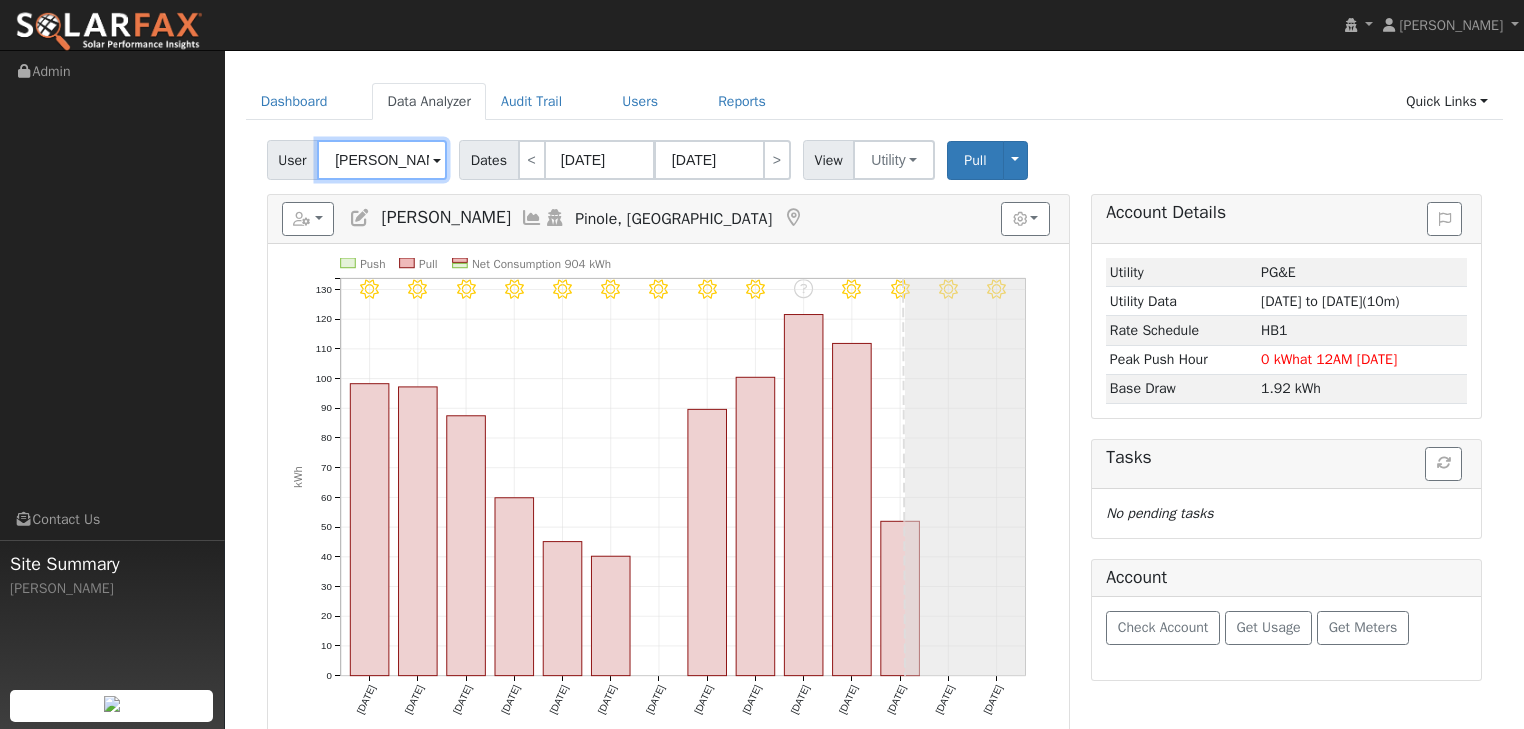 scroll, scrollTop: 80, scrollLeft: 0, axis: vertical 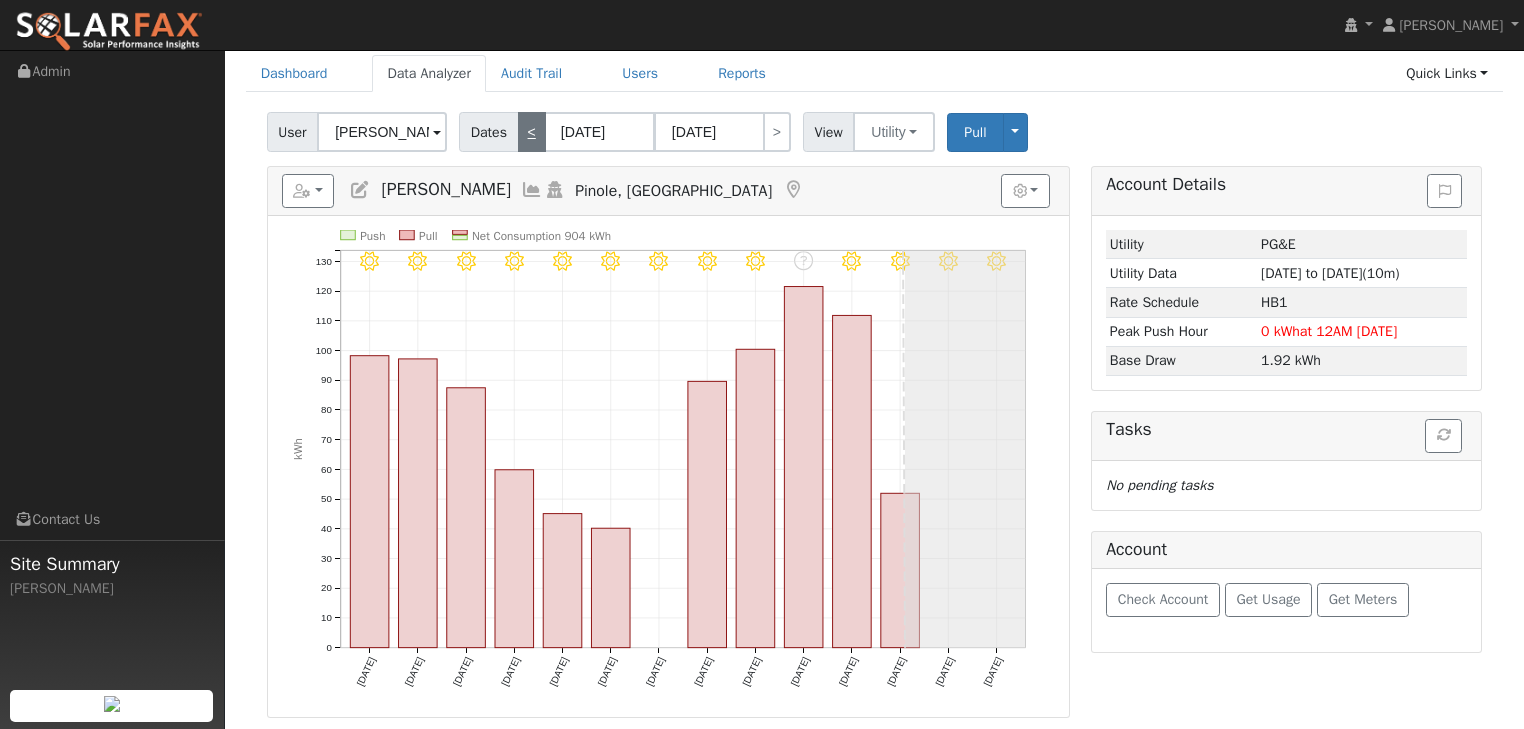 click on "<" at bounding box center (532, 132) 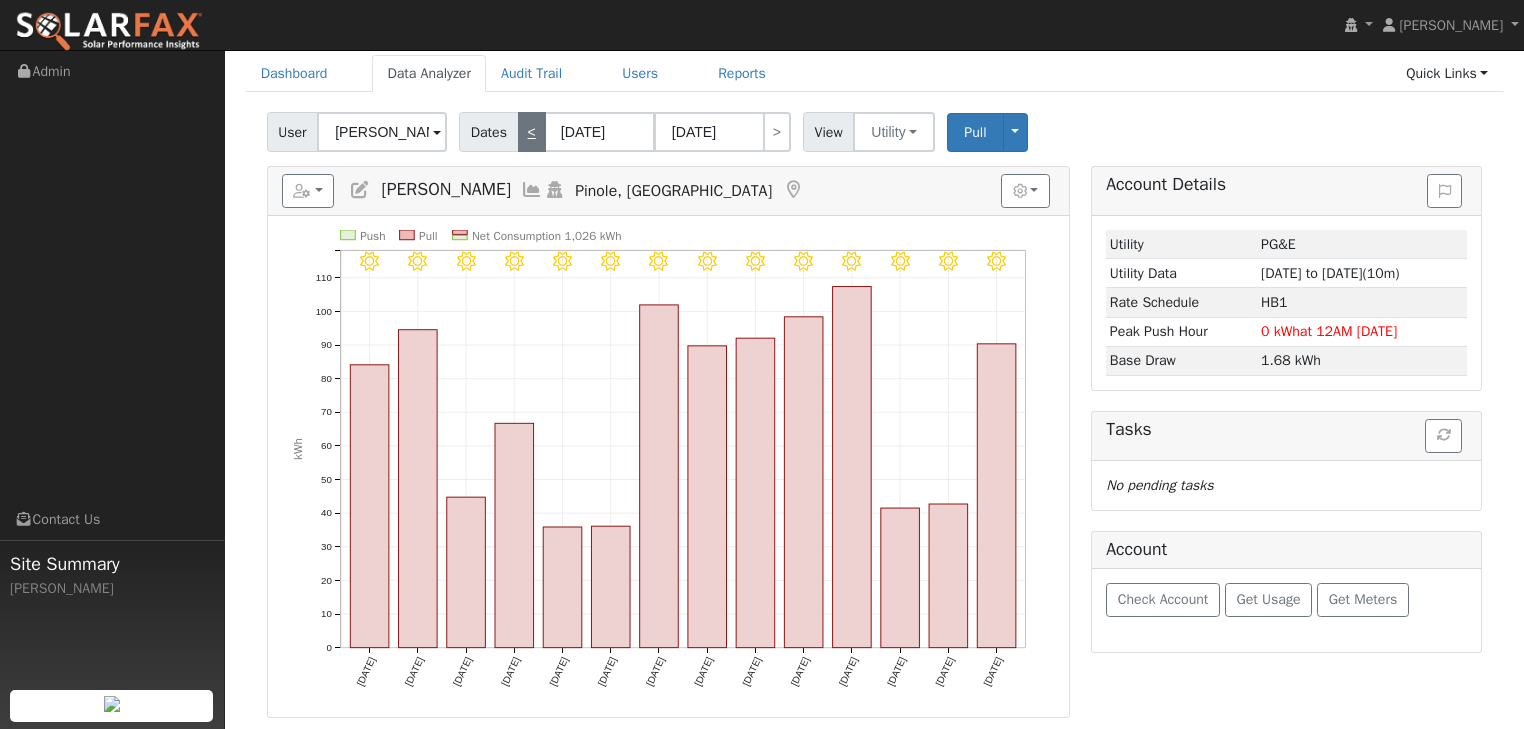 click on "<" at bounding box center [532, 132] 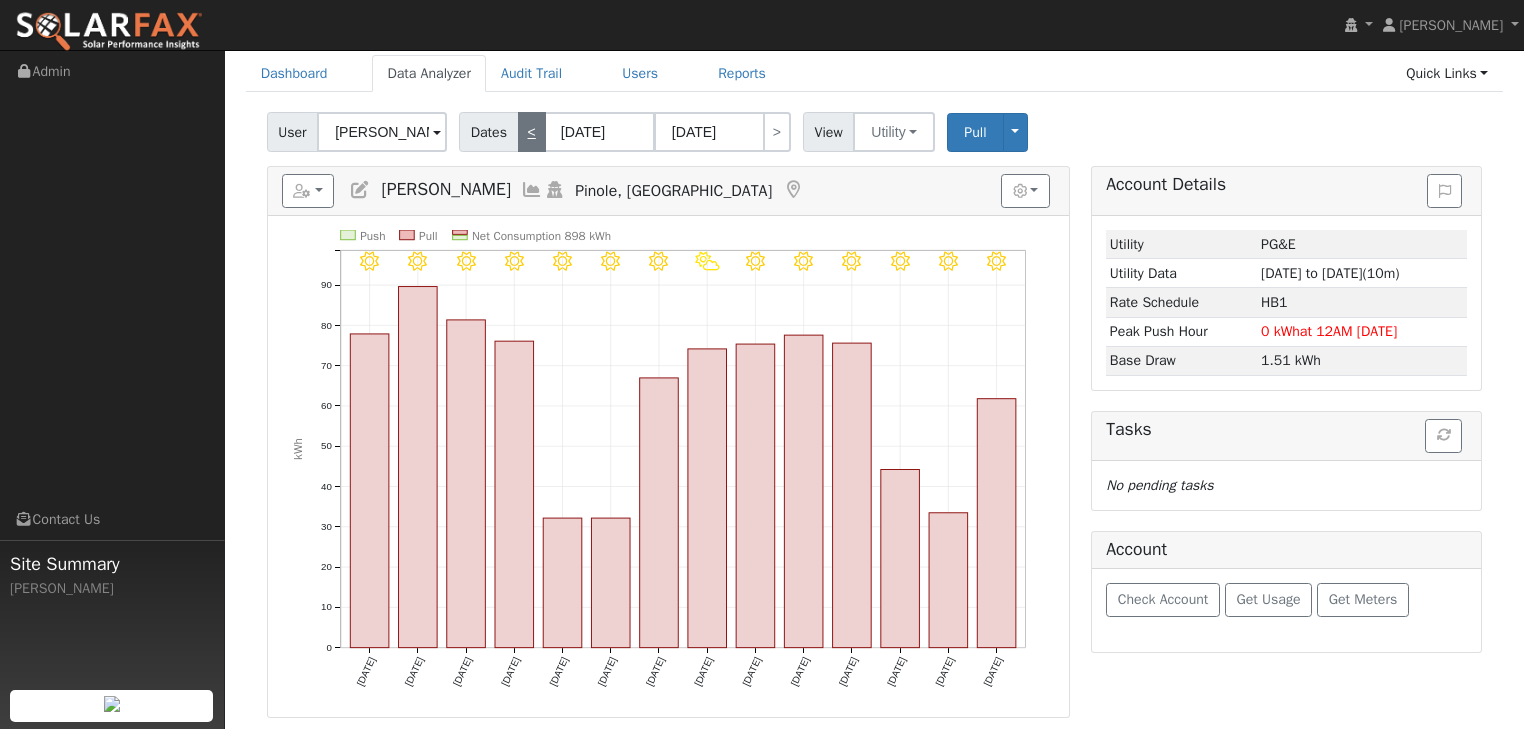 click on "<" at bounding box center [532, 132] 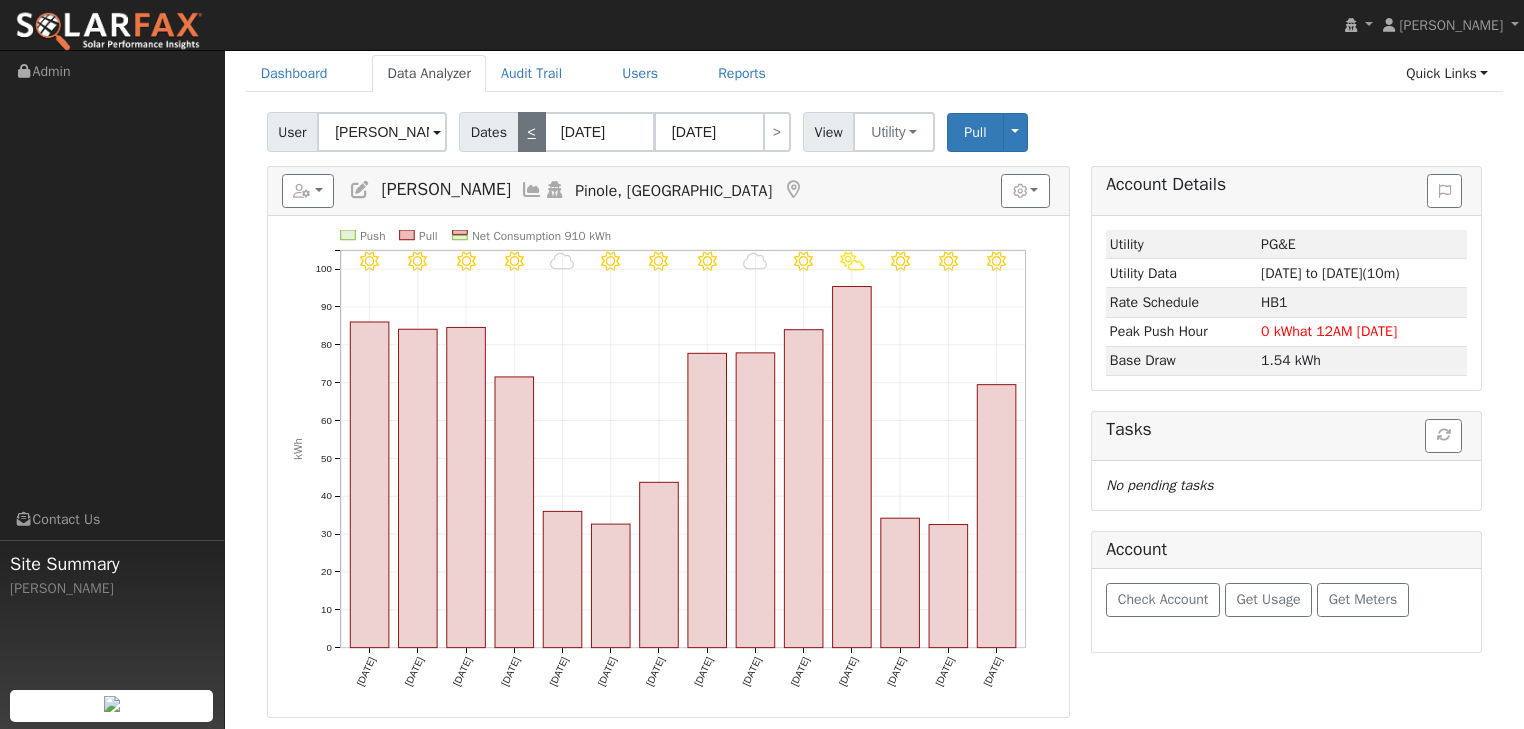 click on "<" at bounding box center (532, 132) 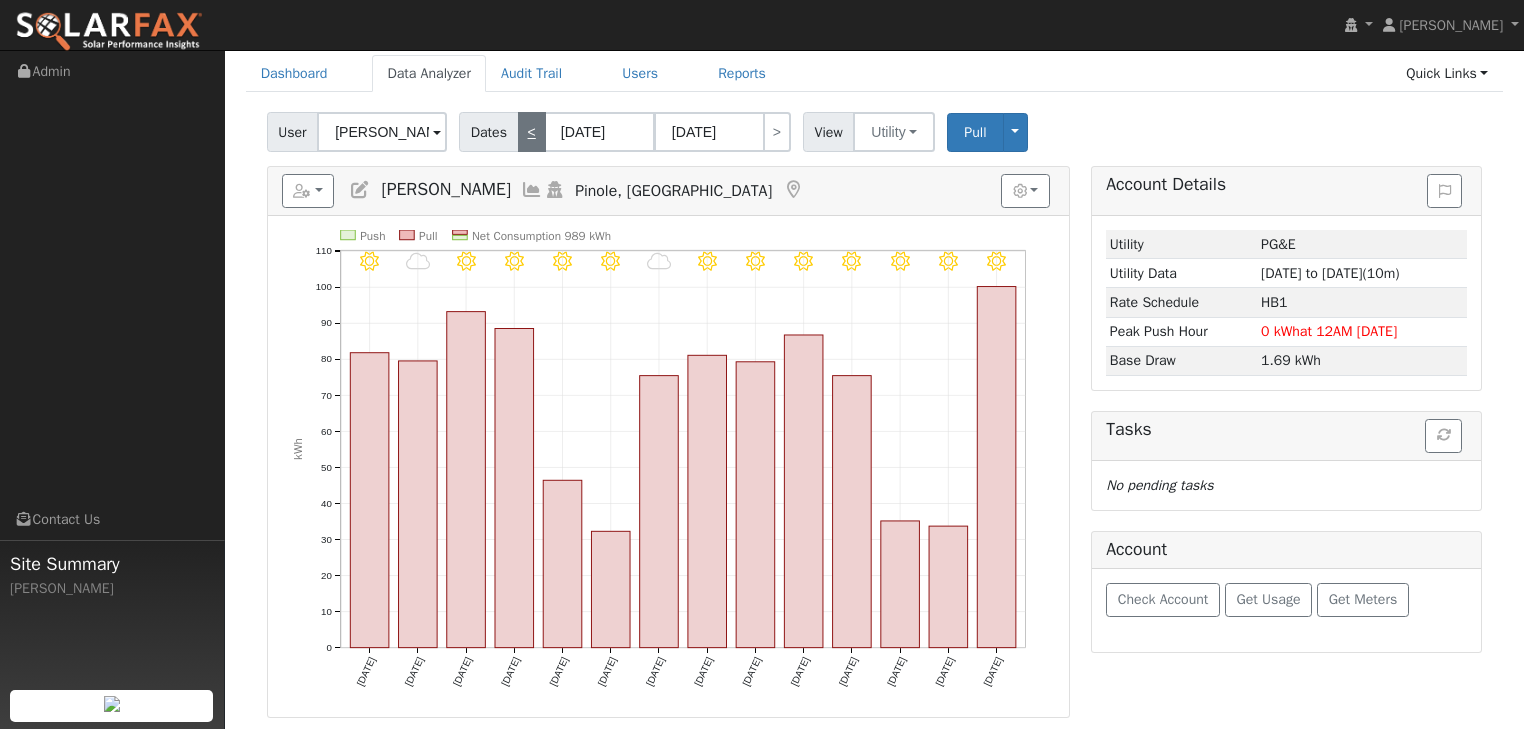 click on "<" at bounding box center (532, 132) 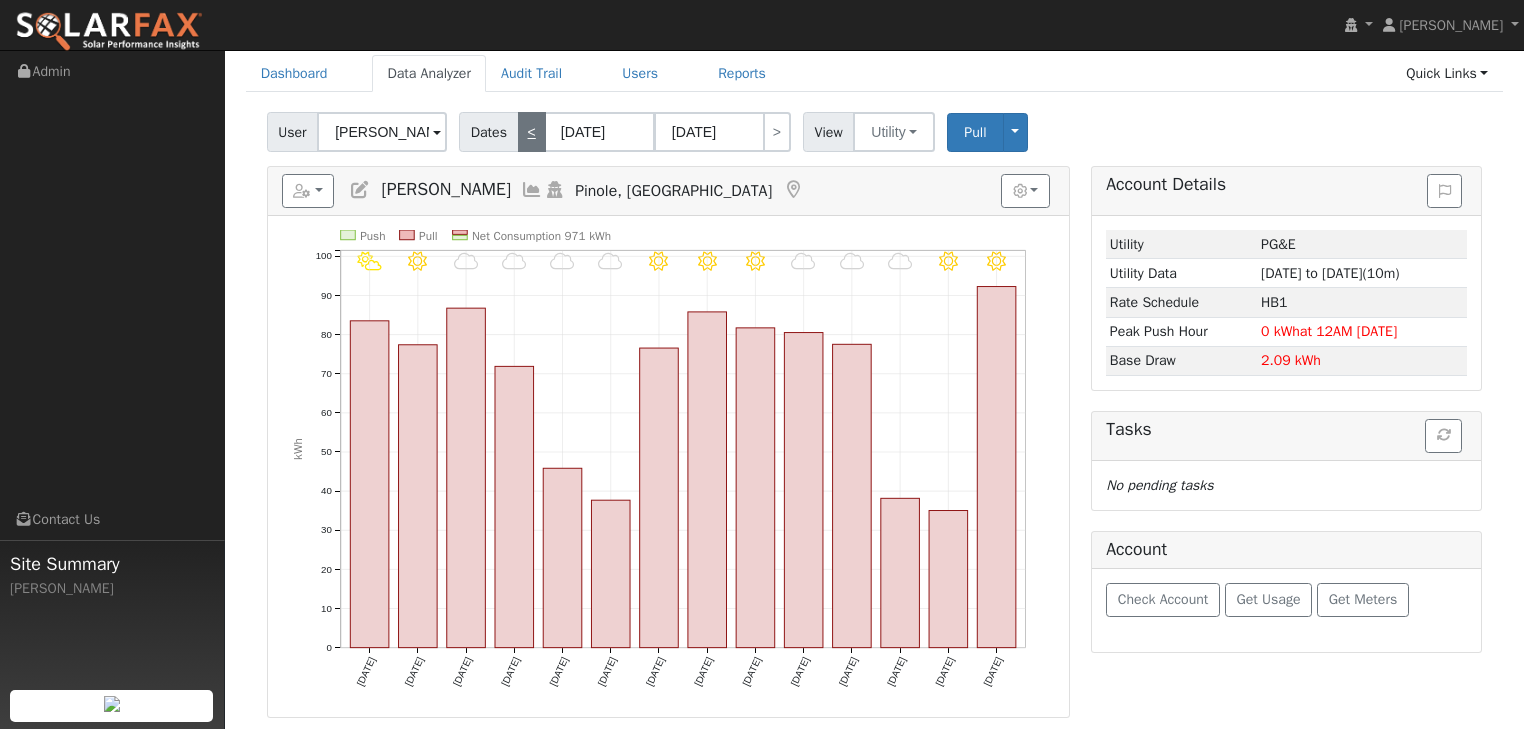 click on "<" at bounding box center (532, 132) 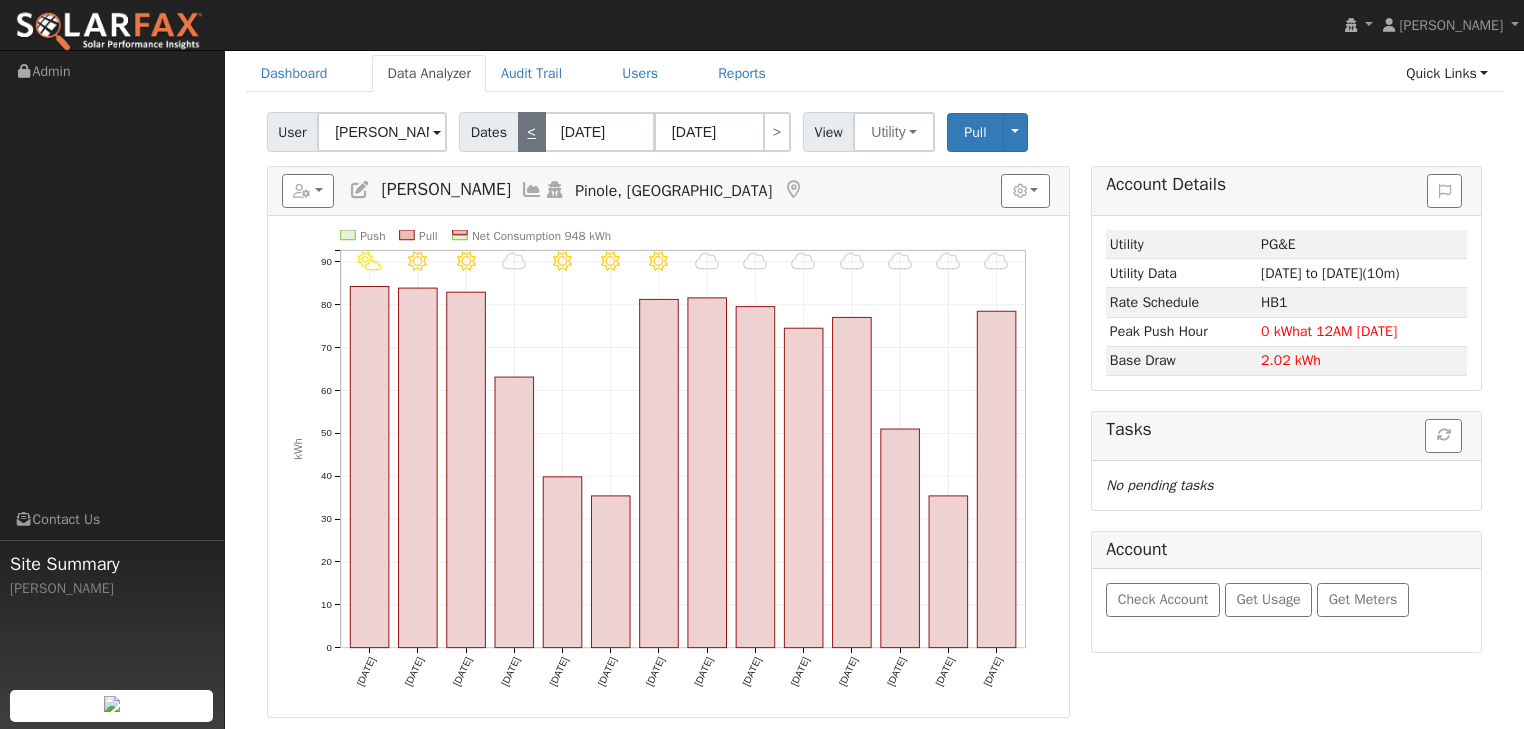 click on "<" at bounding box center [532, 132] 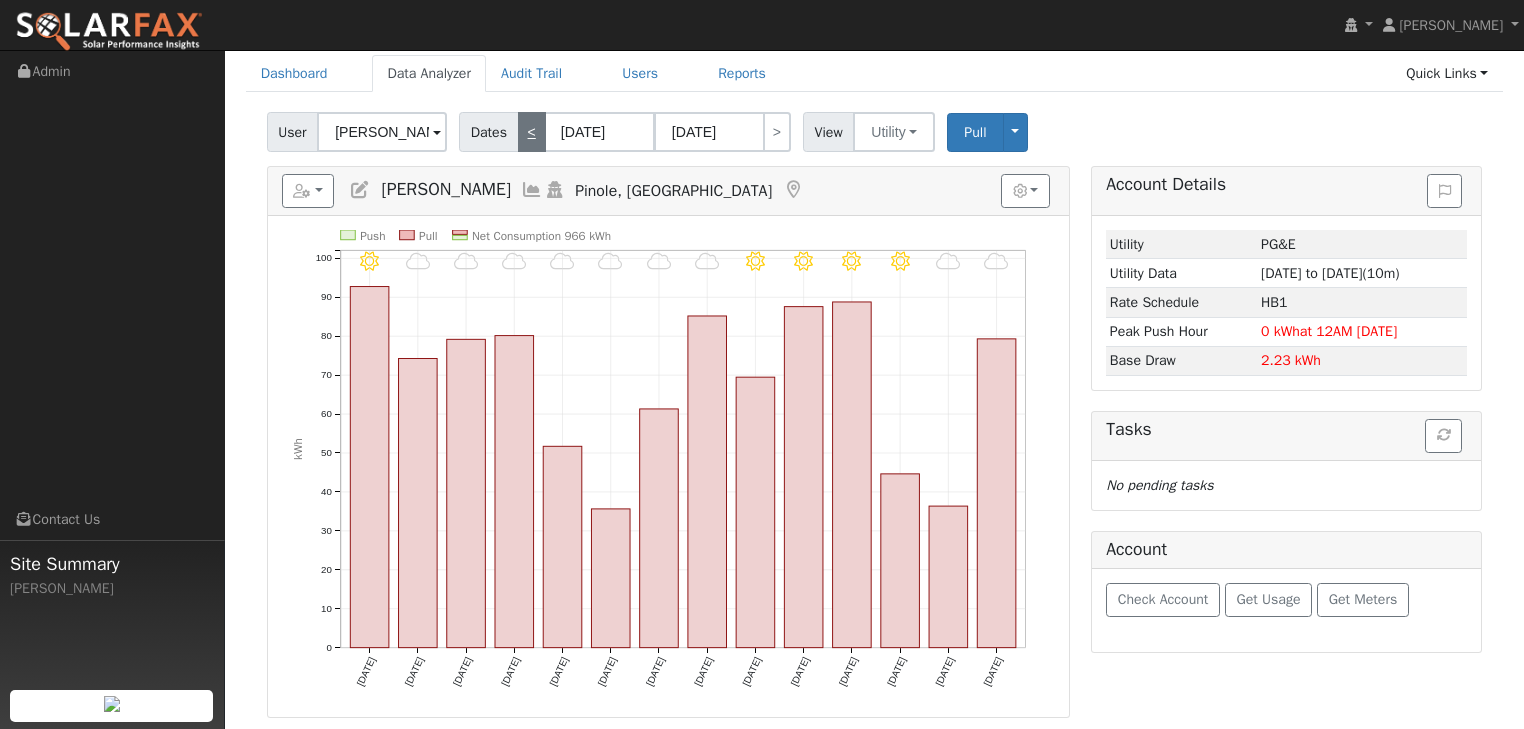 click on "<" at bounding box center (532, 132) 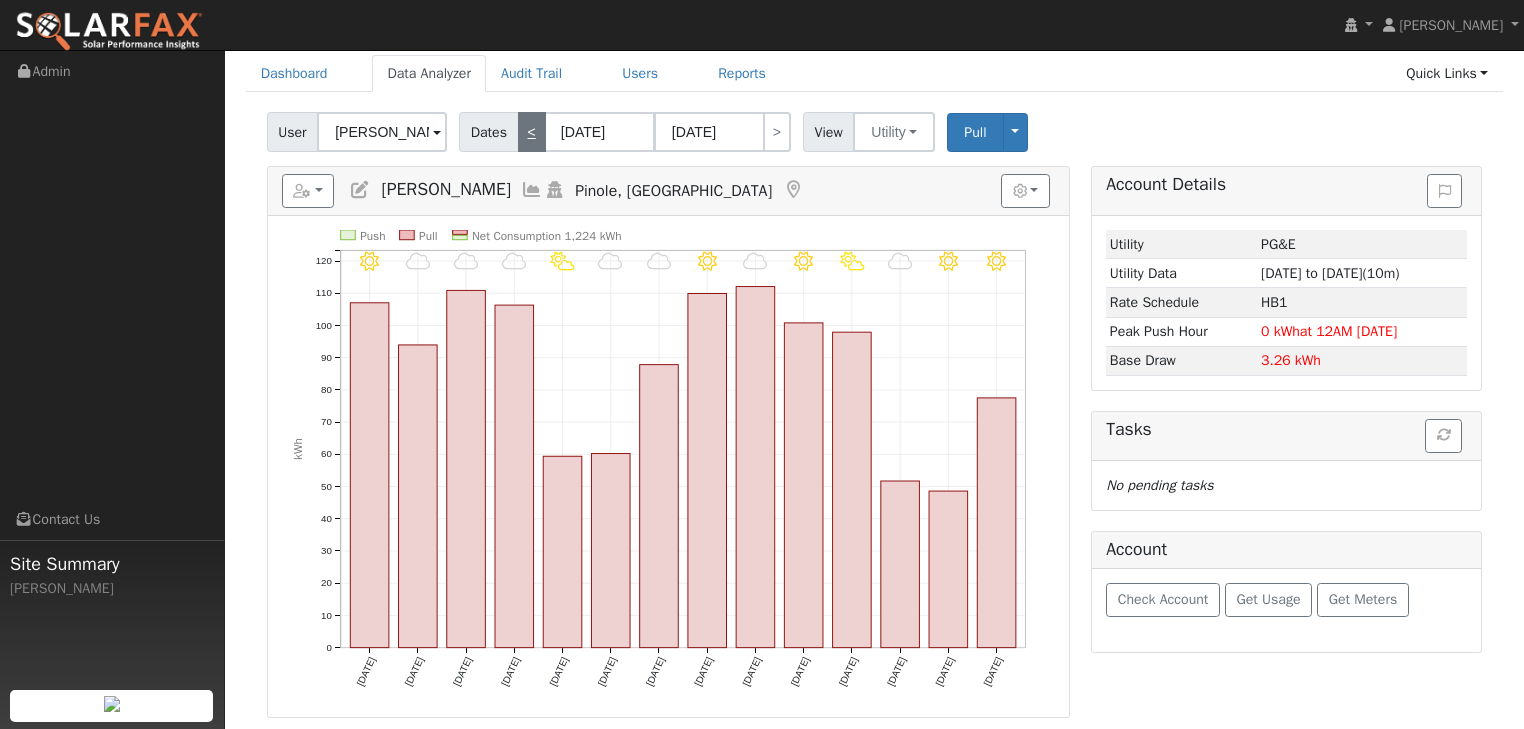 click on "<" at bounding box center [532, 132] 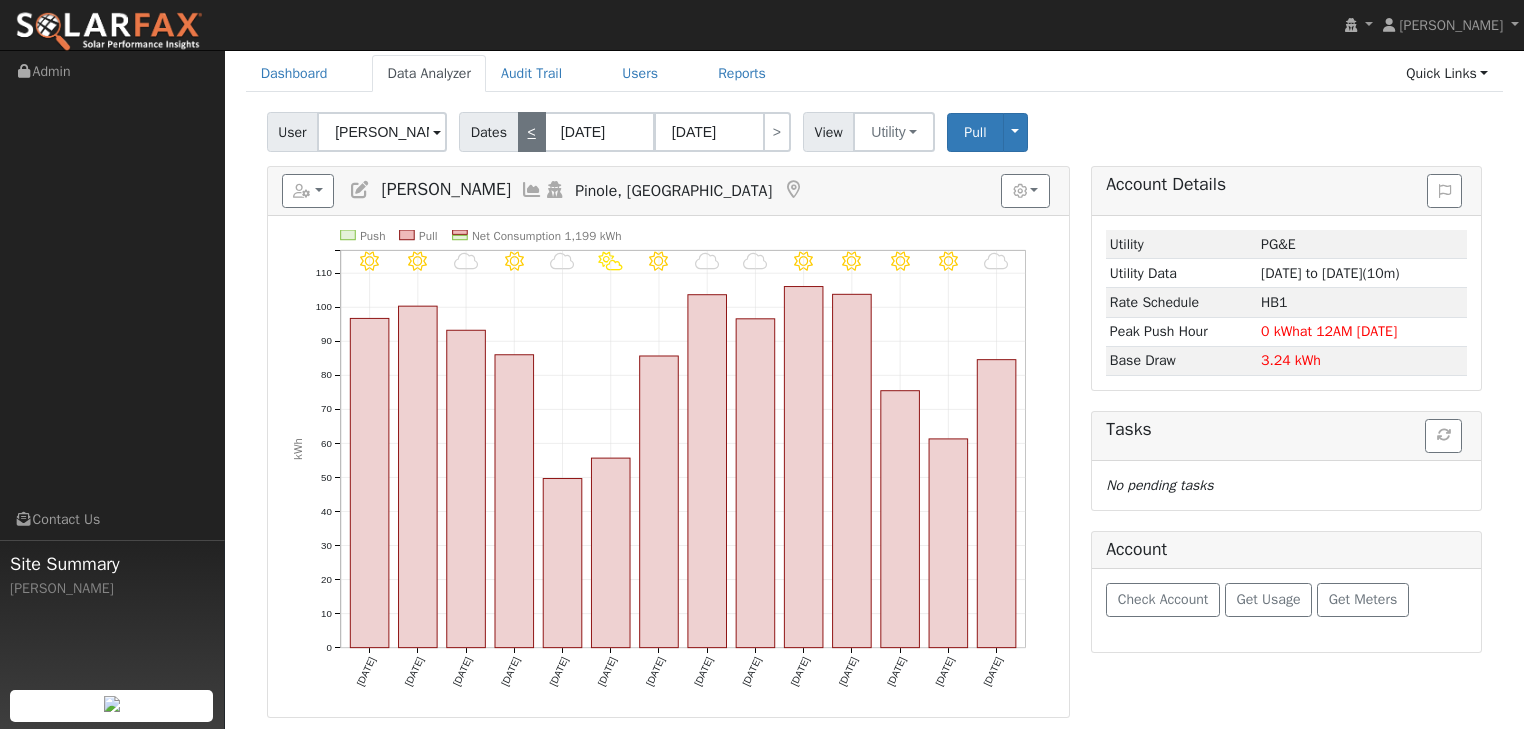 click on "<" at bounding box center (532, 132) 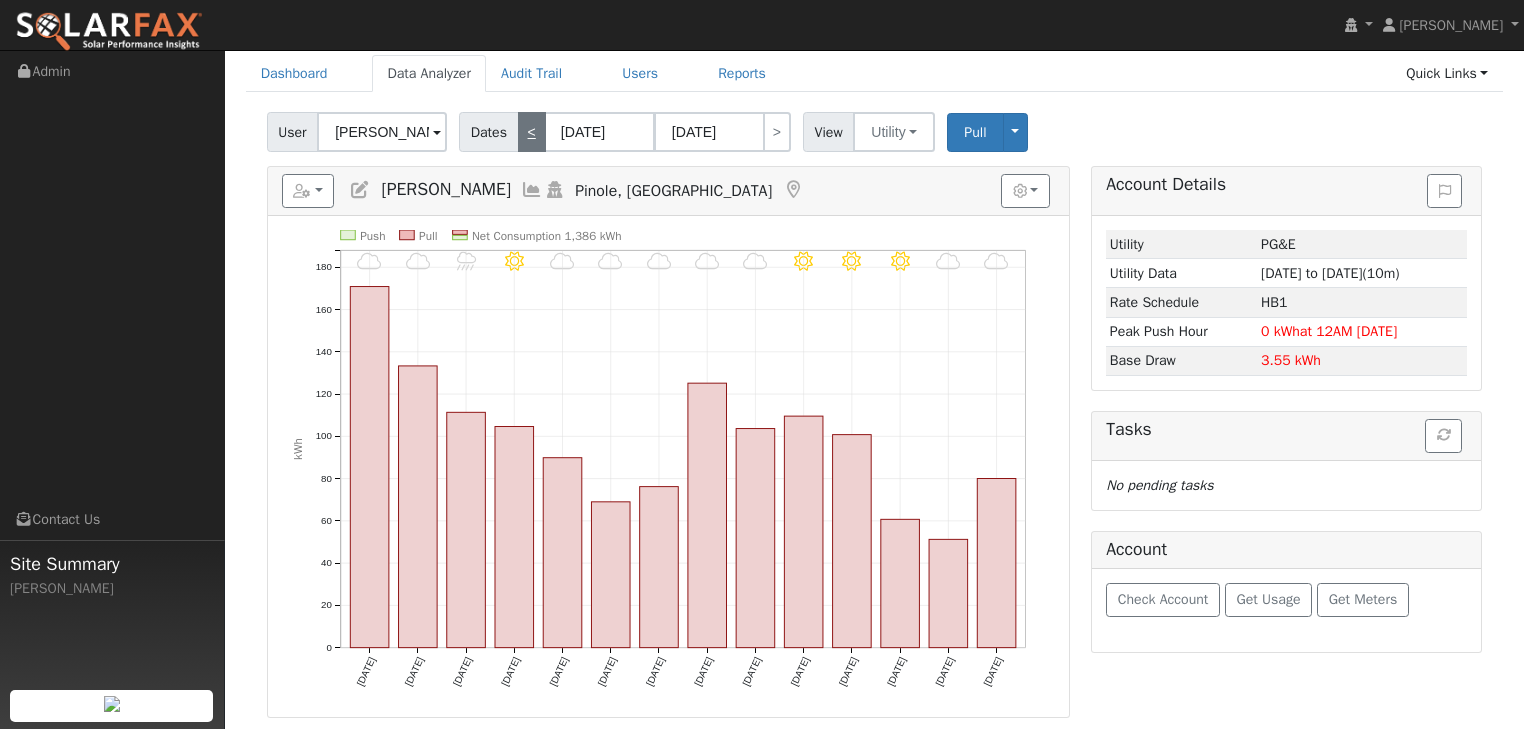 click on "<" at bounding box center [532, 132] 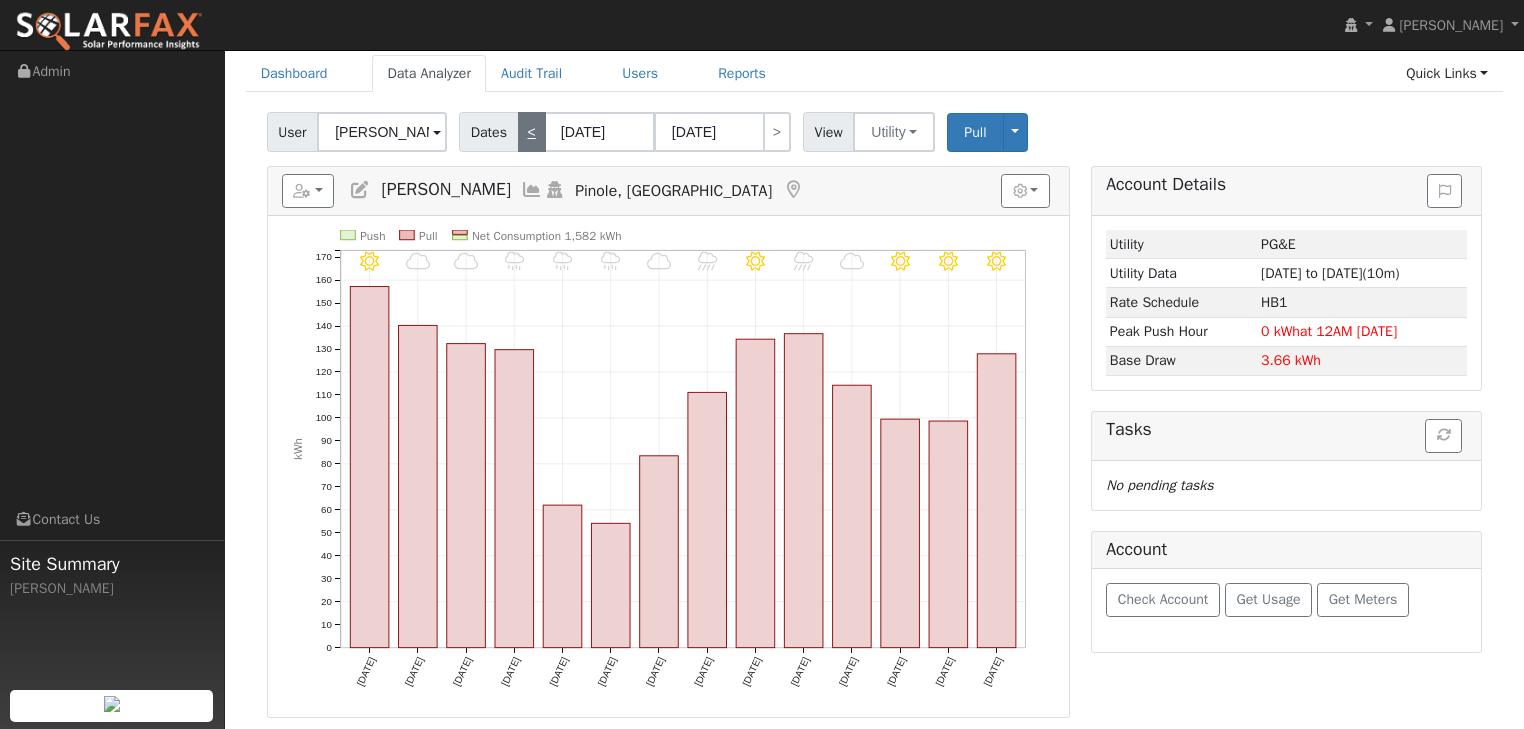 click on "<" at bounding box center (532, 132) 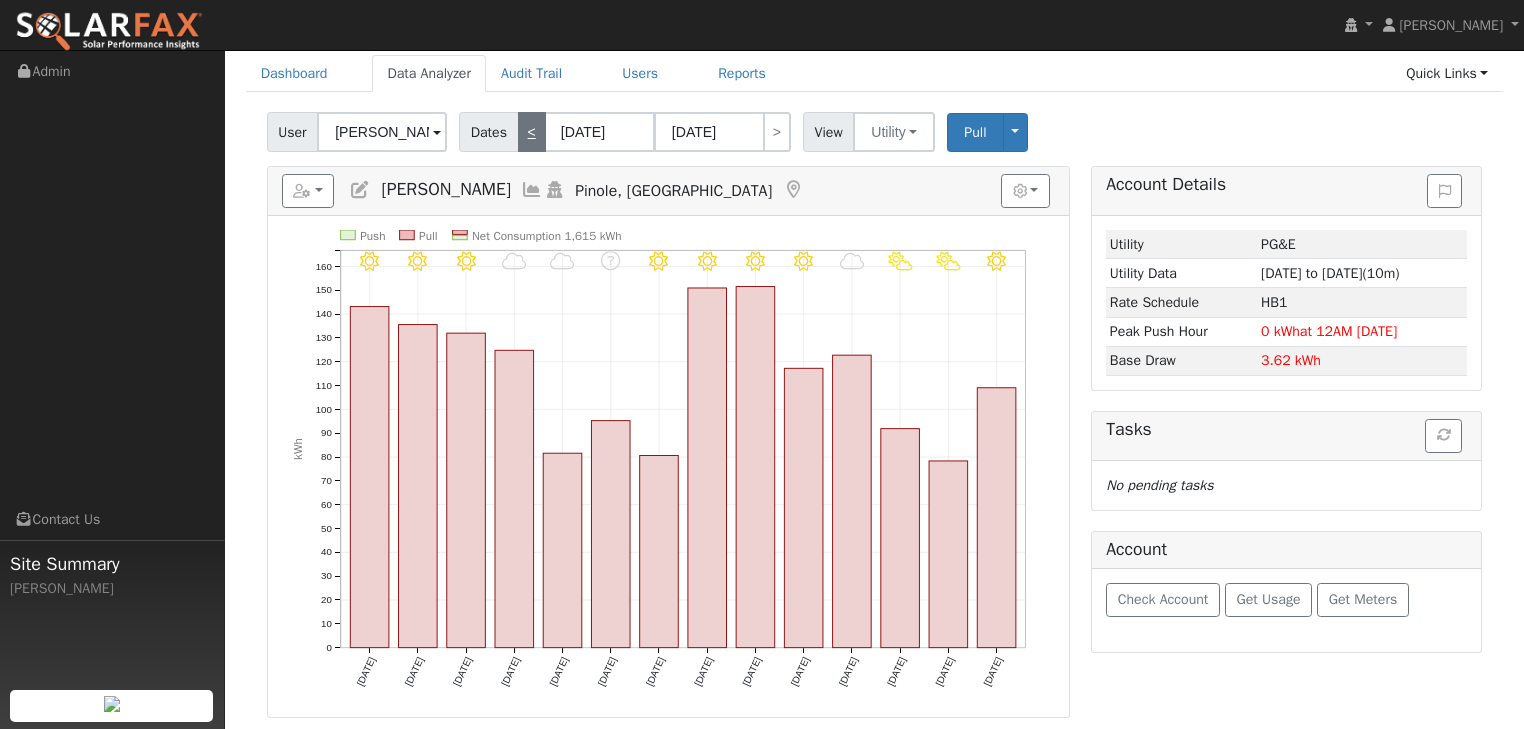 click on "<" at bounding box center [532, 132] 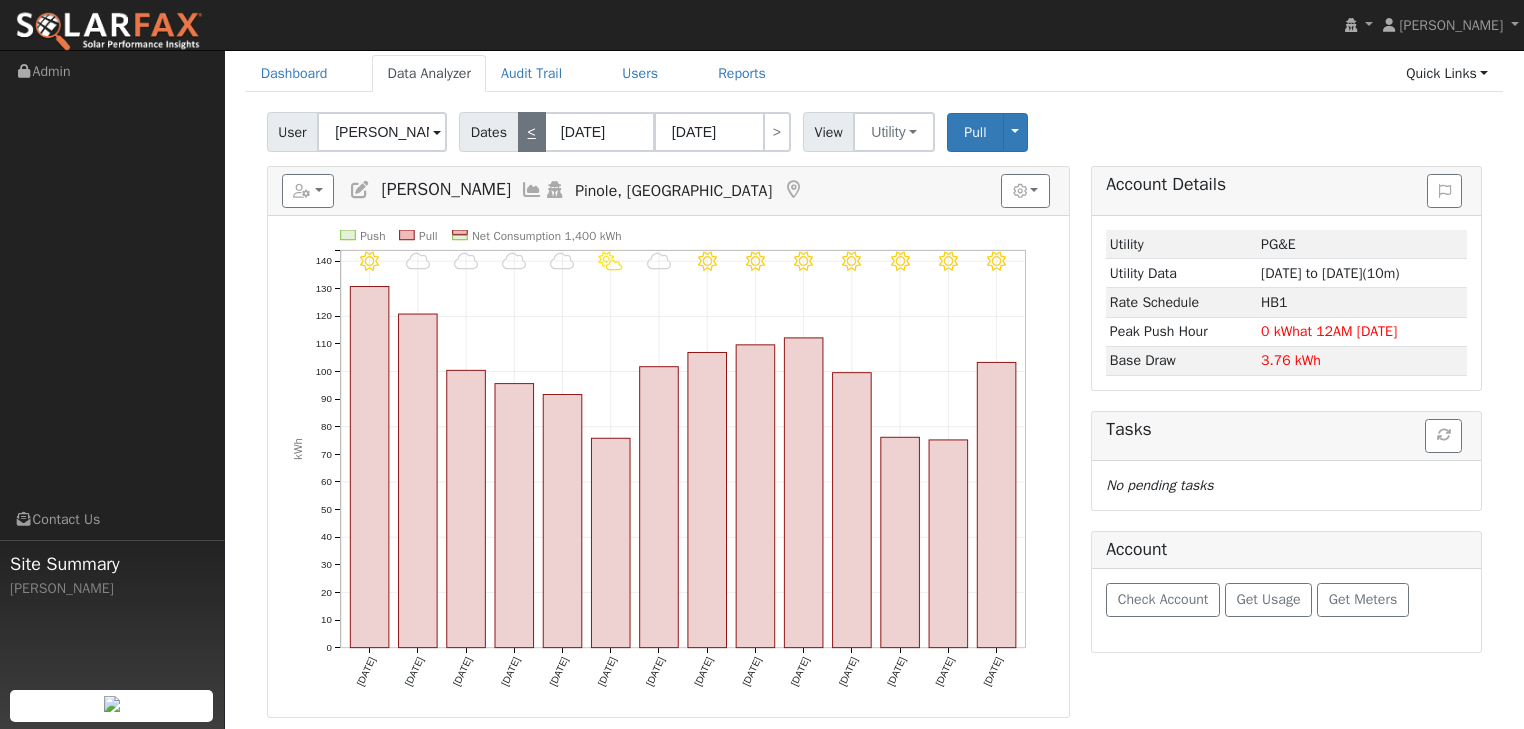 click on "<" at bounding box center [532, 132] 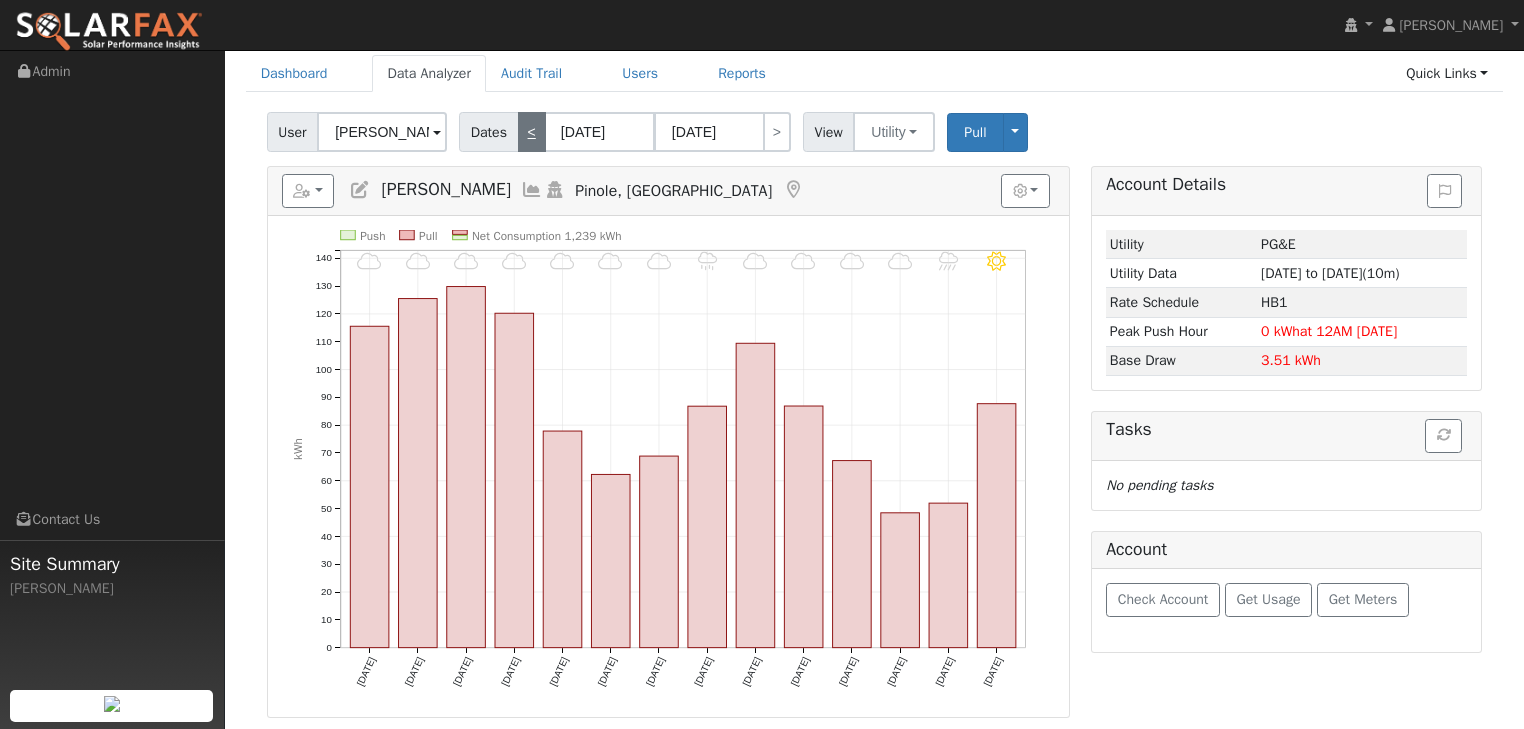click on "<" at bounding box center (532, 132) 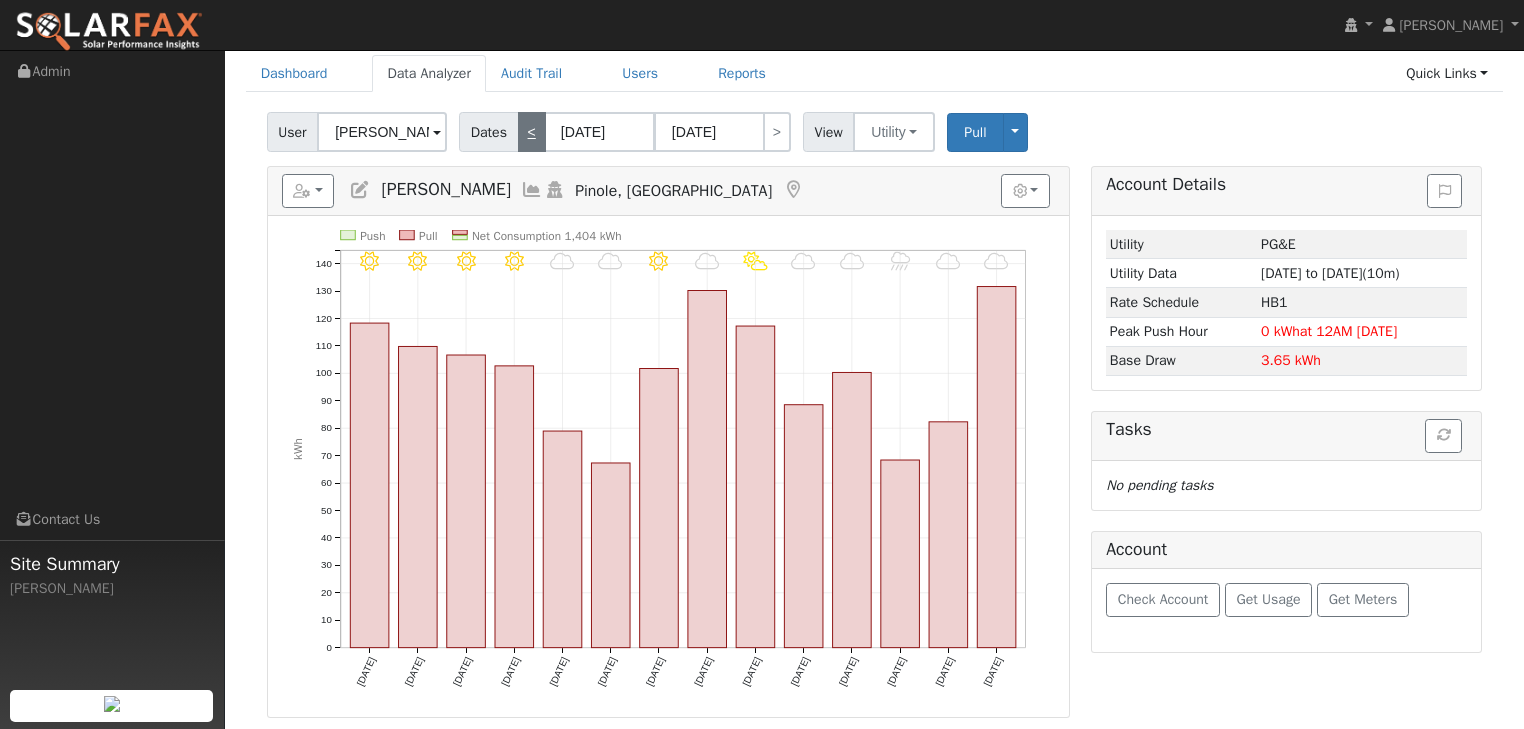 click on "<" at bounding box center (532, 132) 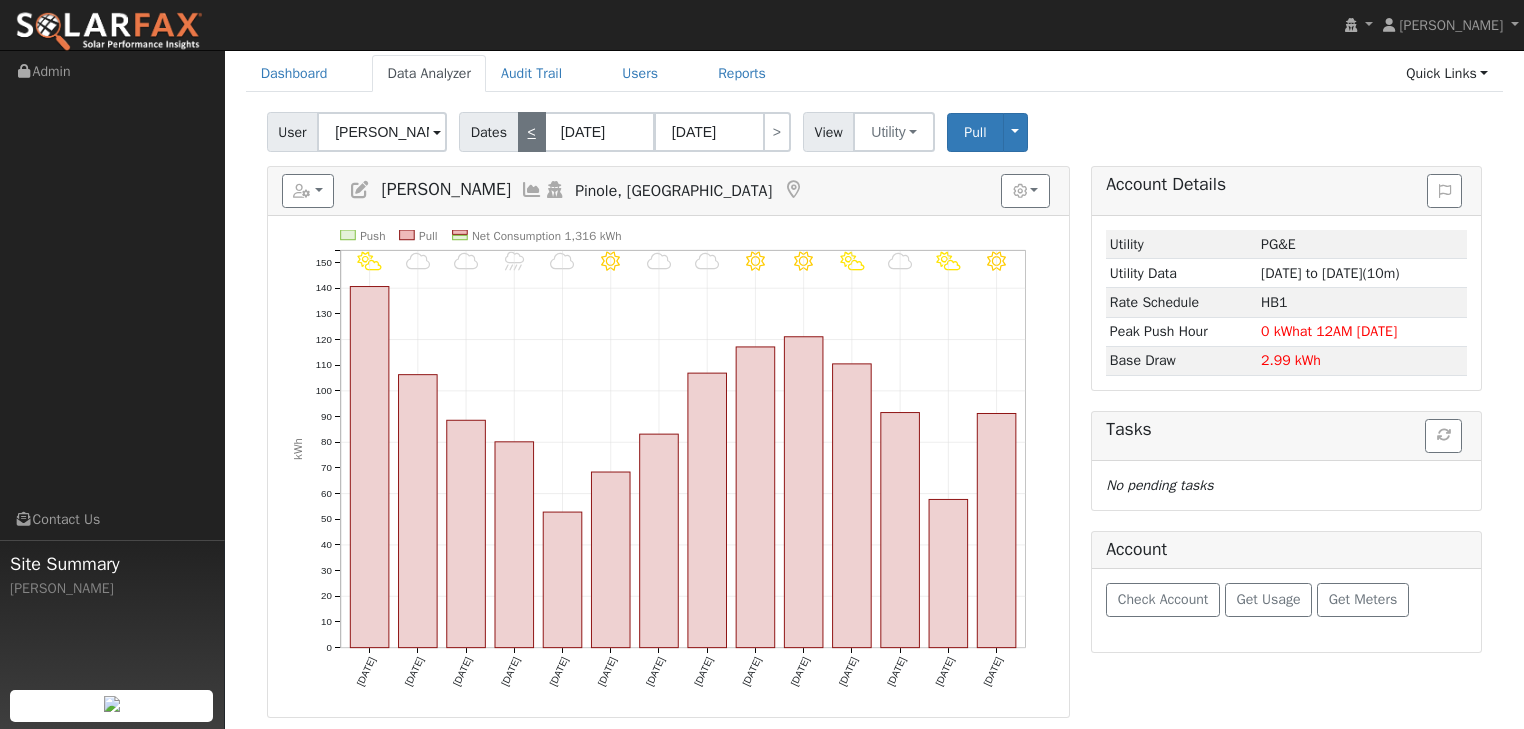 click on "<" at bounding box center [532, 132] 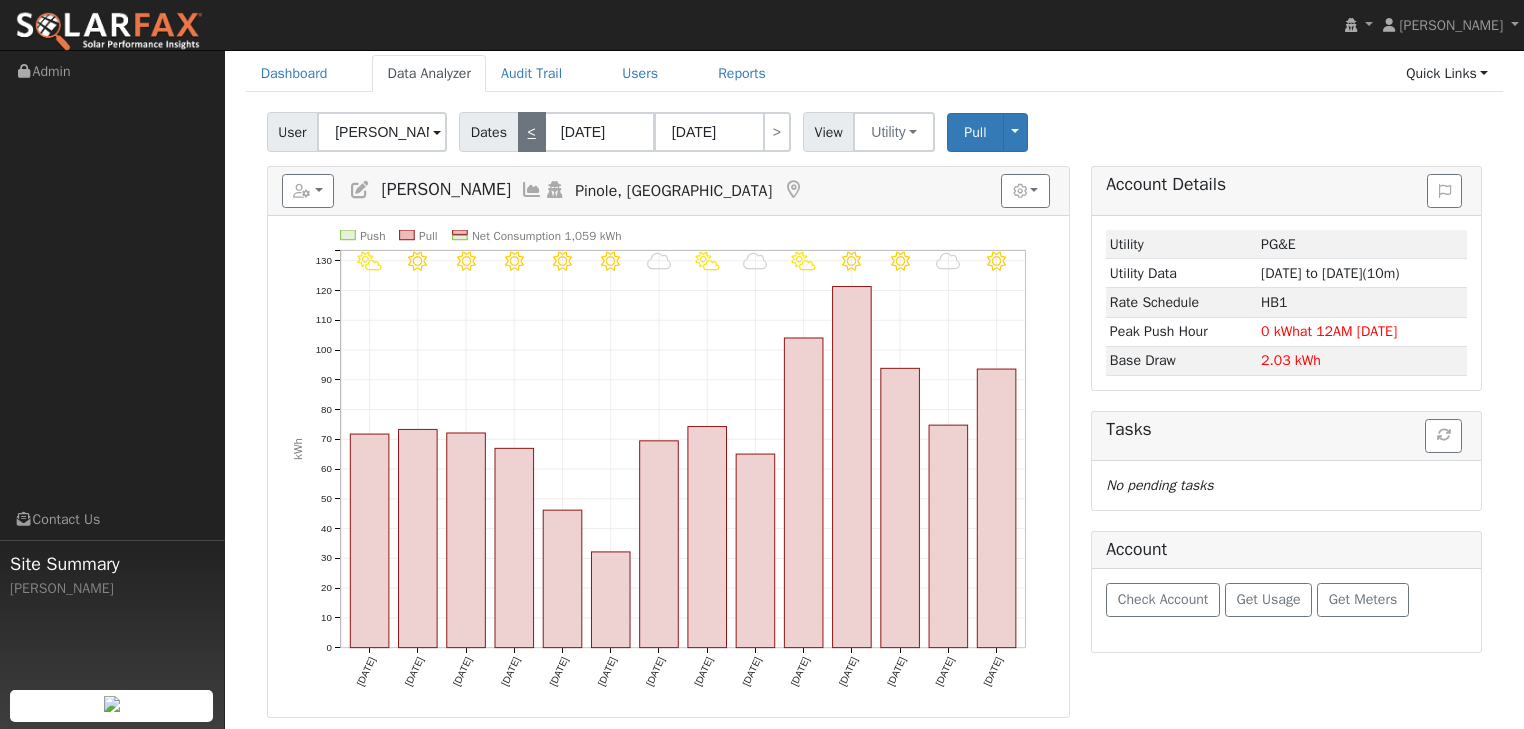 click on "<" at bounding box center [532, 132] 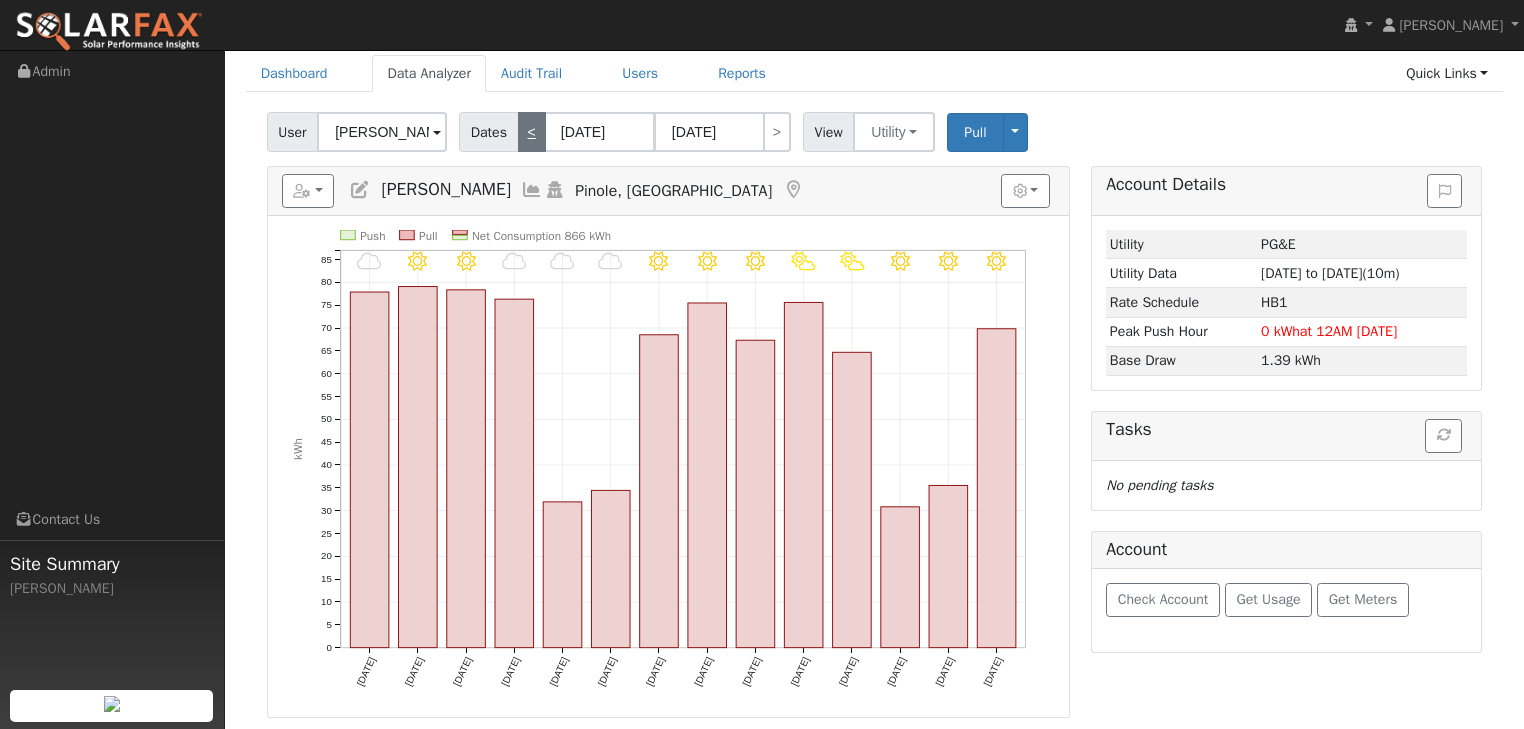 click on "<" at bounding box center [532, 132] 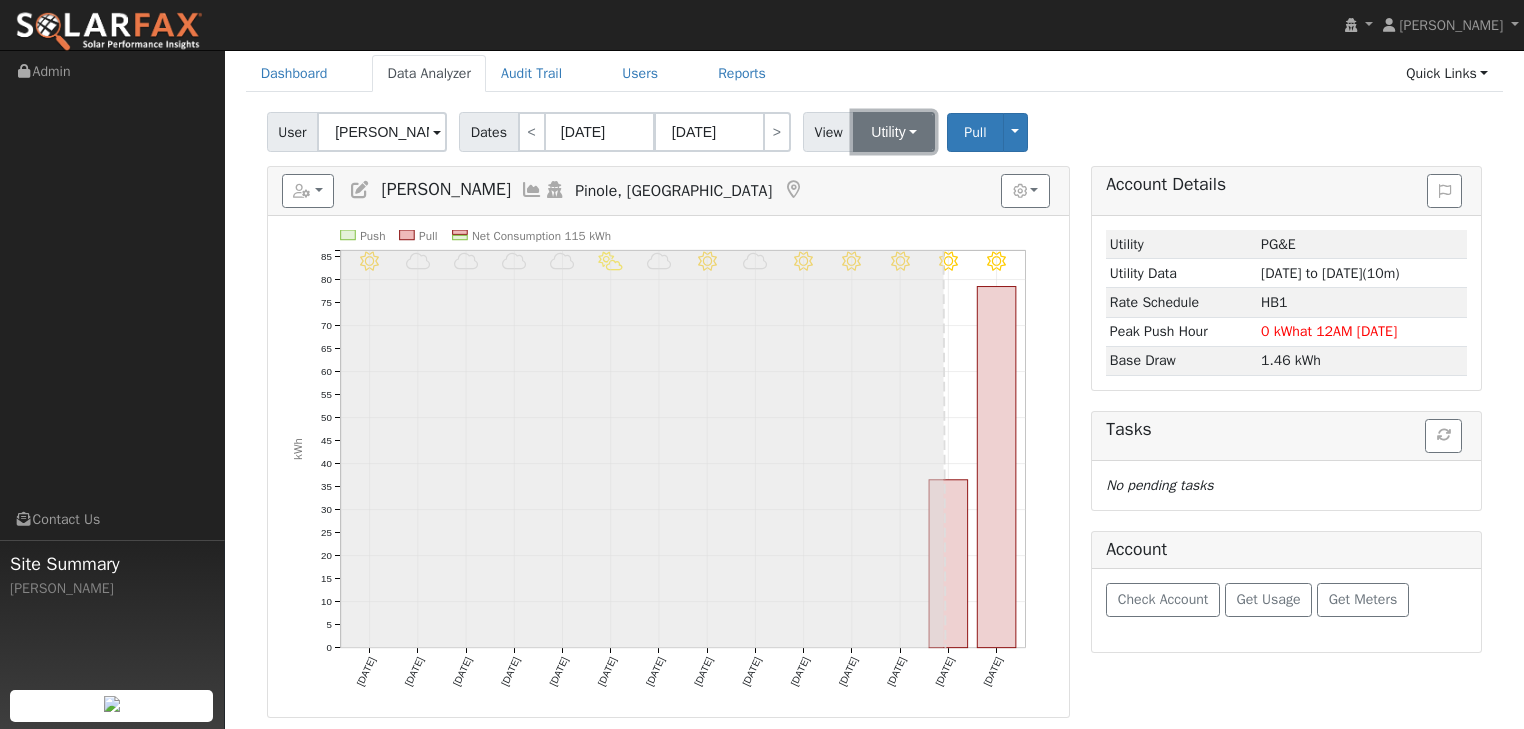 click on "Utility" at bounding box center (894, 132) 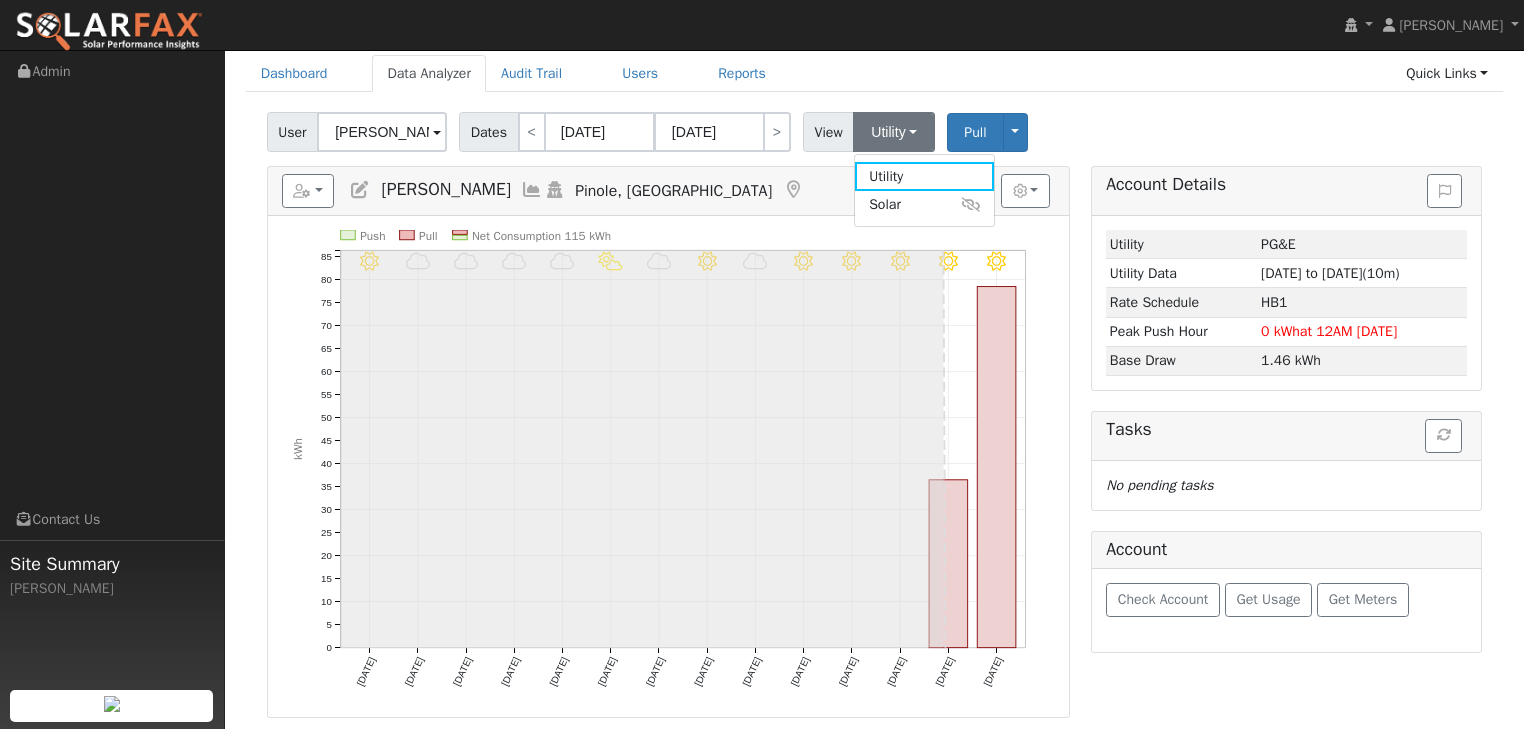 click on "Reports Scenario Health Check Account Timeline User Audit Trail  Interval Data Import from CSV Export to CSV Add New User Quick Add New User Delete This User Scott Lee Pinole, CA Graphs  Show Previous Year  Show Net Push/Pull Options  Show Weather  kWh  $  Show °F" at bounding box center (668, 191) 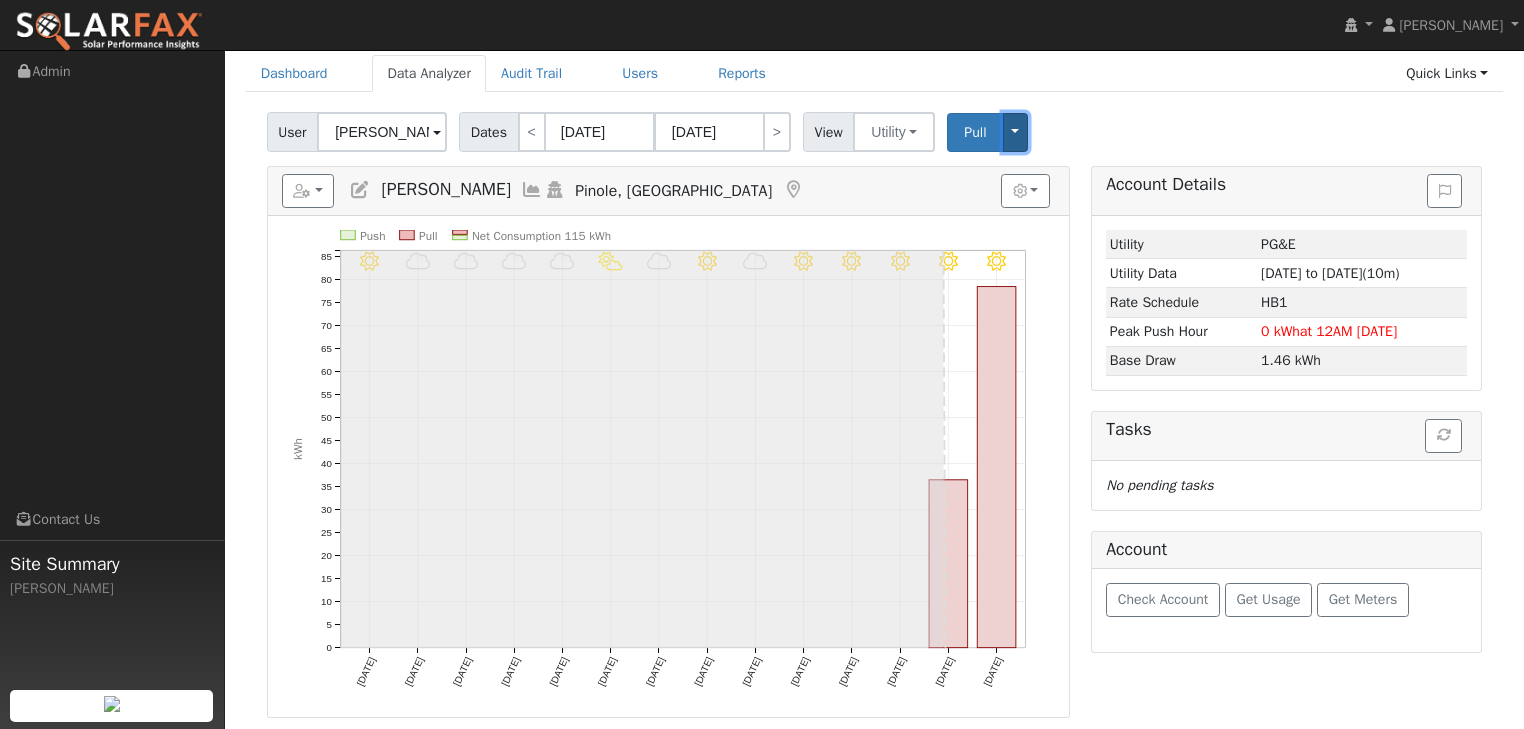 click on "Toggle Dropdown" at bounding box center (1016, 132) 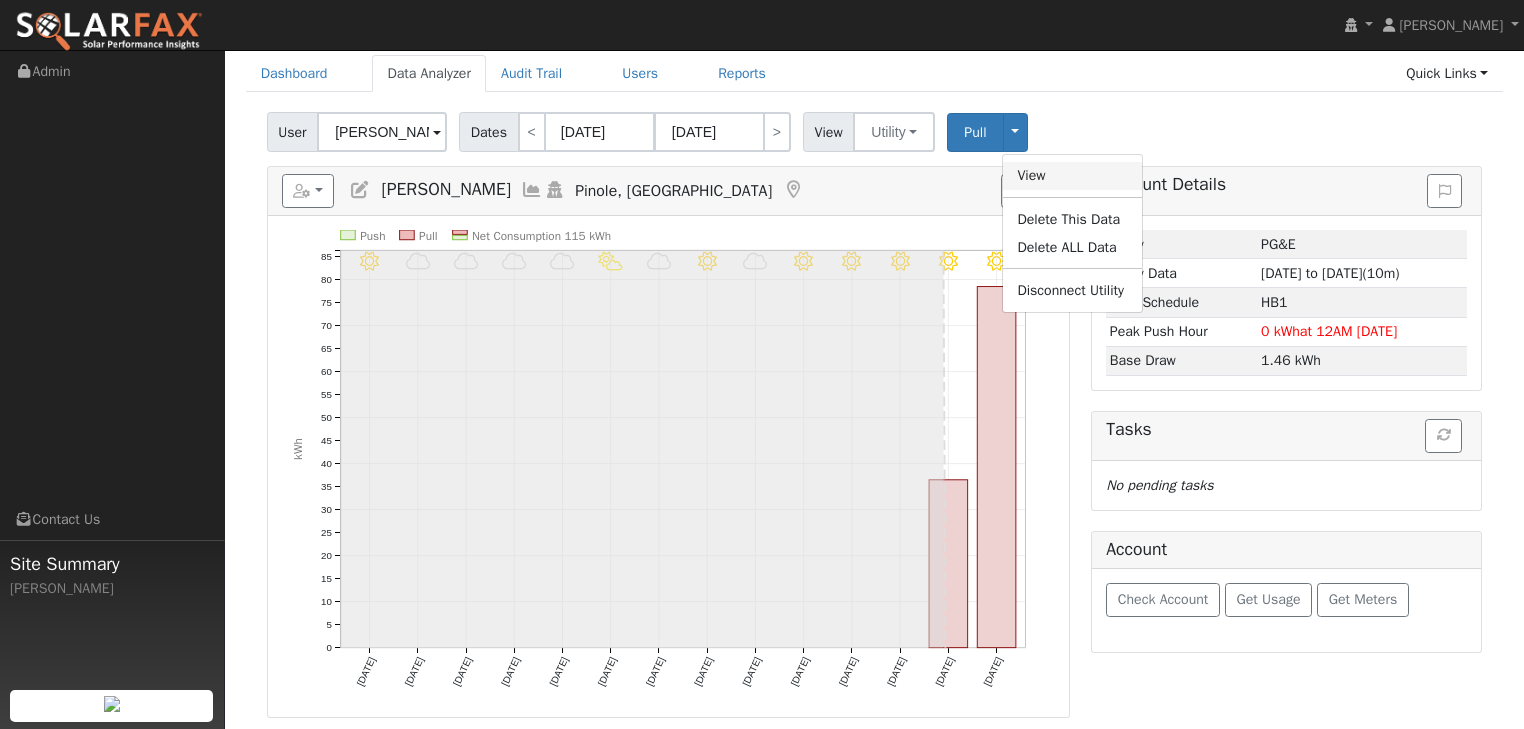 click on "View" at bounding box center [1072, 176] 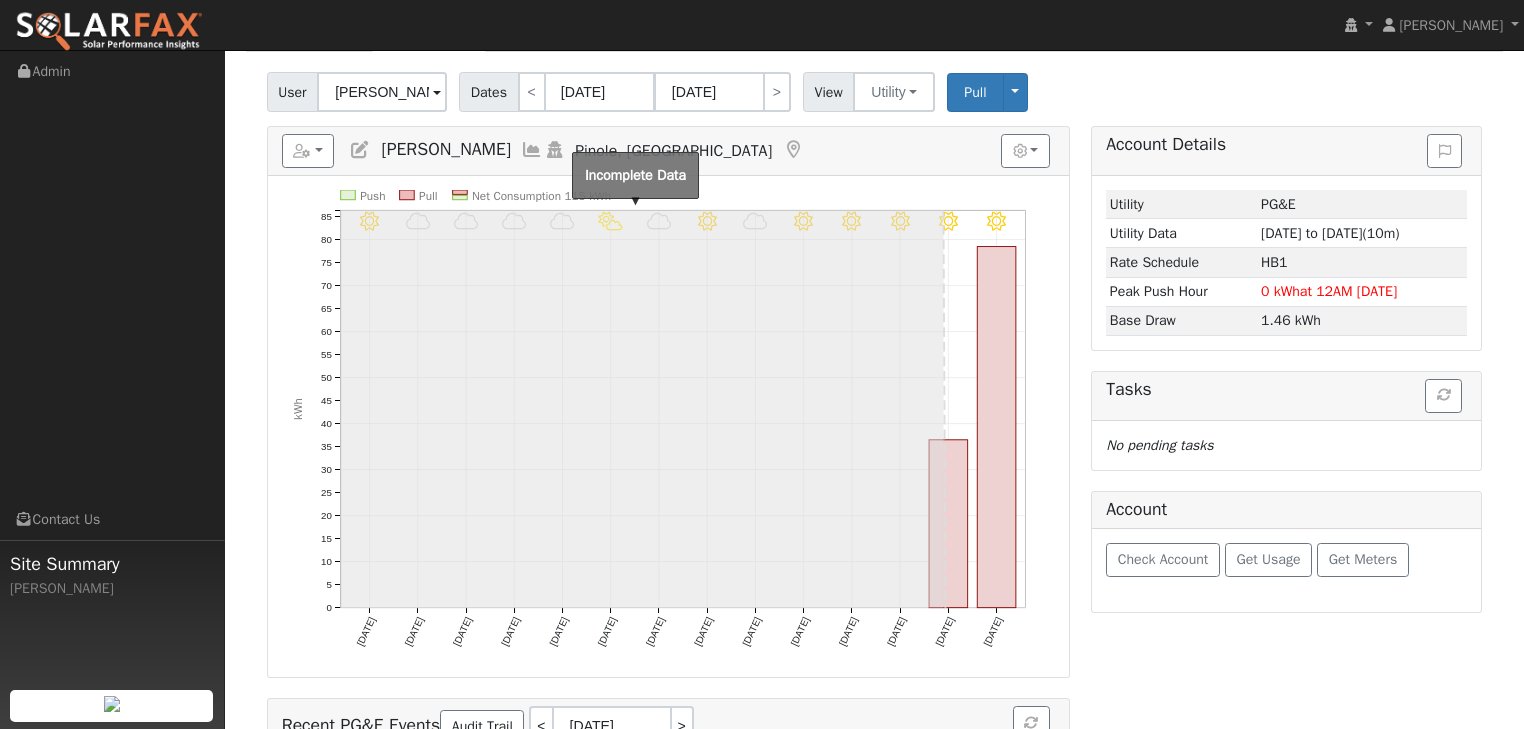 scroll, scrollTop: 0, scrollLeft: 0, axis: both 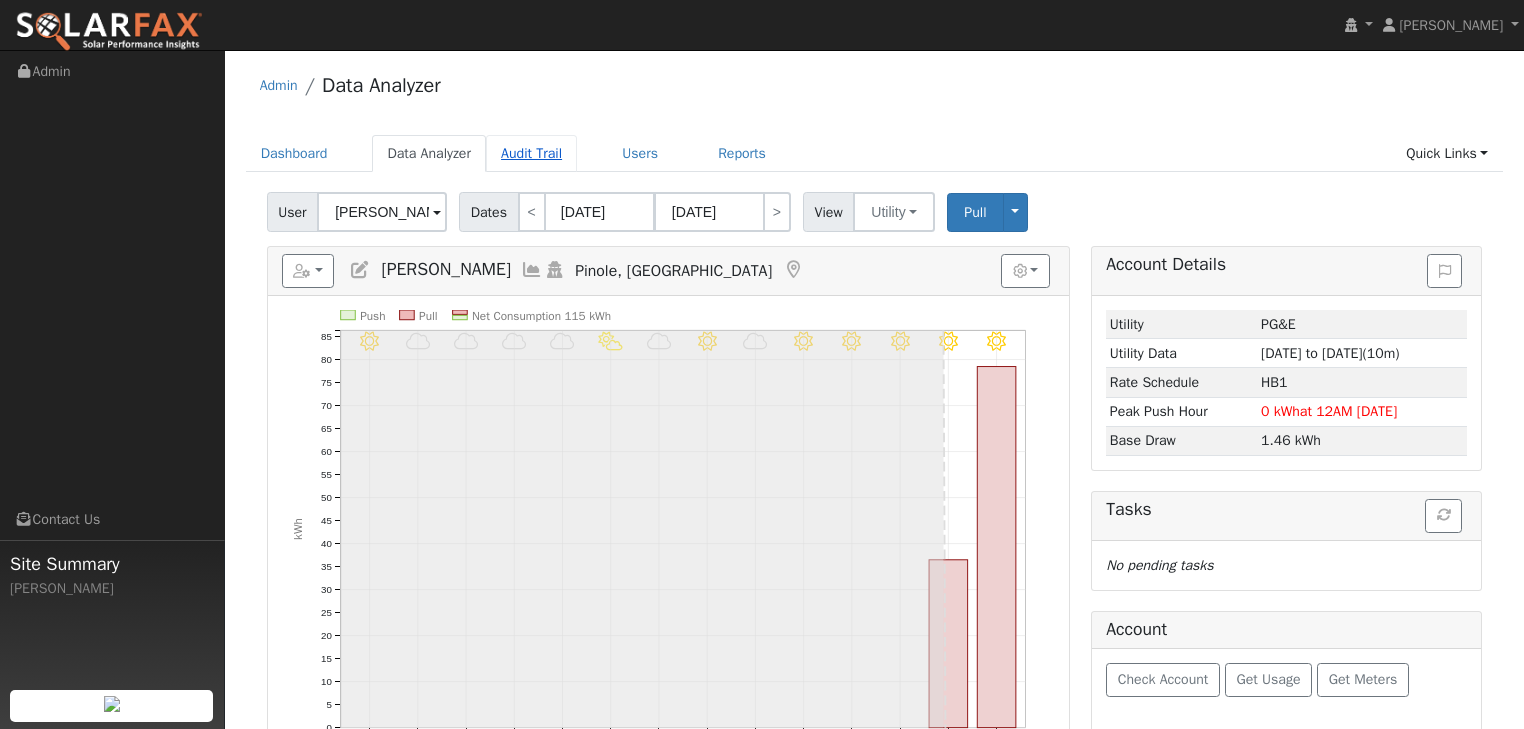 click on "Audit Trail" at bounding box center [531, 153] 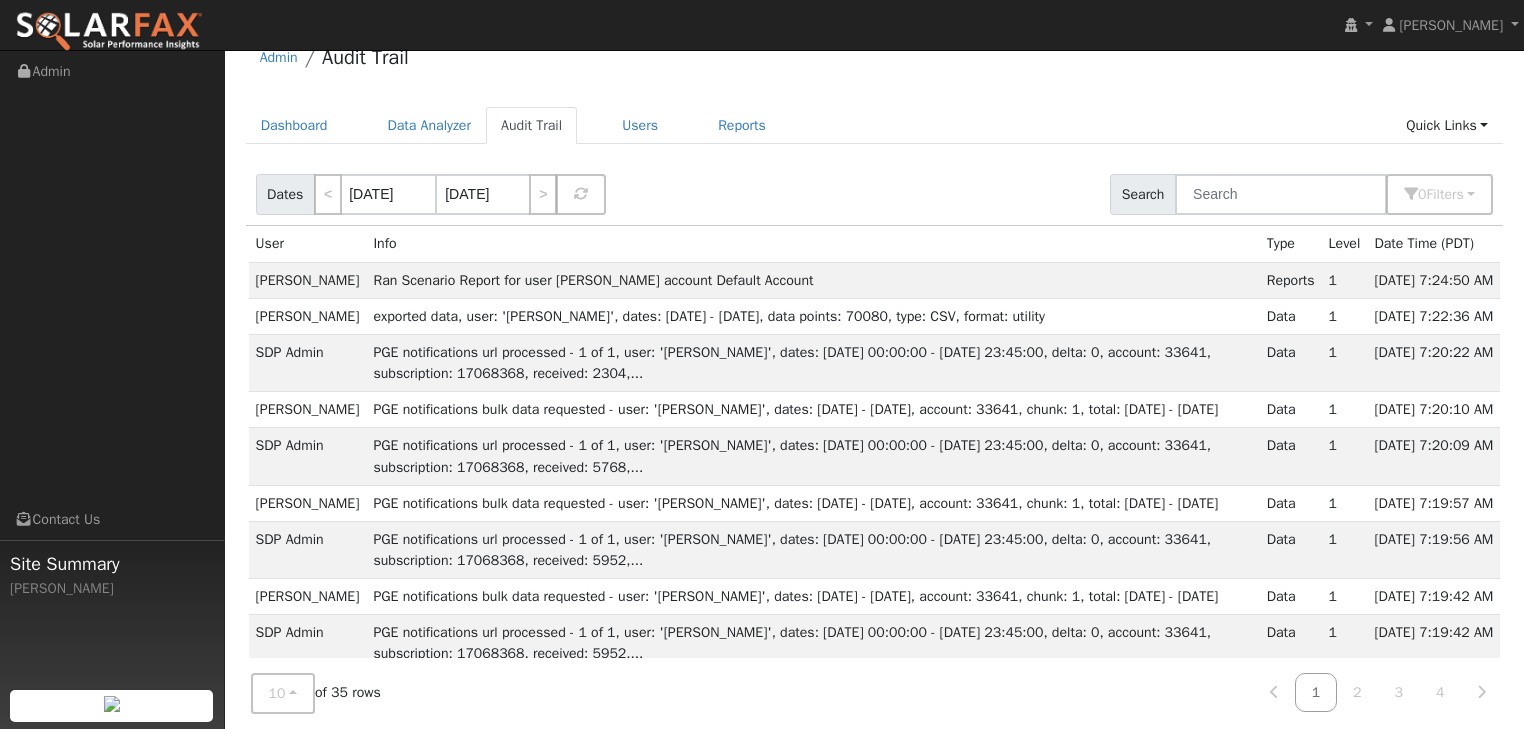 scroll, scrollTop: 0, scrollLeft: 0, axis: both 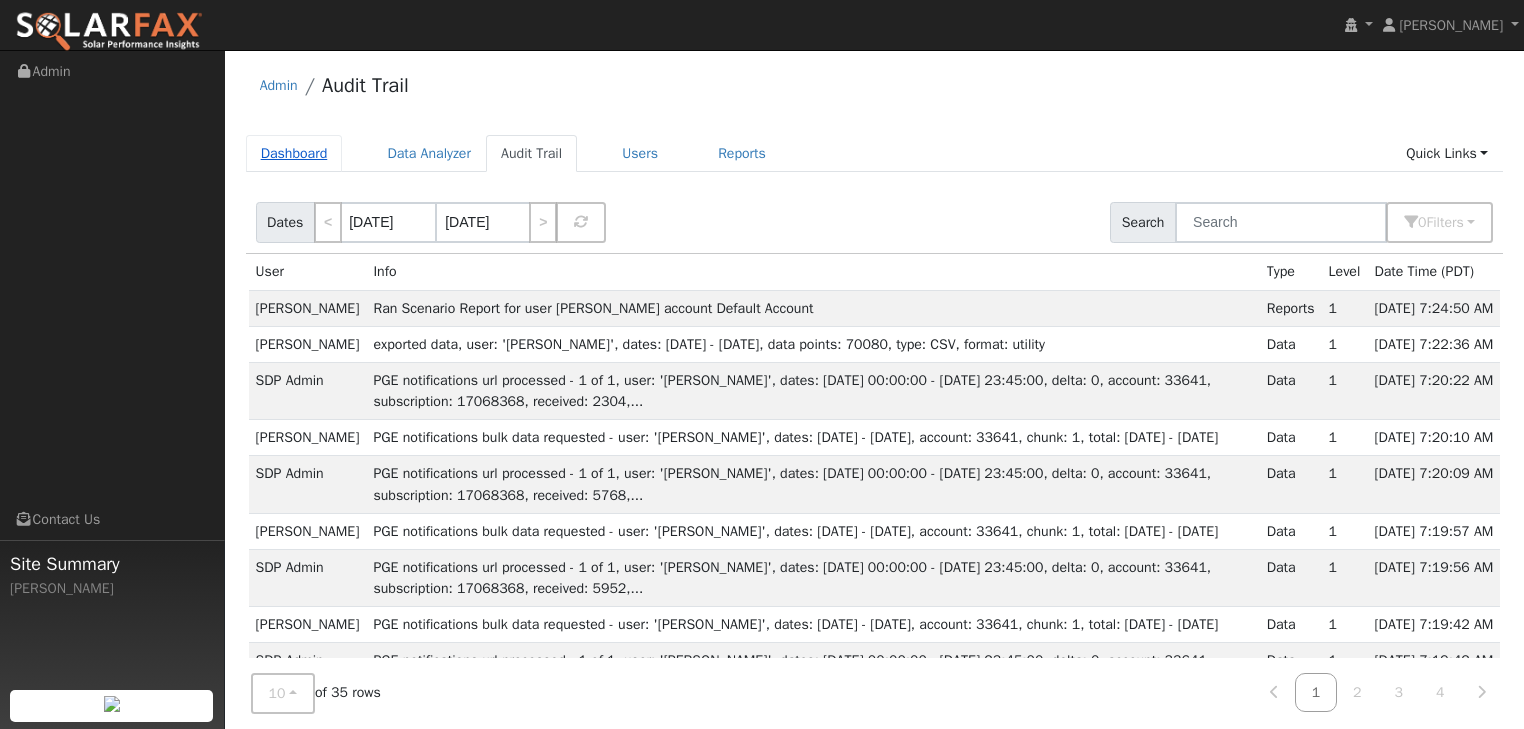 click on "Dashboard" at bounding box center [294, 153] 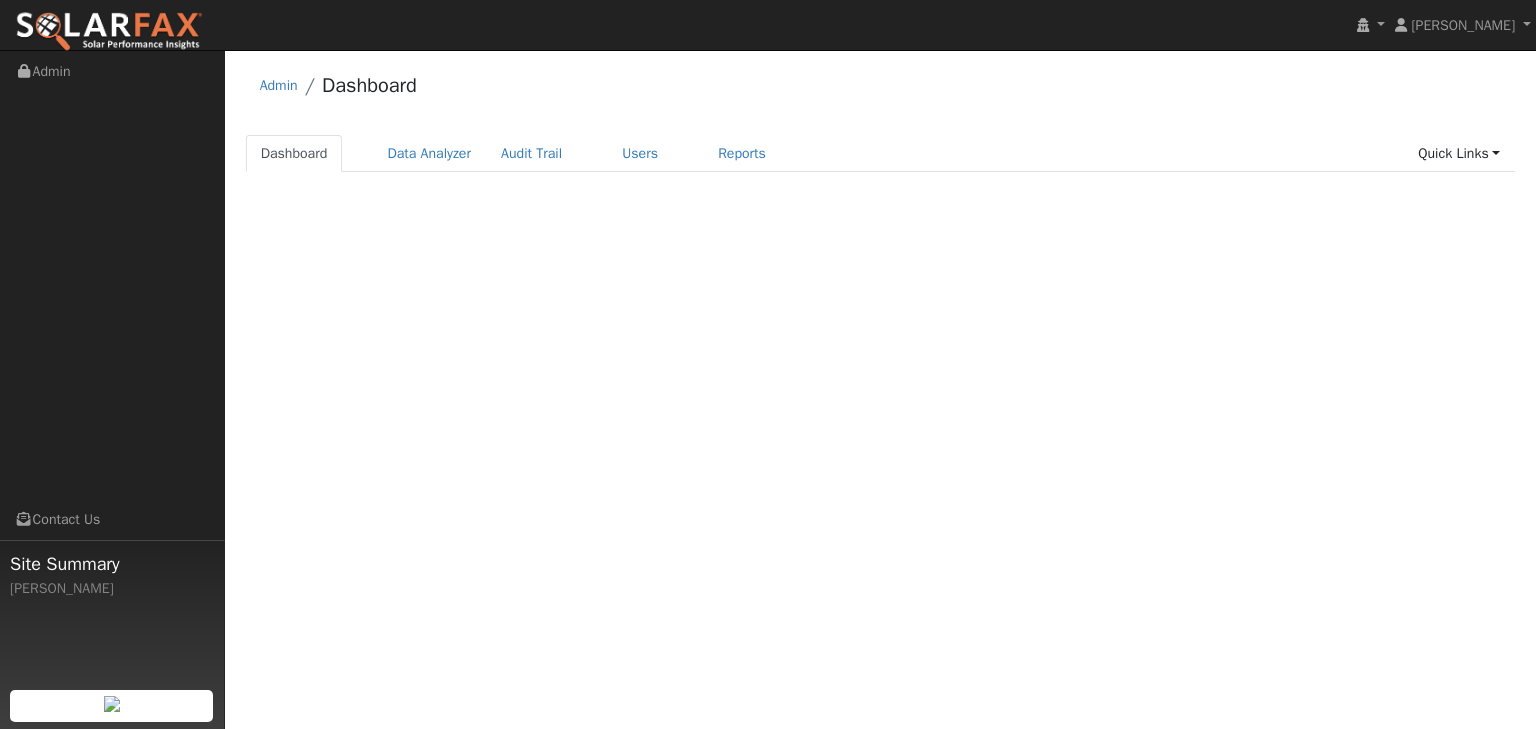 scroll, scrollTop: 0, scrollLeft: 0, axis: both 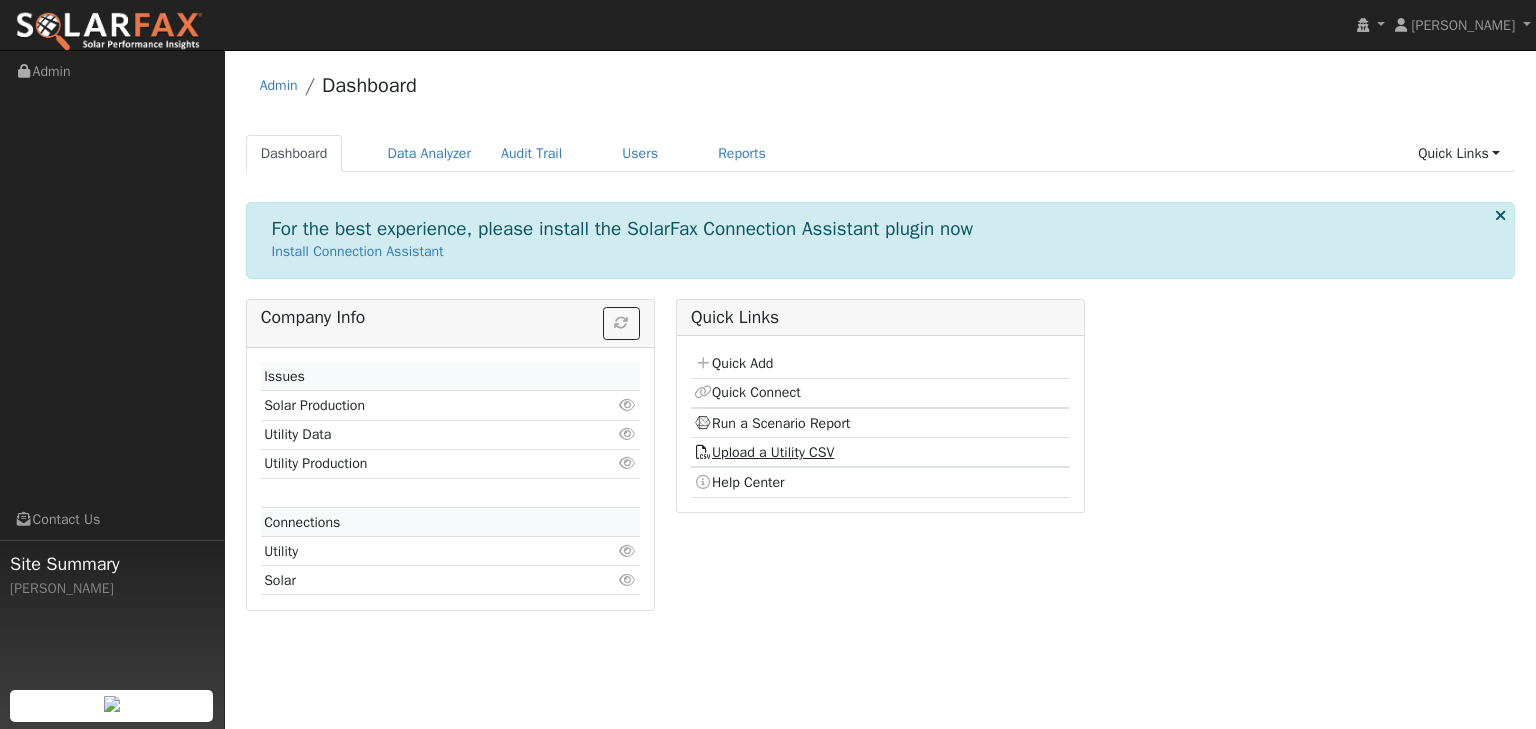 click on "Upload a Utility CSV" 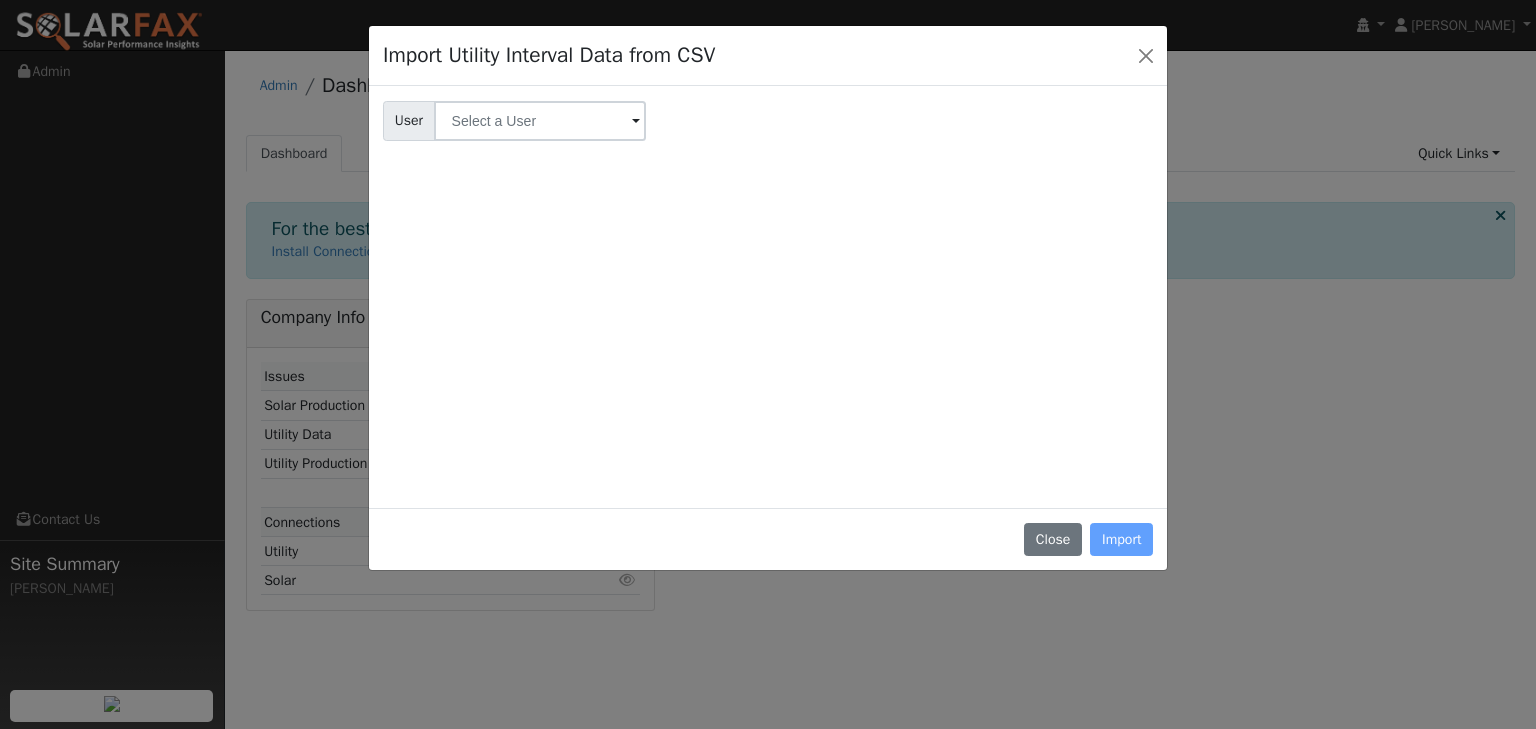 click at bounding box center (636, 122) 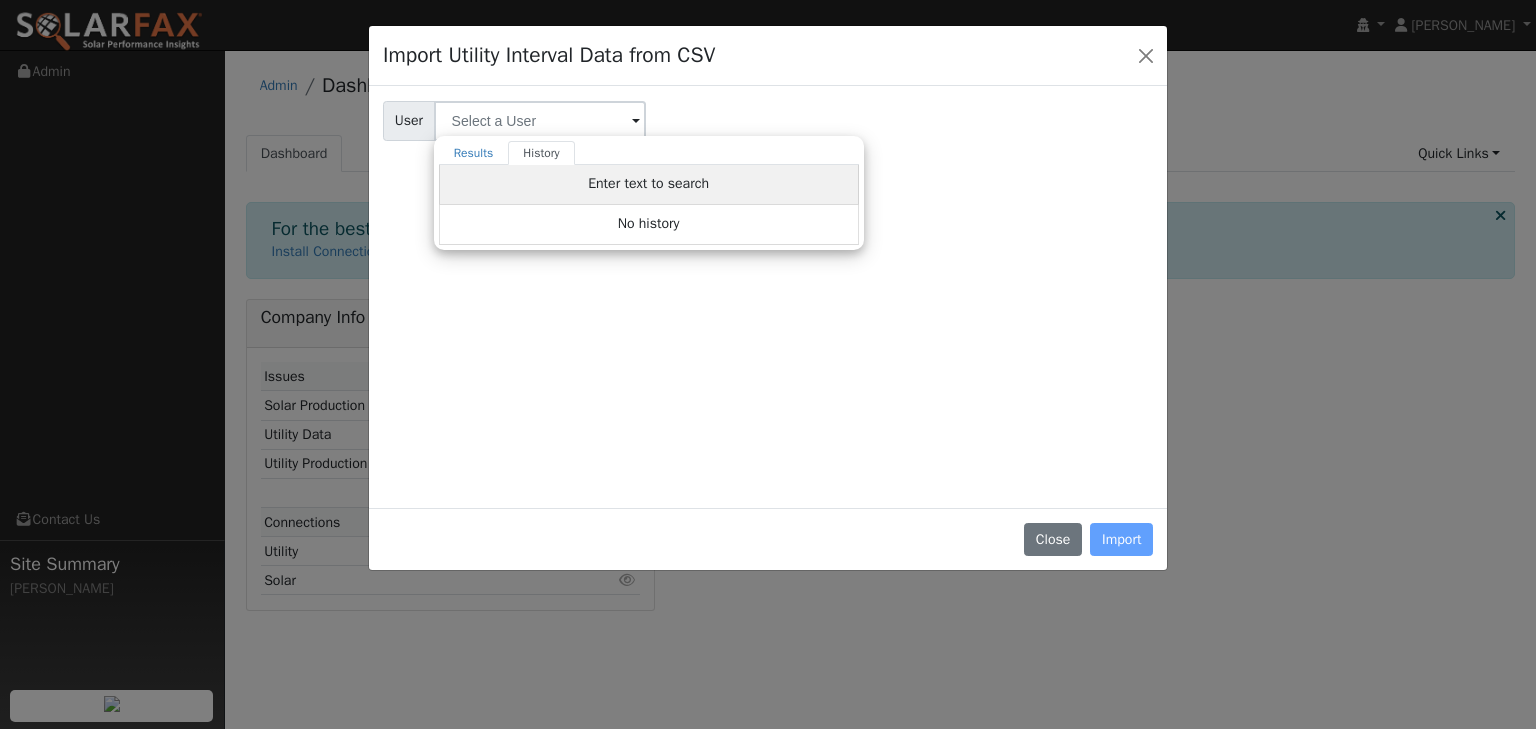 click on "Enter text to search" at bounding box center (648, 183) 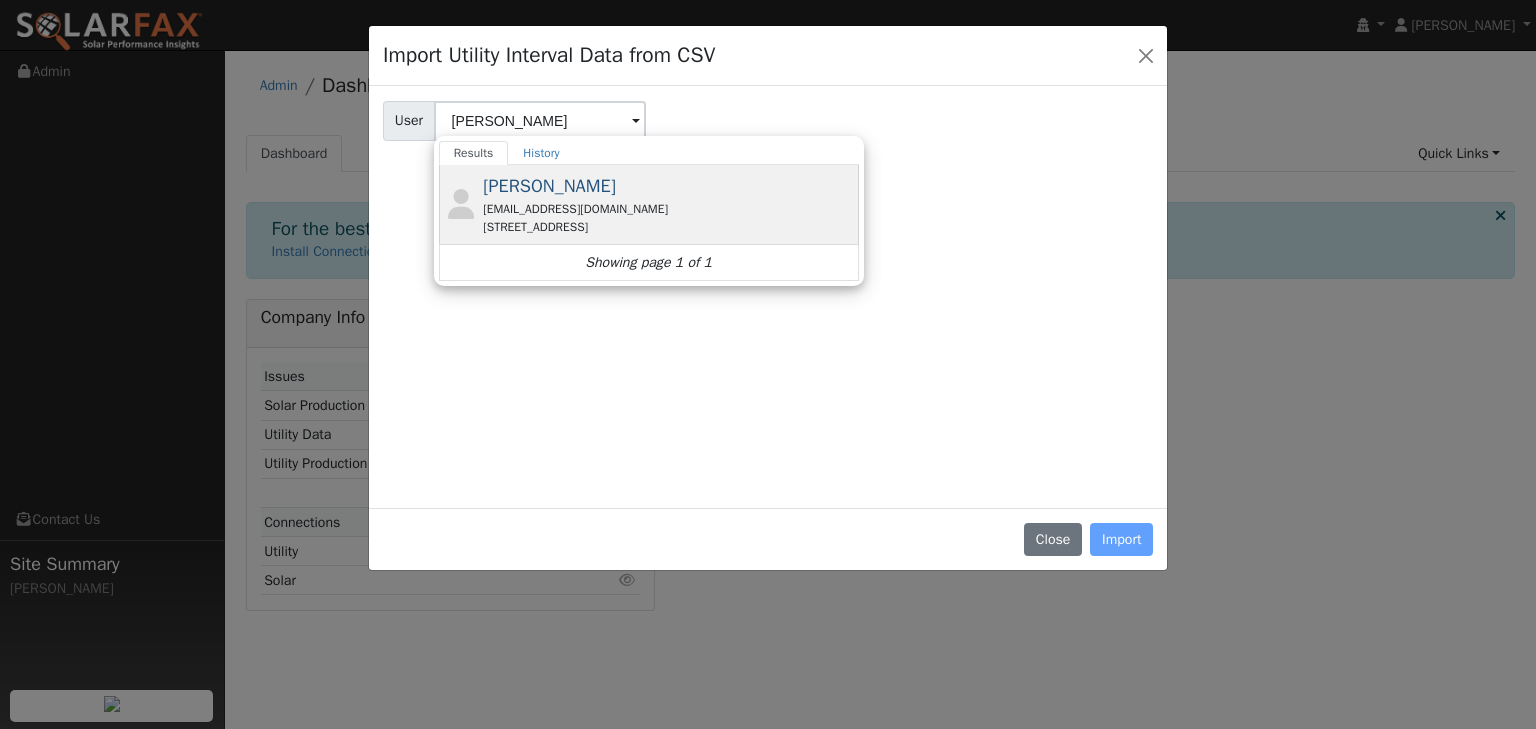 click on "[EMAIL_ADDRESS][DOMAIN_NAME]" at bounding box center [668, 209] 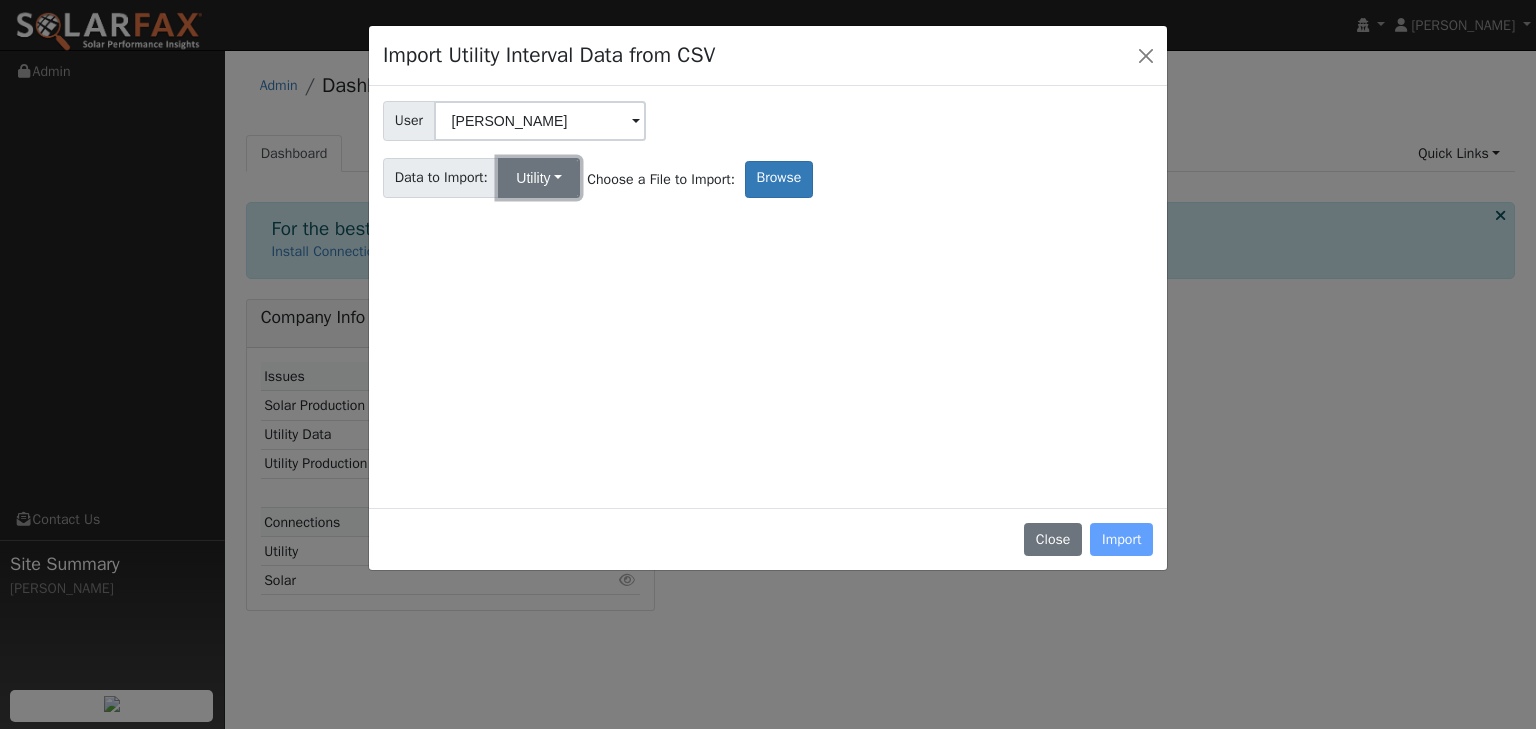 click on "Utility" at bounding box center [539, 178] 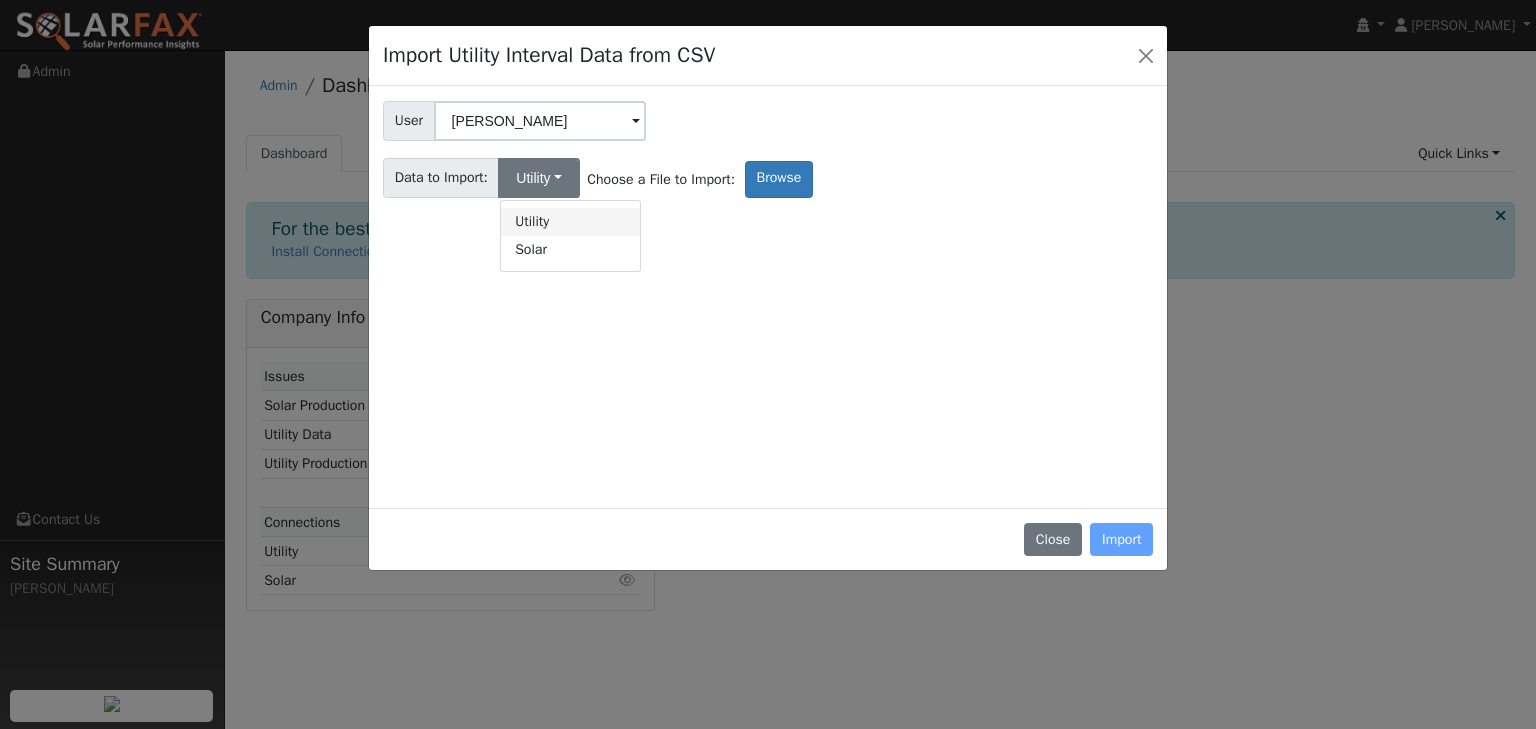 click on "Utility" at bounding box center (570, 222) 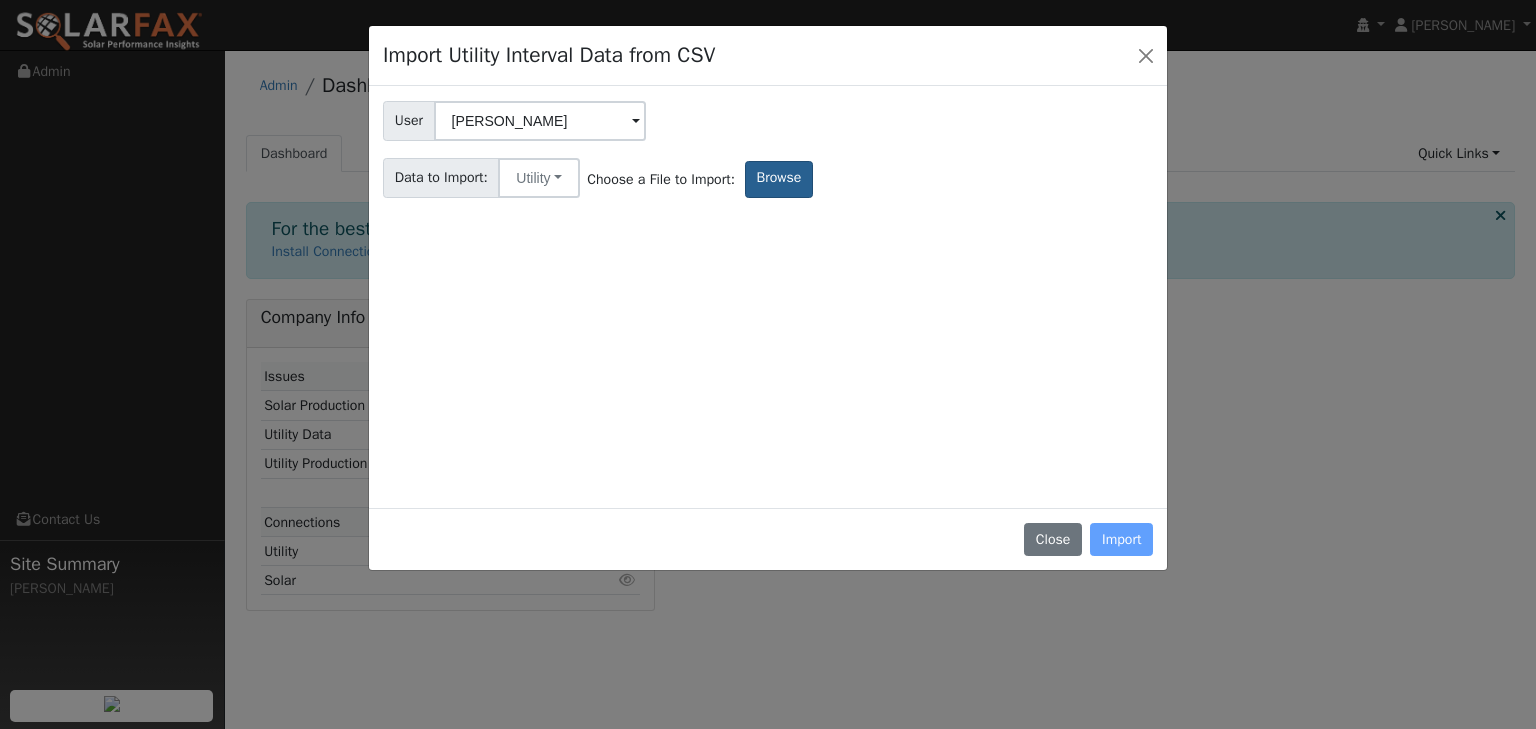 click on "Browse" at bounding box center [779, 179] 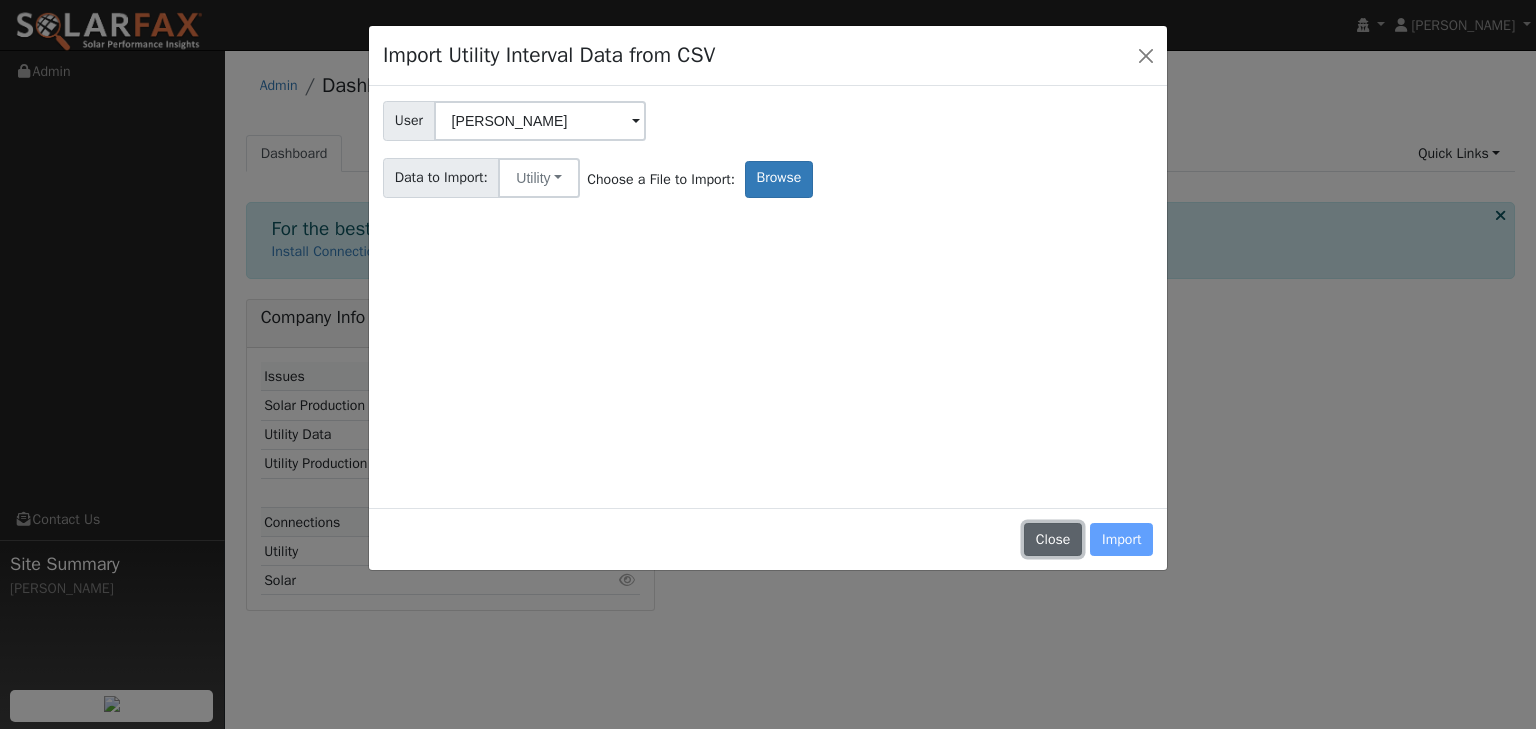 click on "Close" at bounding box center (1053, 540) 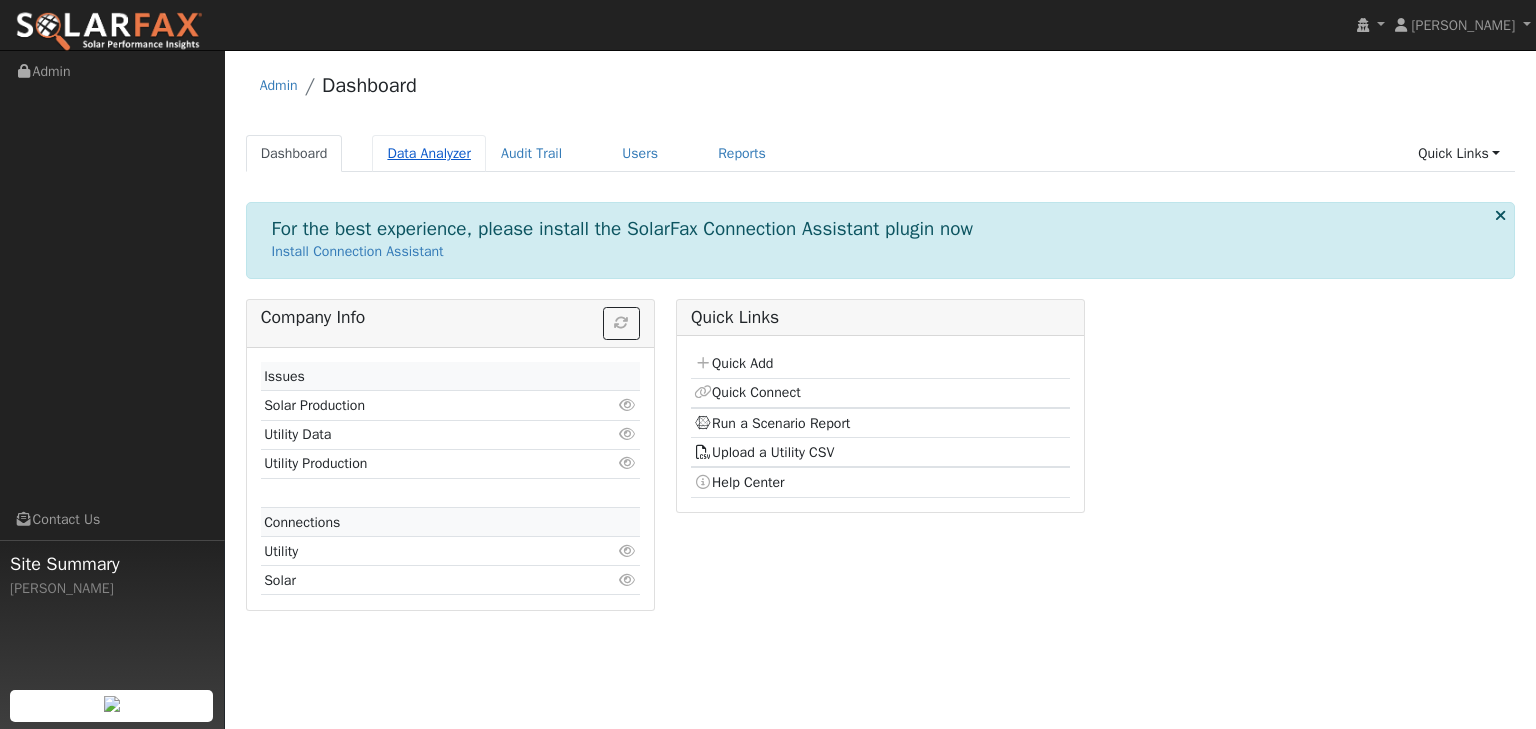 click on "Data Analyzer" at bounding box center [429, 153] 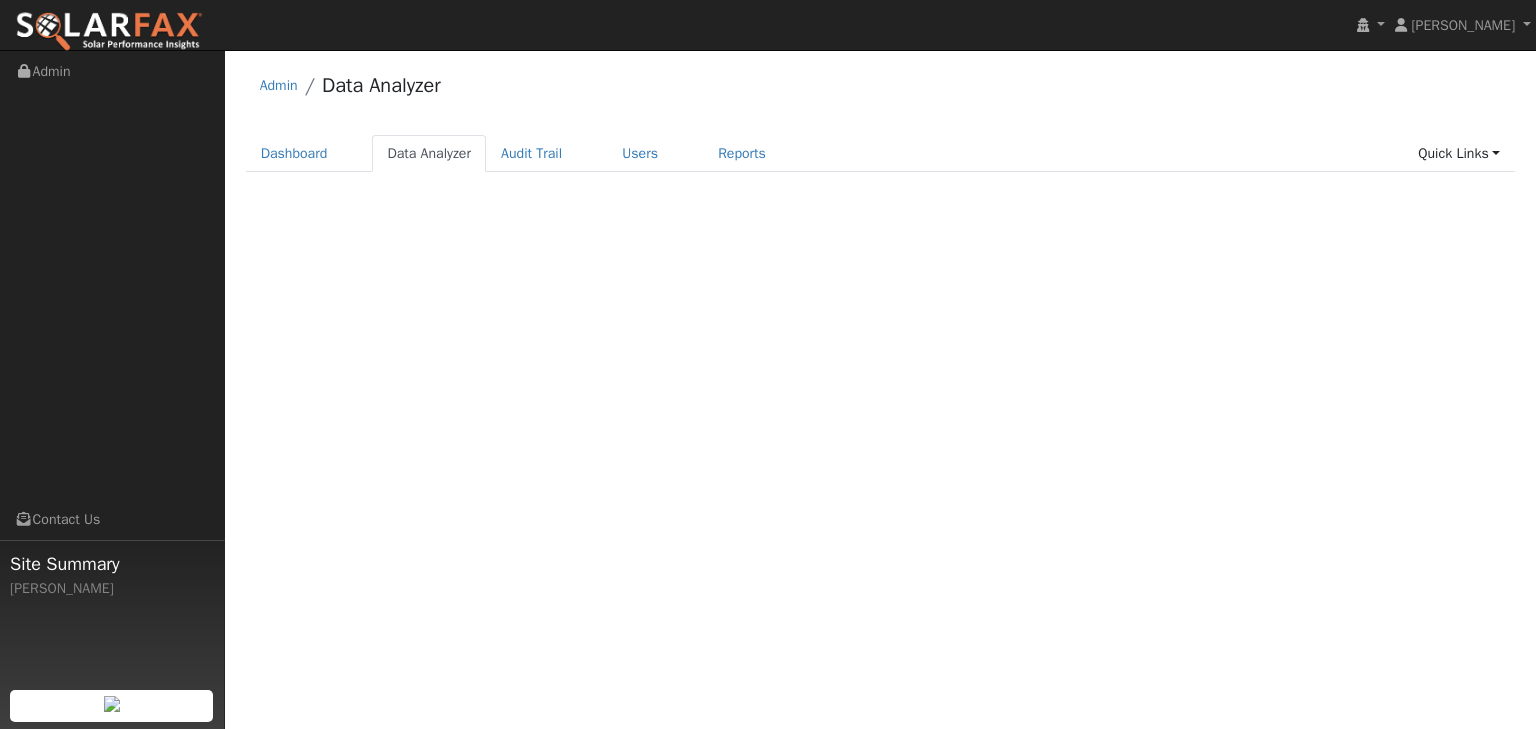 scroll, scrollTop: 0, scrollLeft: 0, axis: both 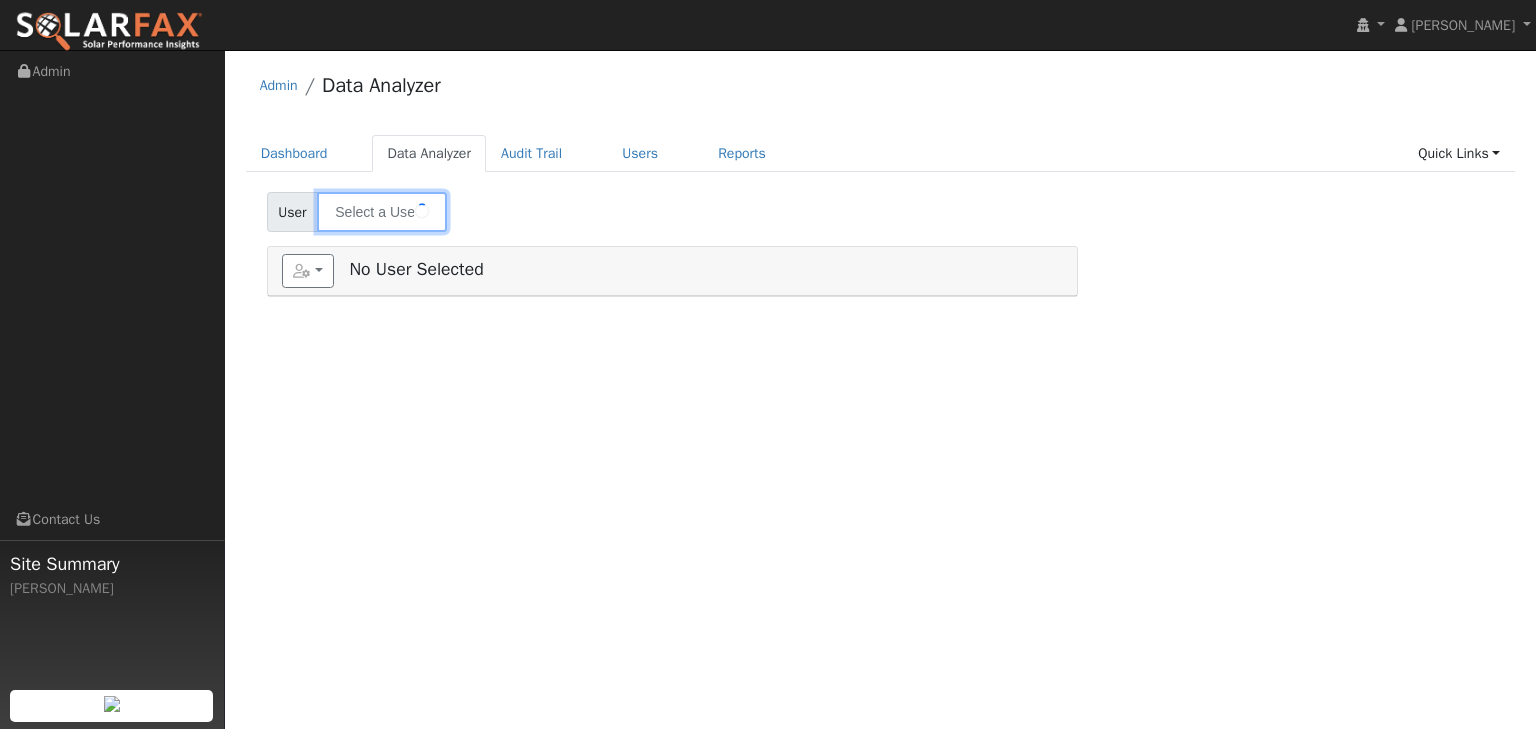 type on "[PERSON_NAME]" 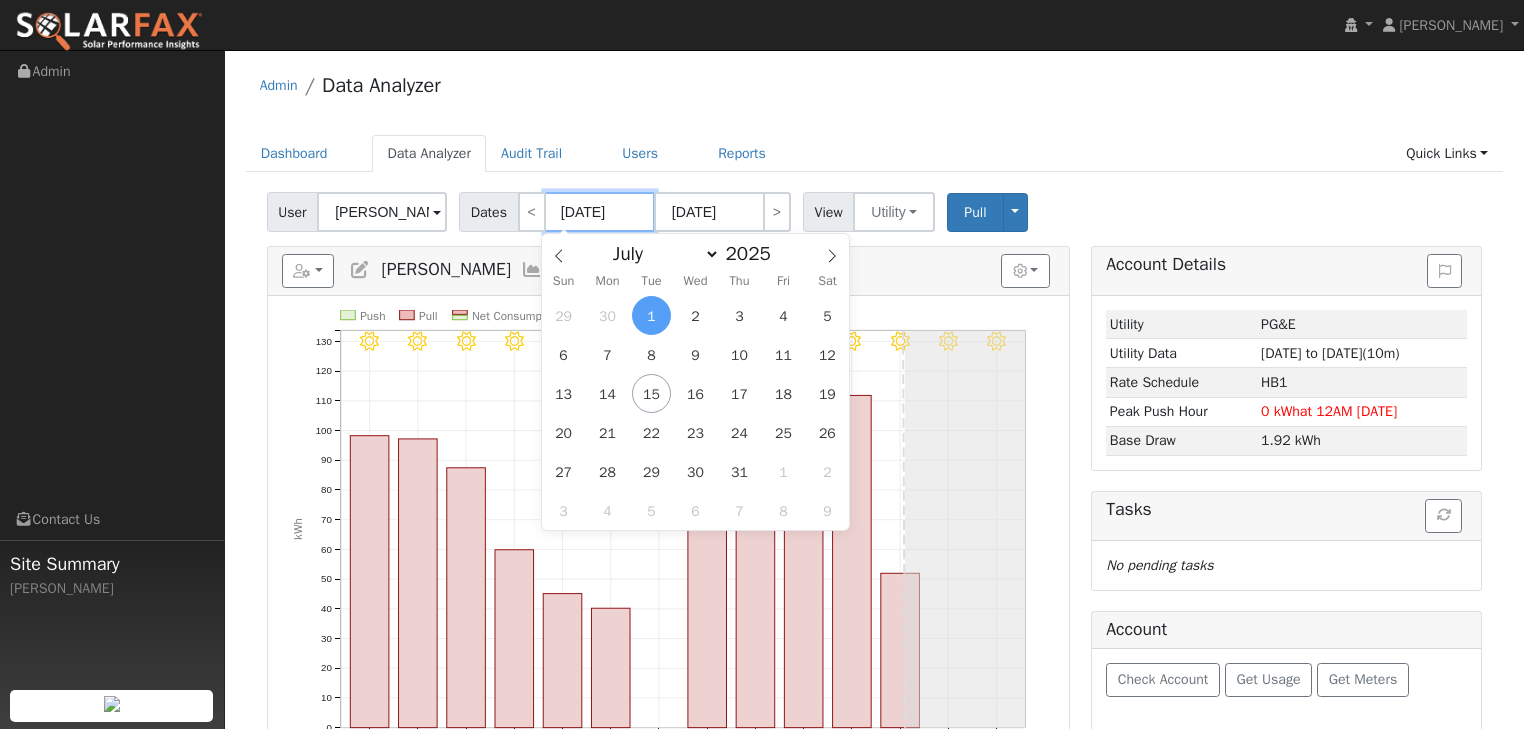 click on "[DATE]" at bounding box center (600, 212) 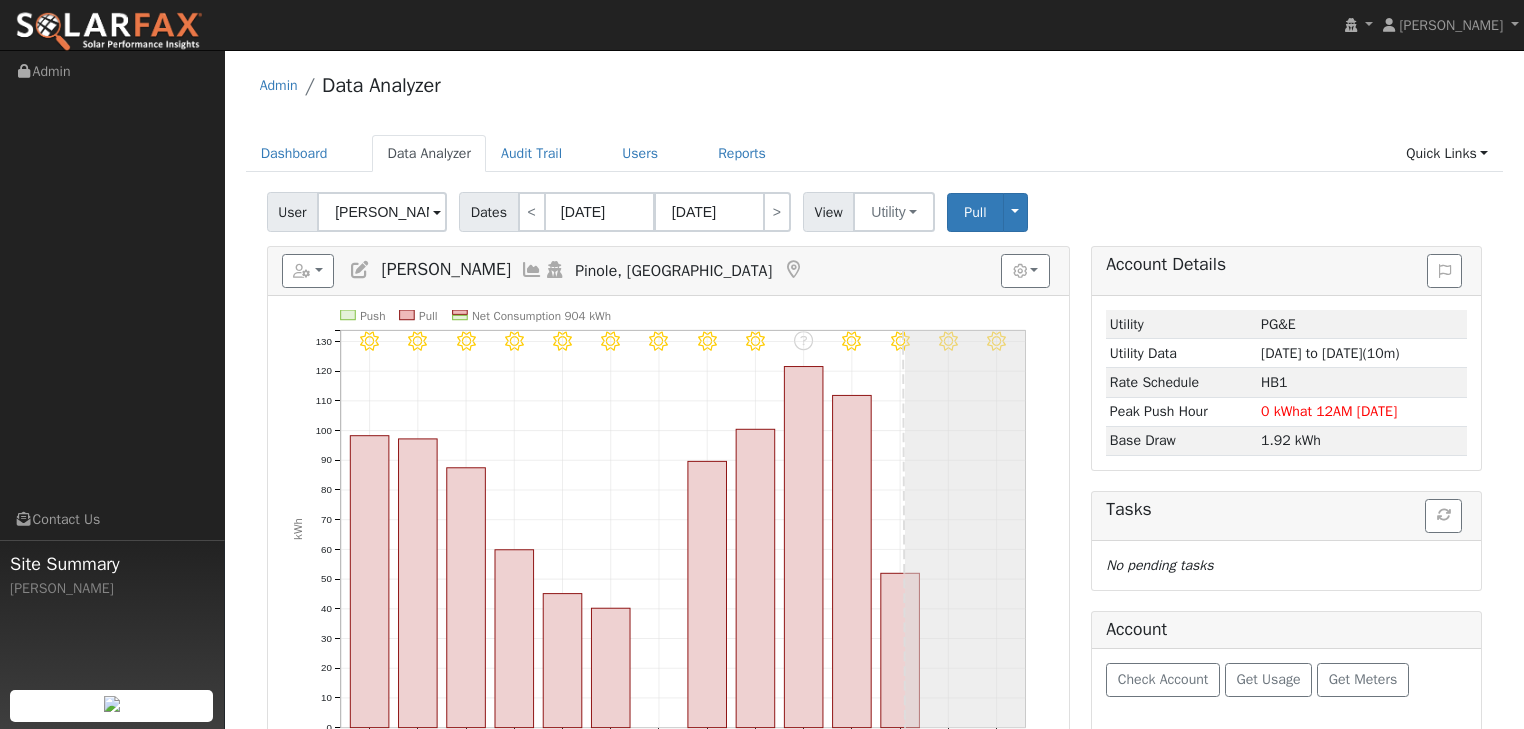 click on "Admin
Data Analyzer" at bounding box center [875, 90] 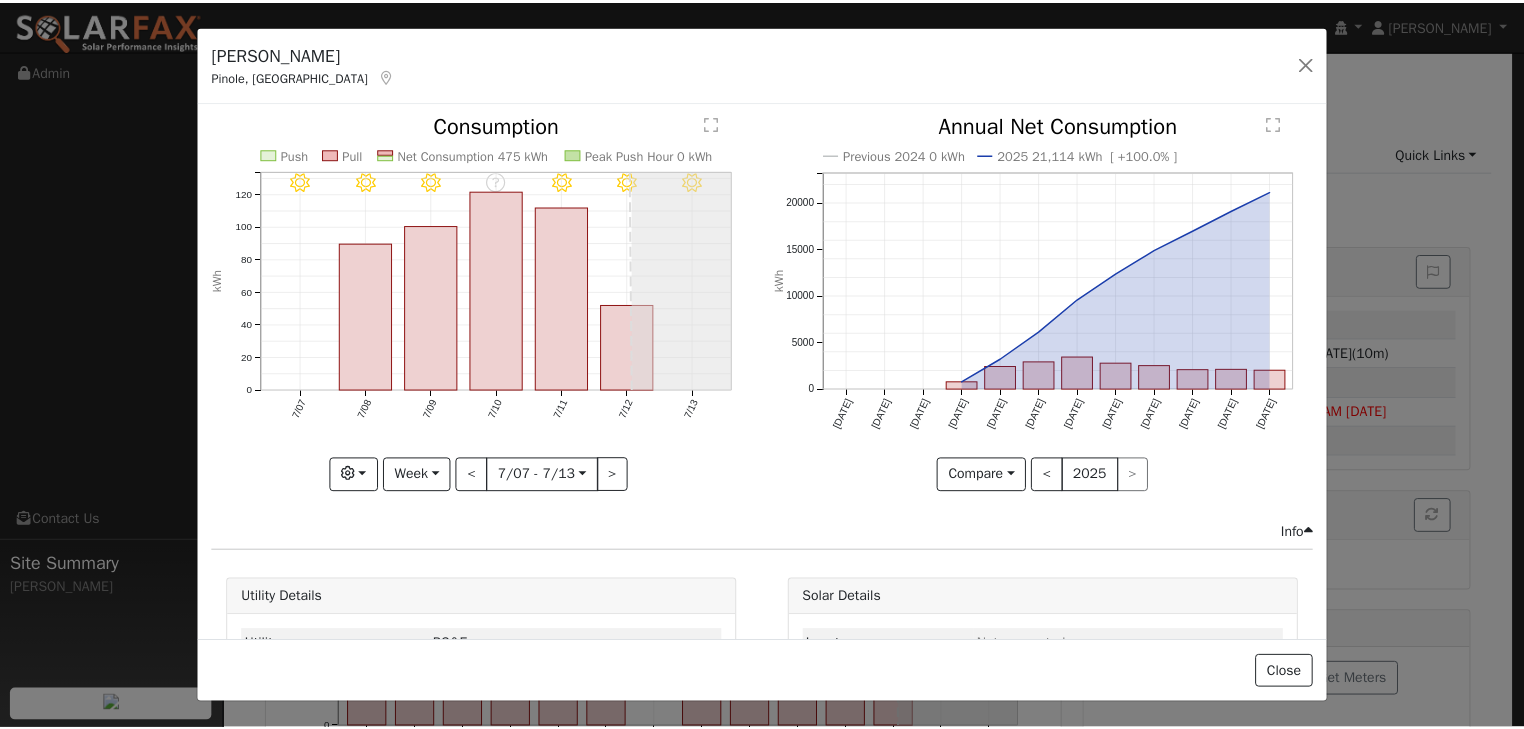scroll, scrollTop: 0, scrollLeft: 0, axis: both 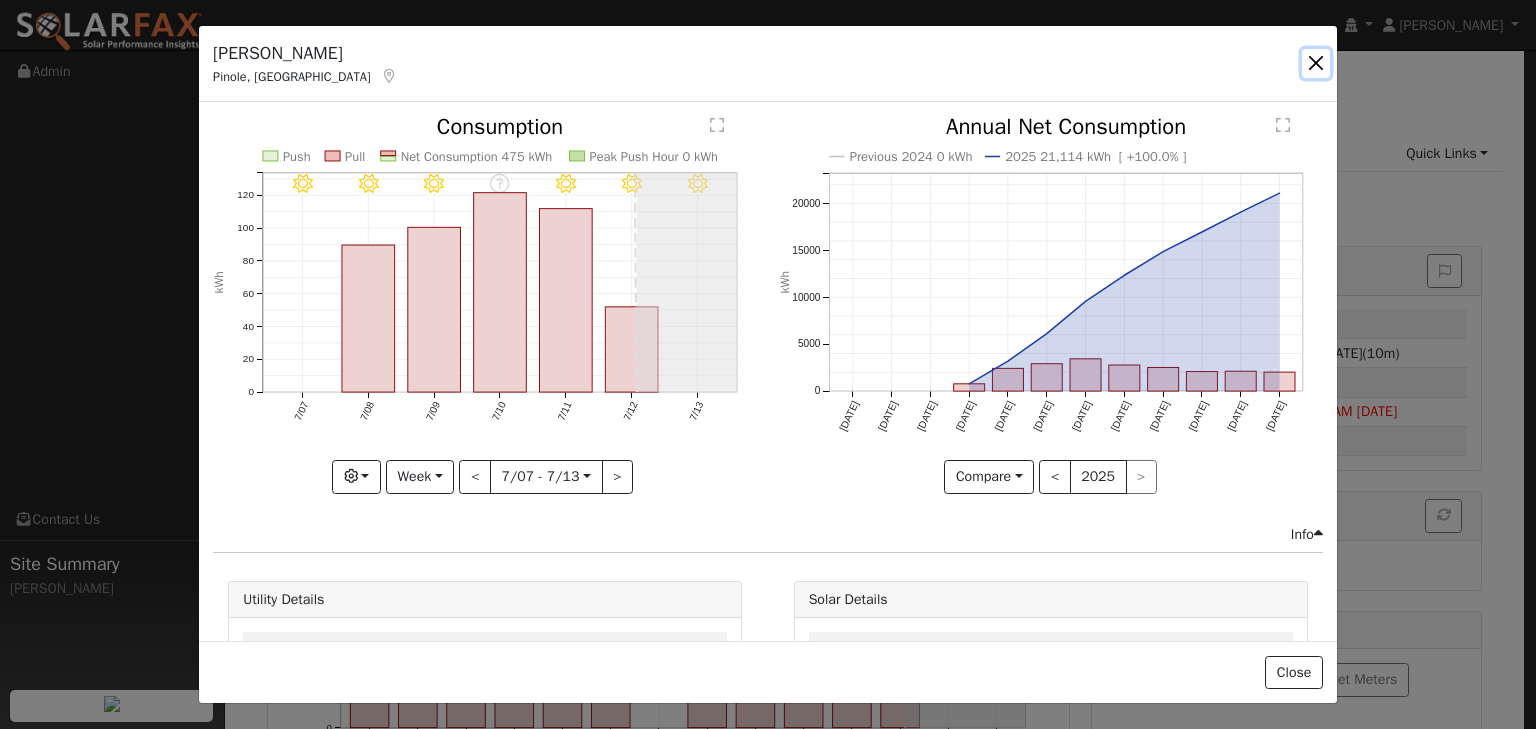 click at bounding box center [1316, 63] 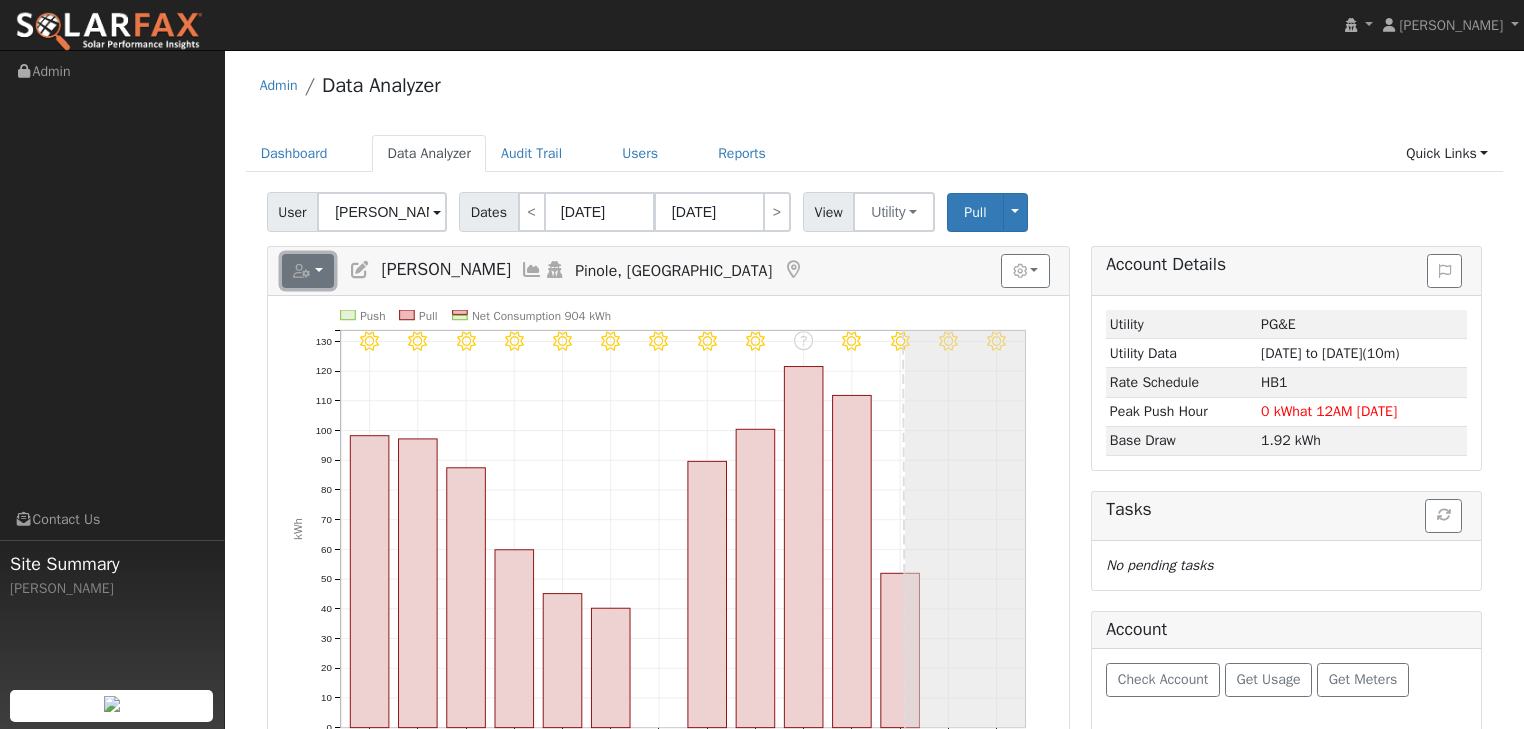 click at bounding box center [308, 271] 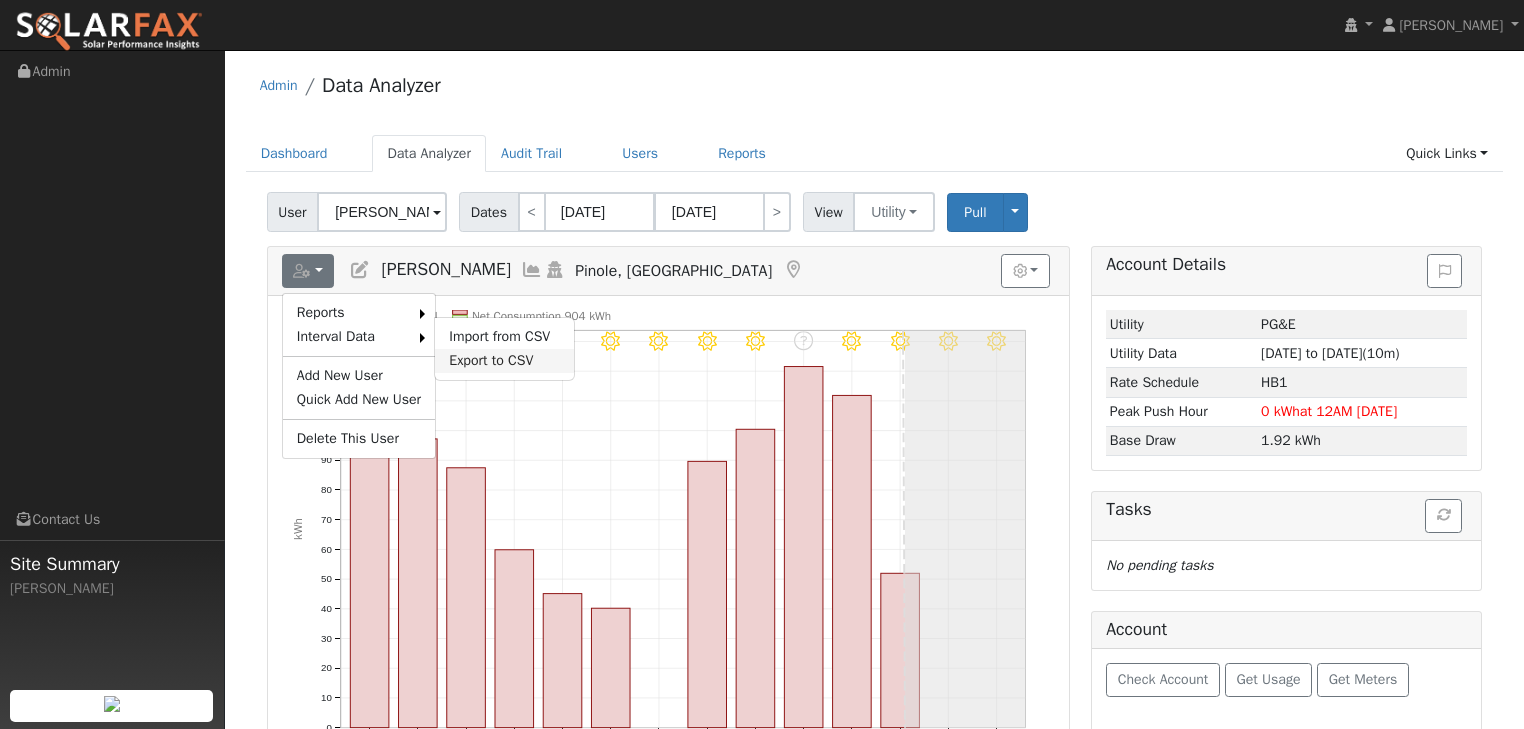 click on "Export to CSV" at bounding box center [504, 361] 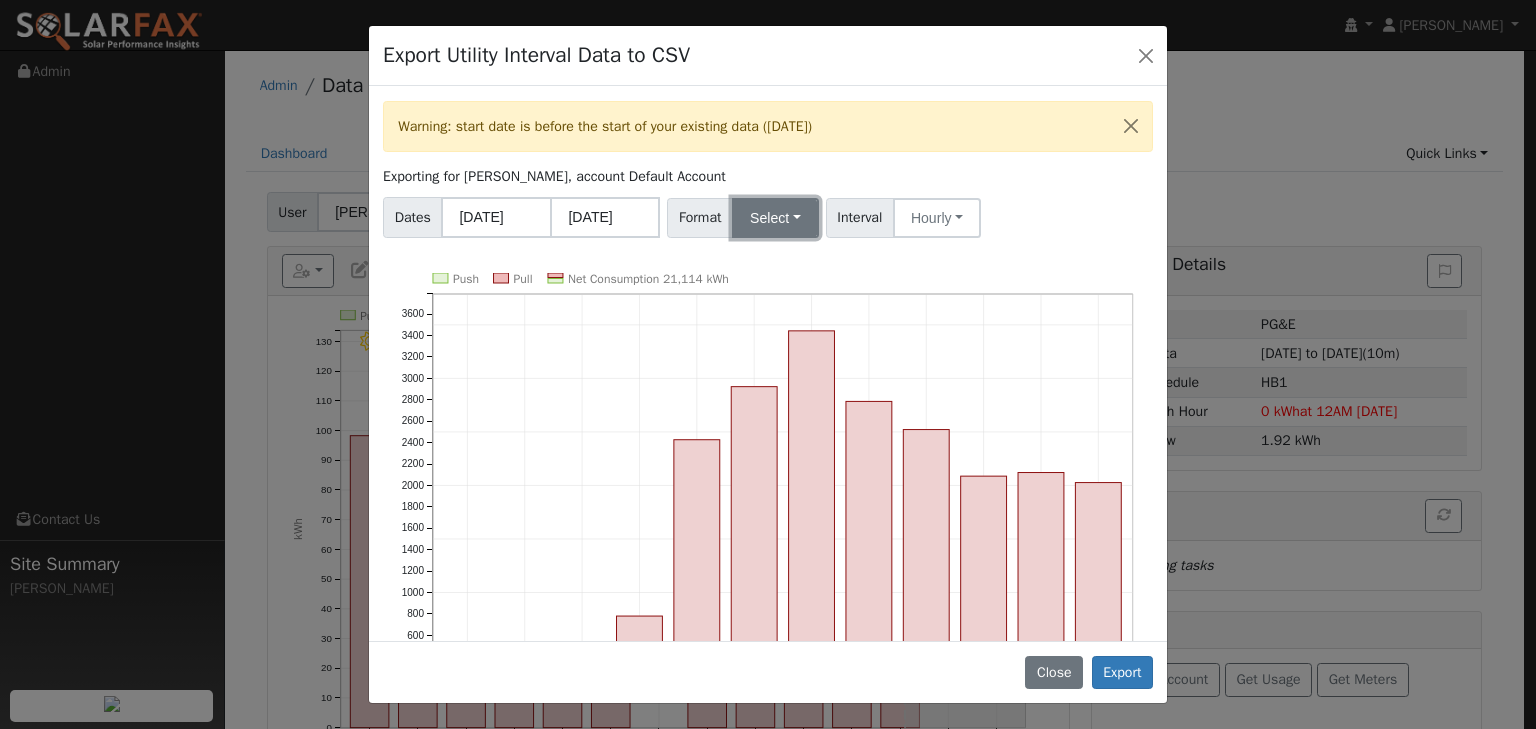 click on "Select" at bounding box center [775, 218] 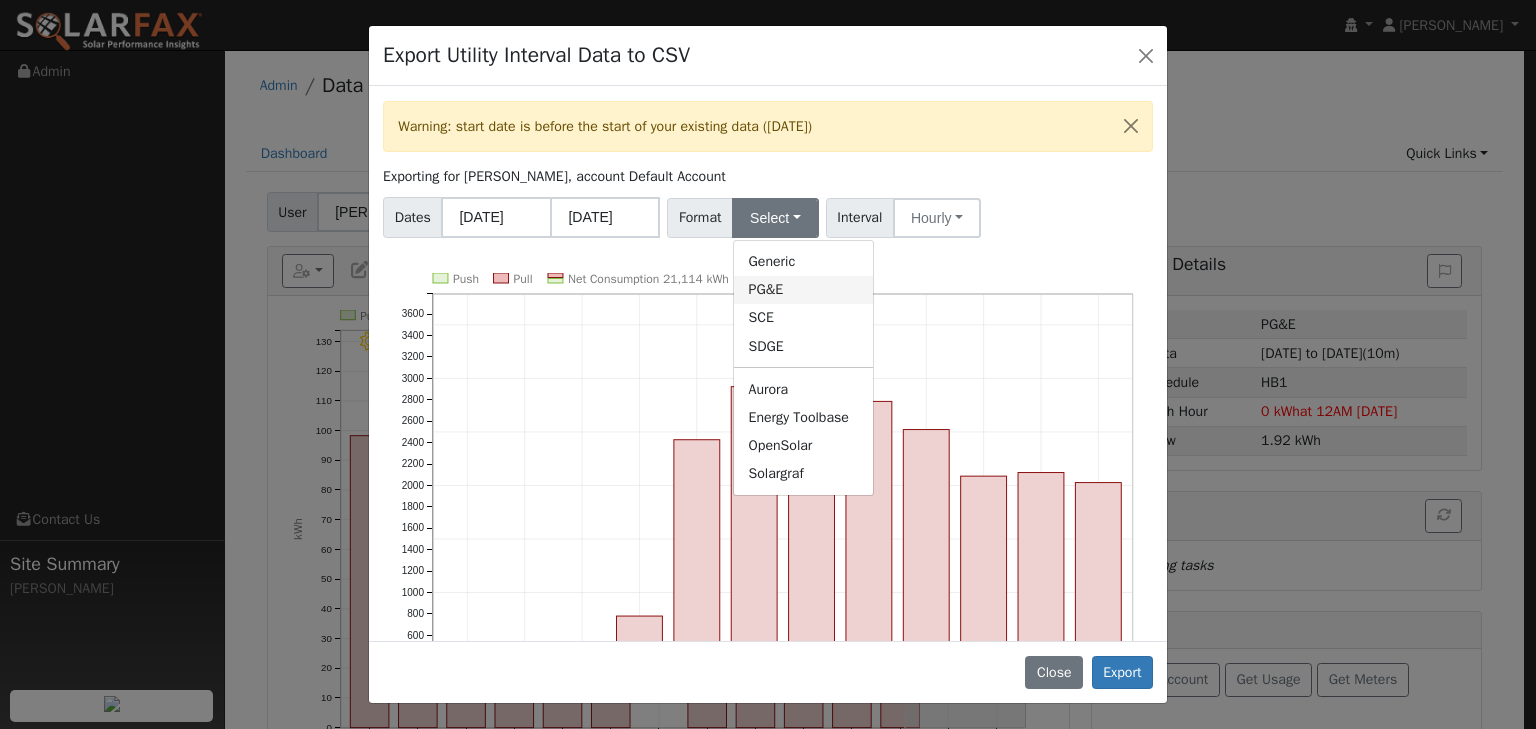 click on "PG&E" at bounding box center [803, 290] 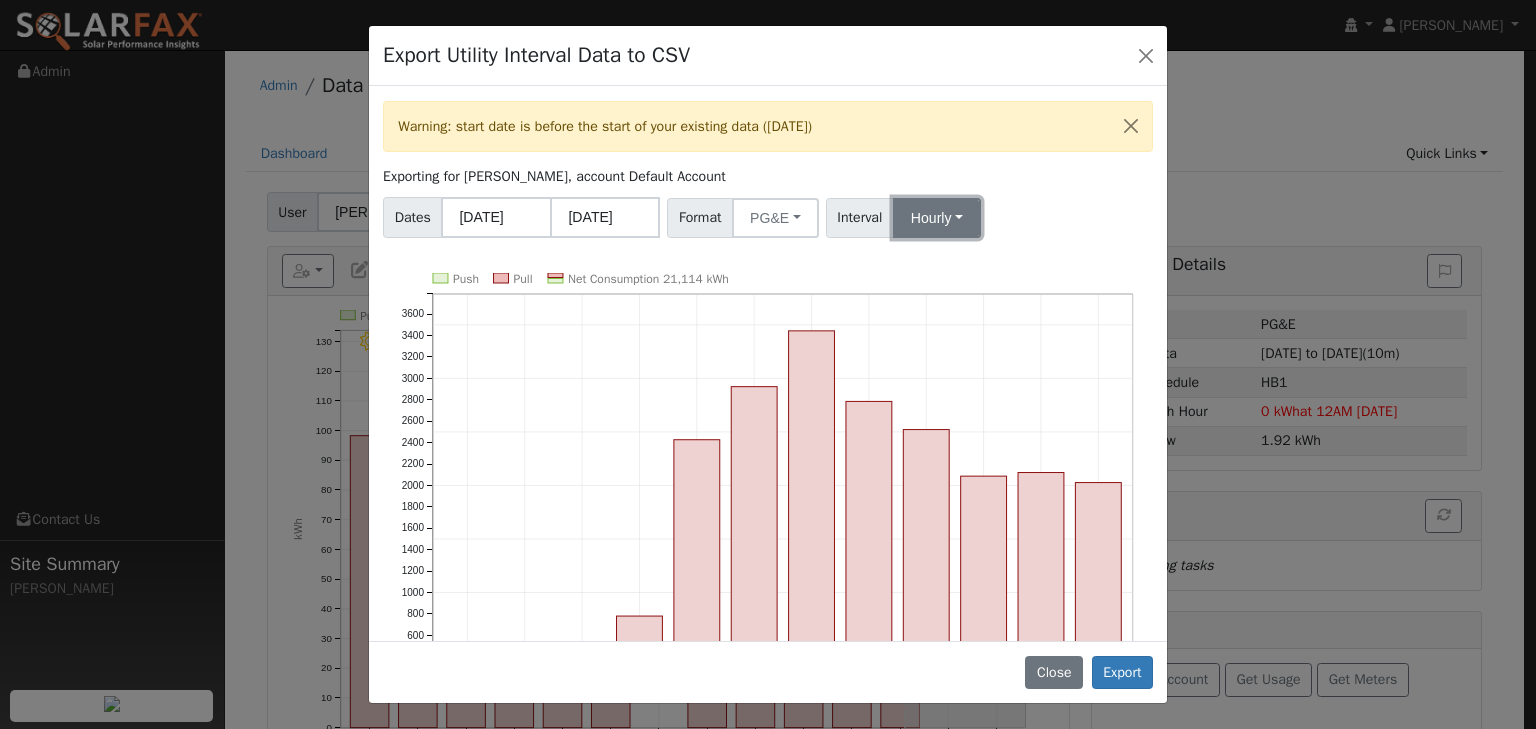 click on "Hourly" at bounding box center (937, 218) 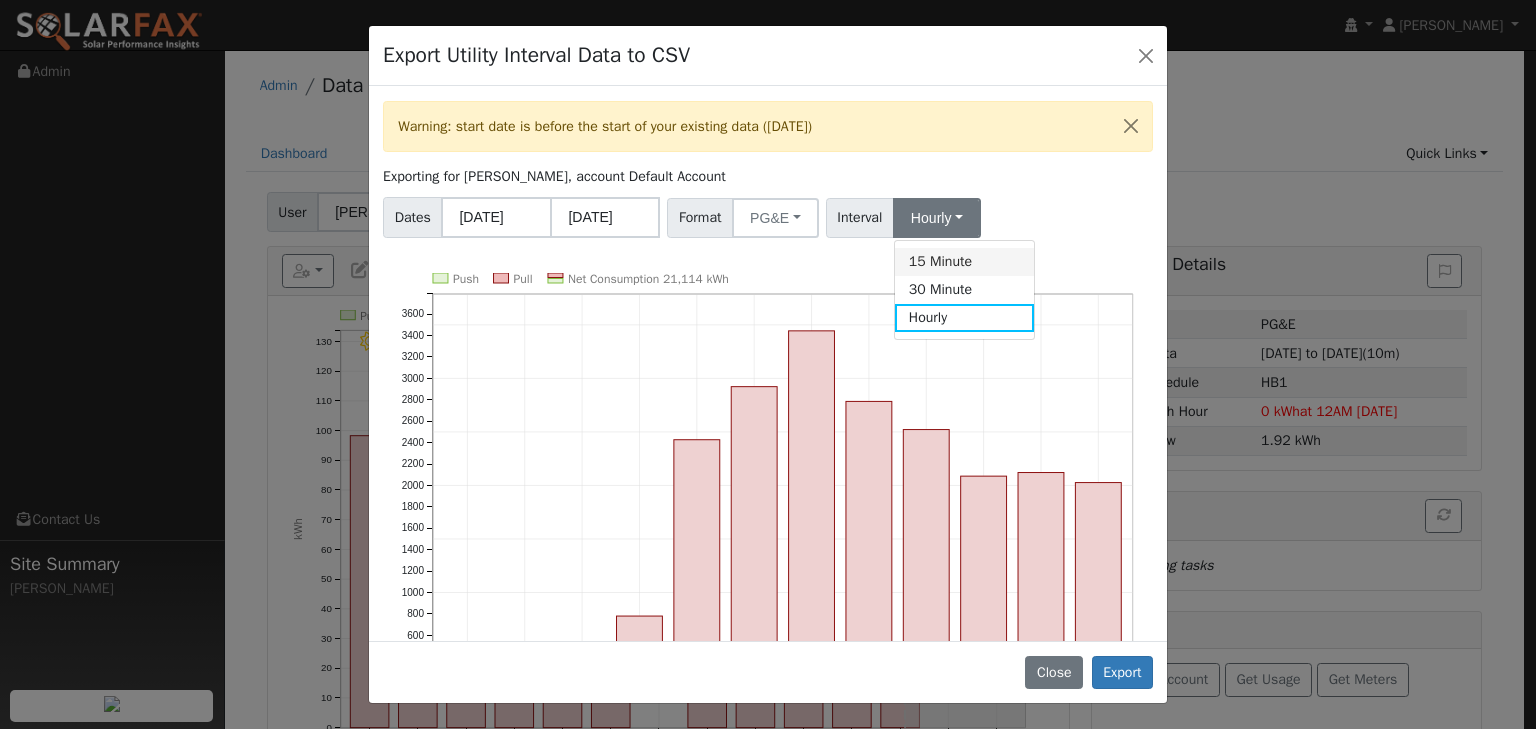 click on "15 Minute" at bounding box center [964, 262] 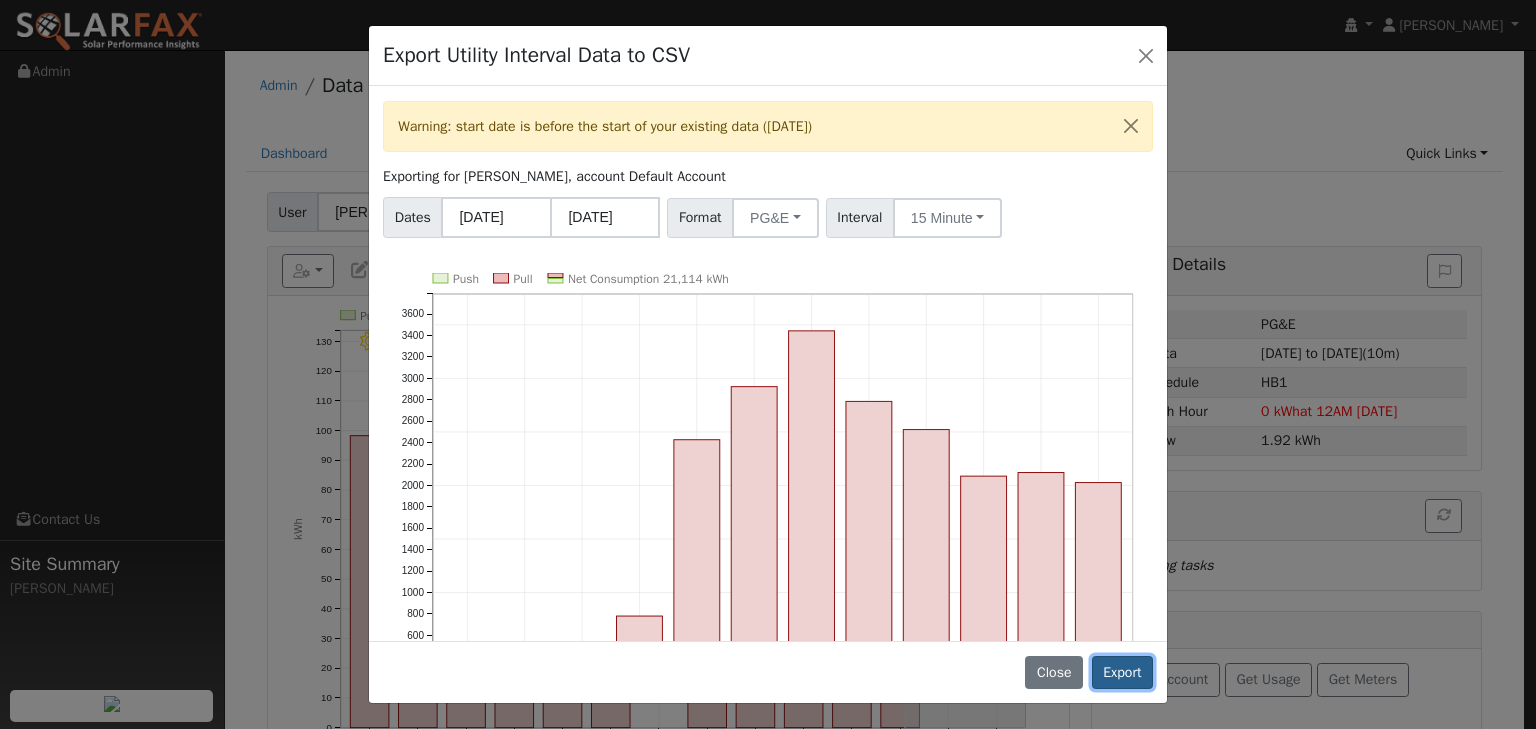 click on "Export" at bounding box center [1122, 673] 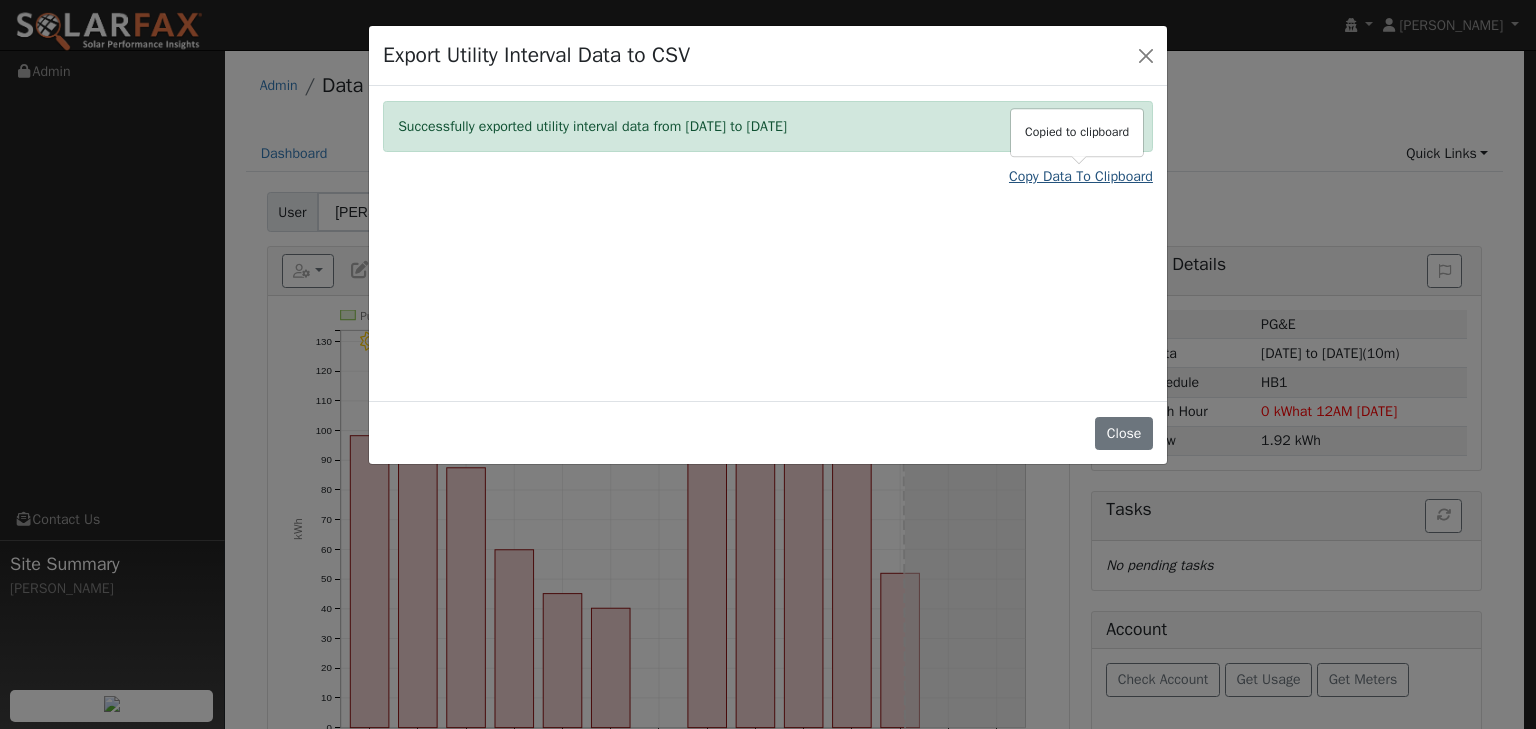 click on "Copy Data To Clipboard" at bounding box center [1081, 176] 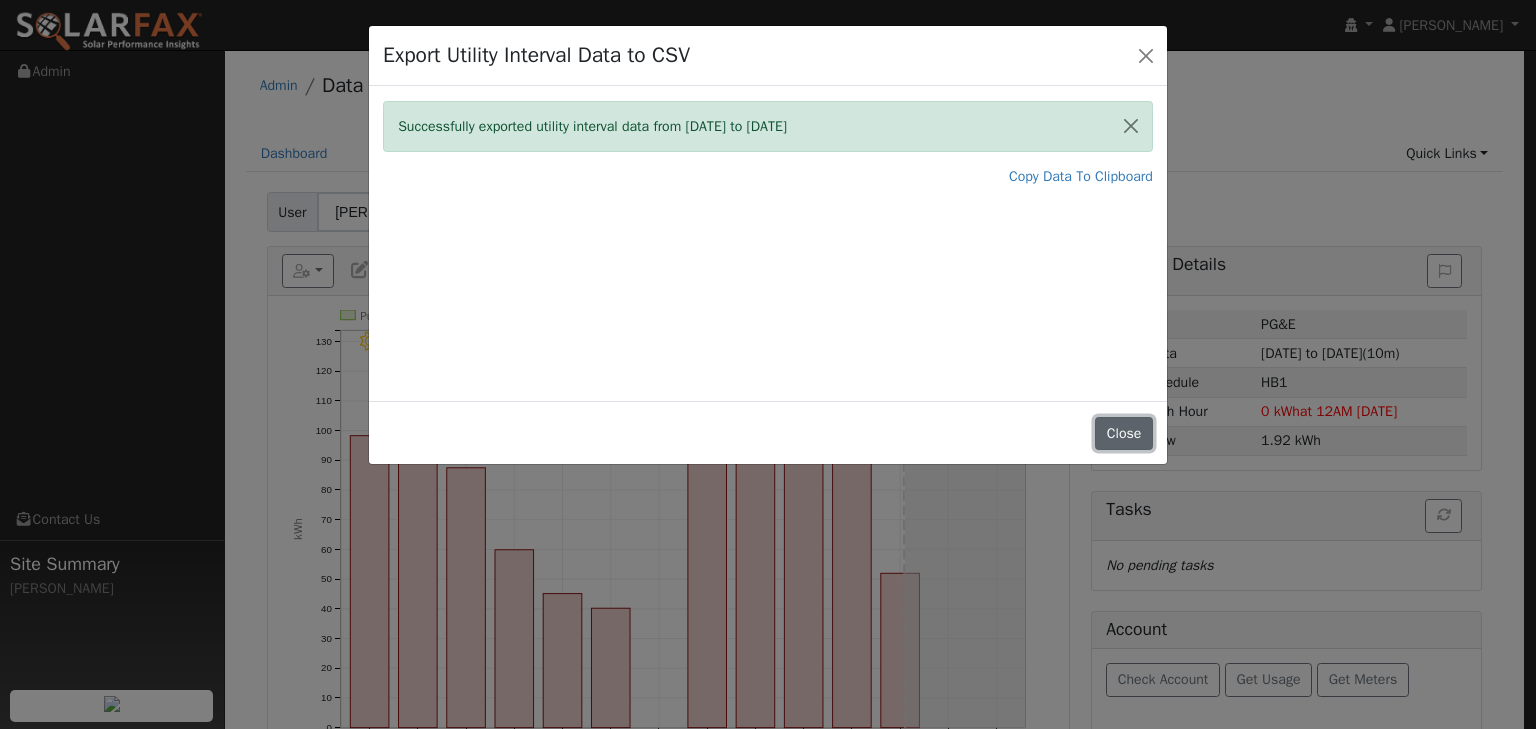 click on "Close" at bounding box center [1124, 434] 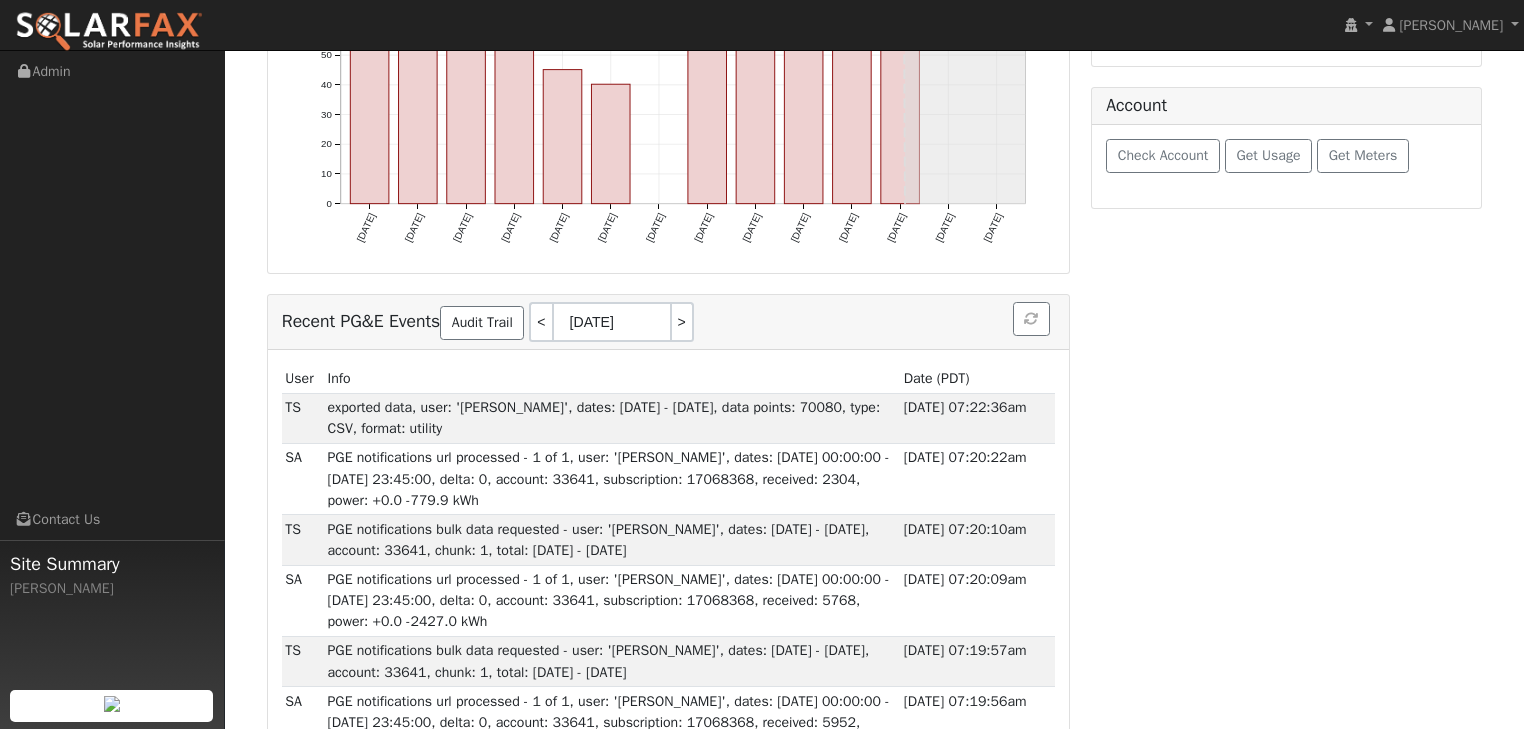 scroll, scrollTop: 560, scrollLeft: 0, axis: vertical 